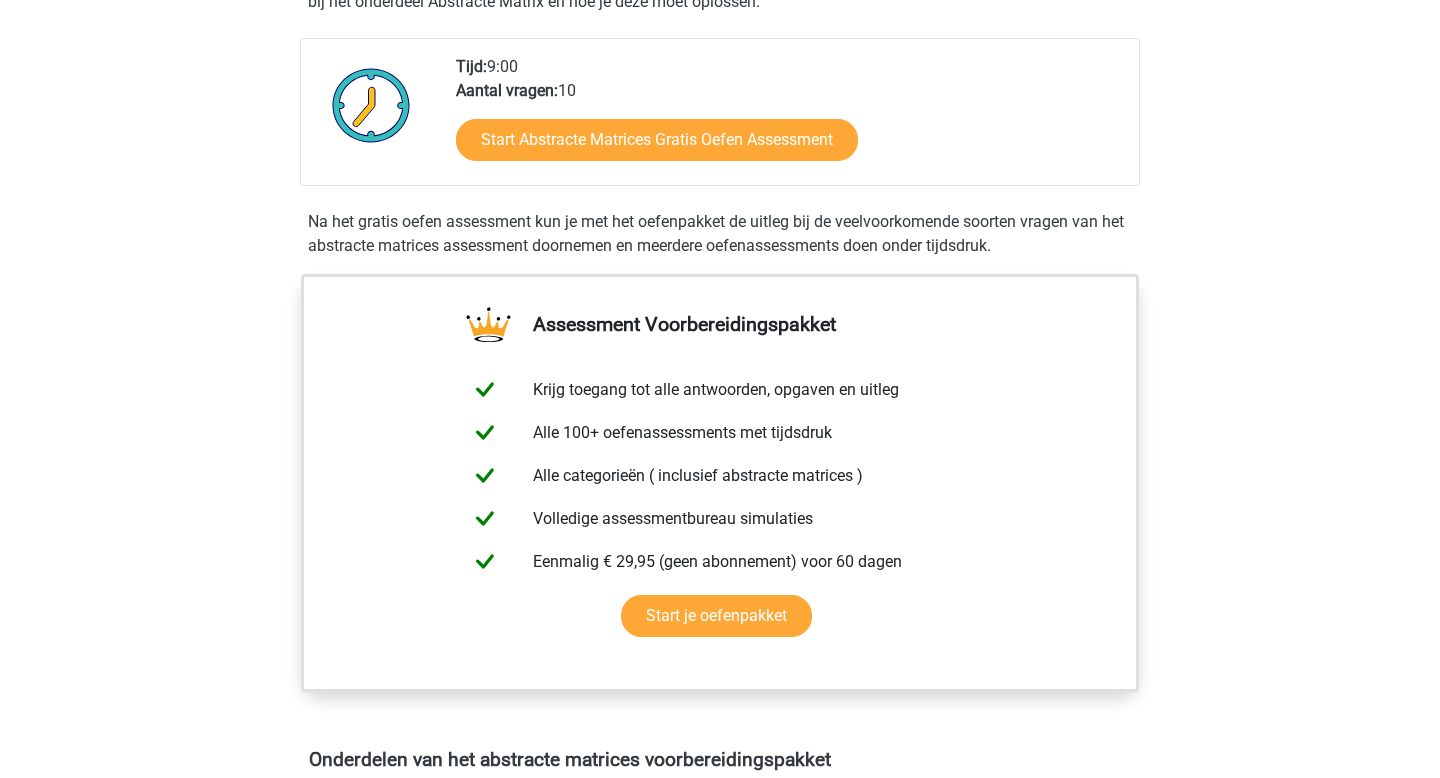 scroll, scrollTop: 508, scrollLeft: 0, axis: vertical 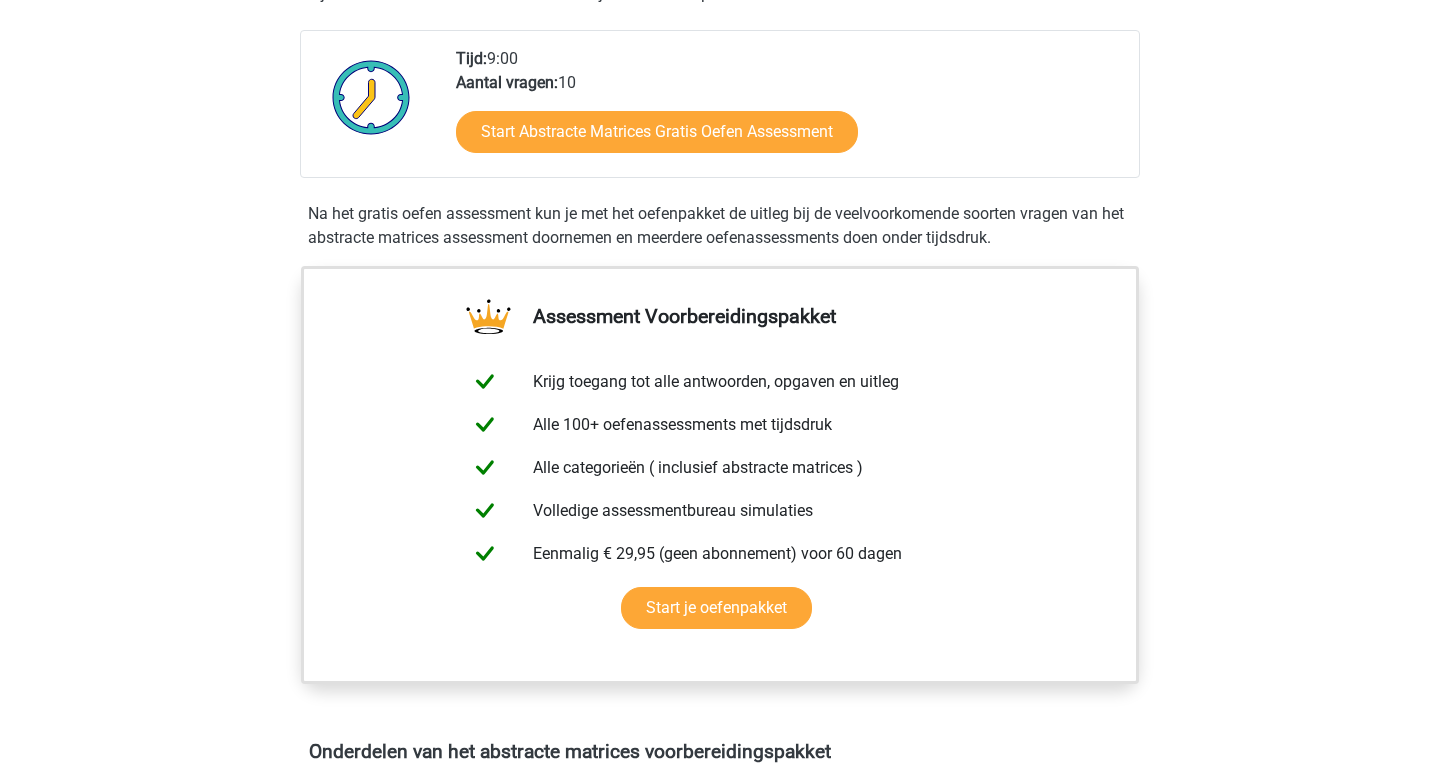 click on "Start Abstracte Matrices
Gratis Oefen Assessment" at bounding box center (789, 136) 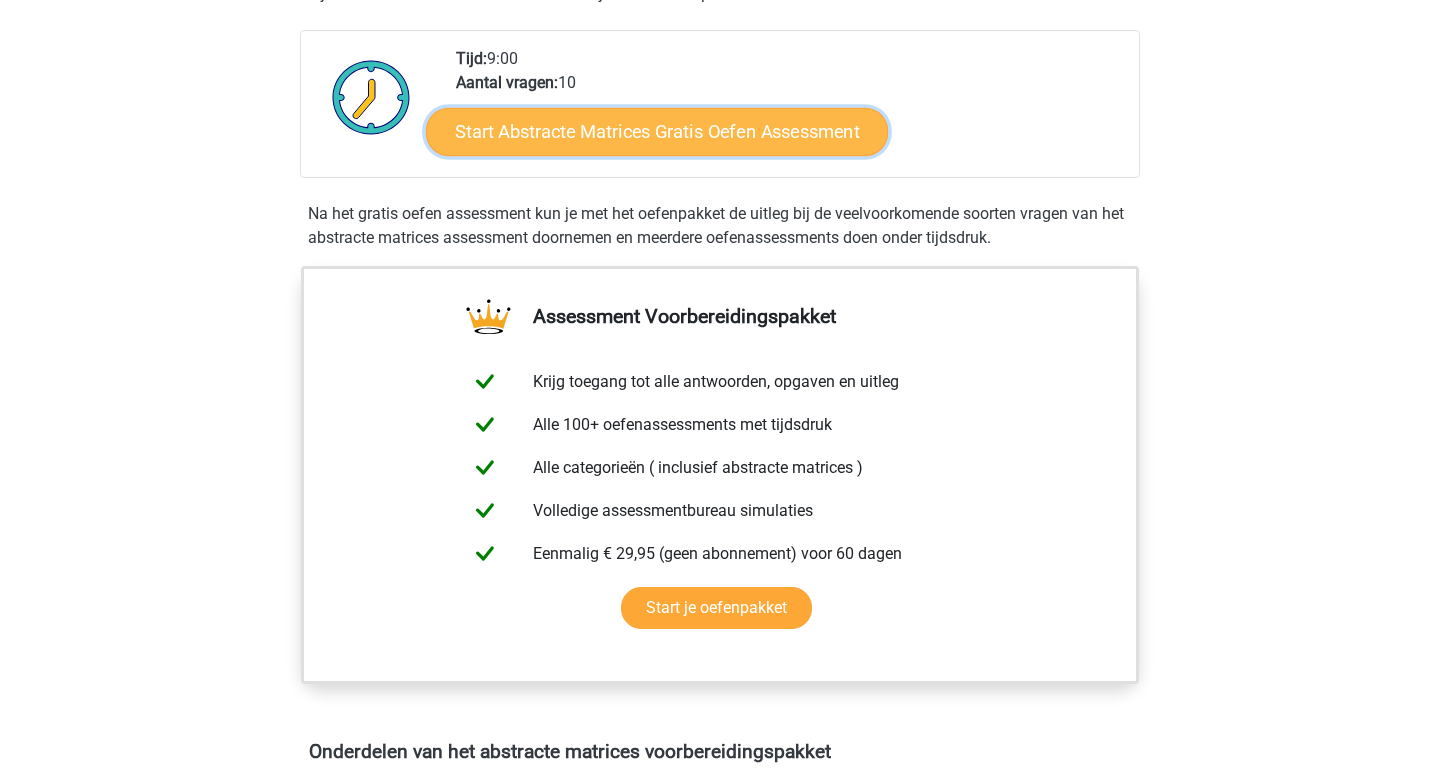 click on "Start Abstracte Matrices
Gratis Oefen Assessment" at bounding box center (657, 131) 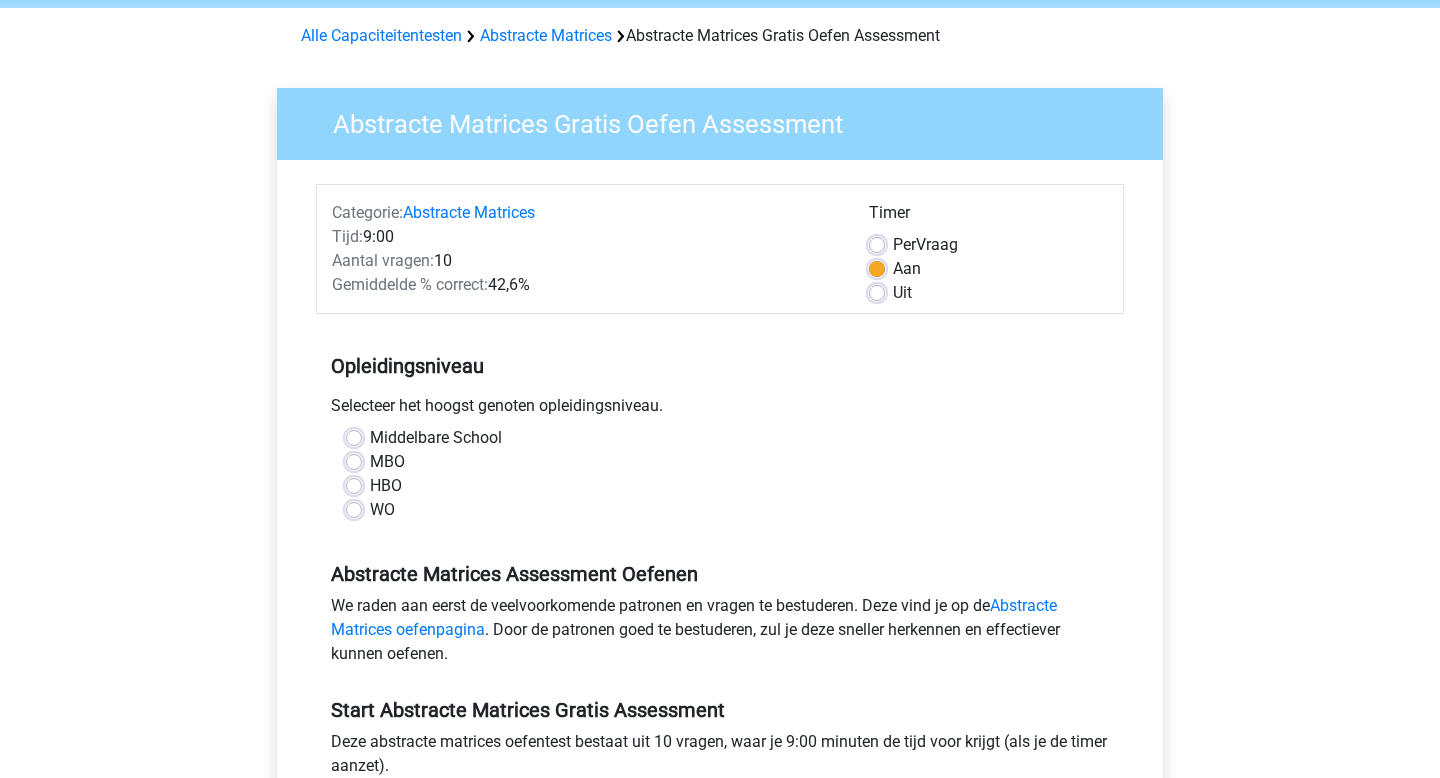 scroll, scrollTop: 91, scrollLeft: 0, axis: vertical 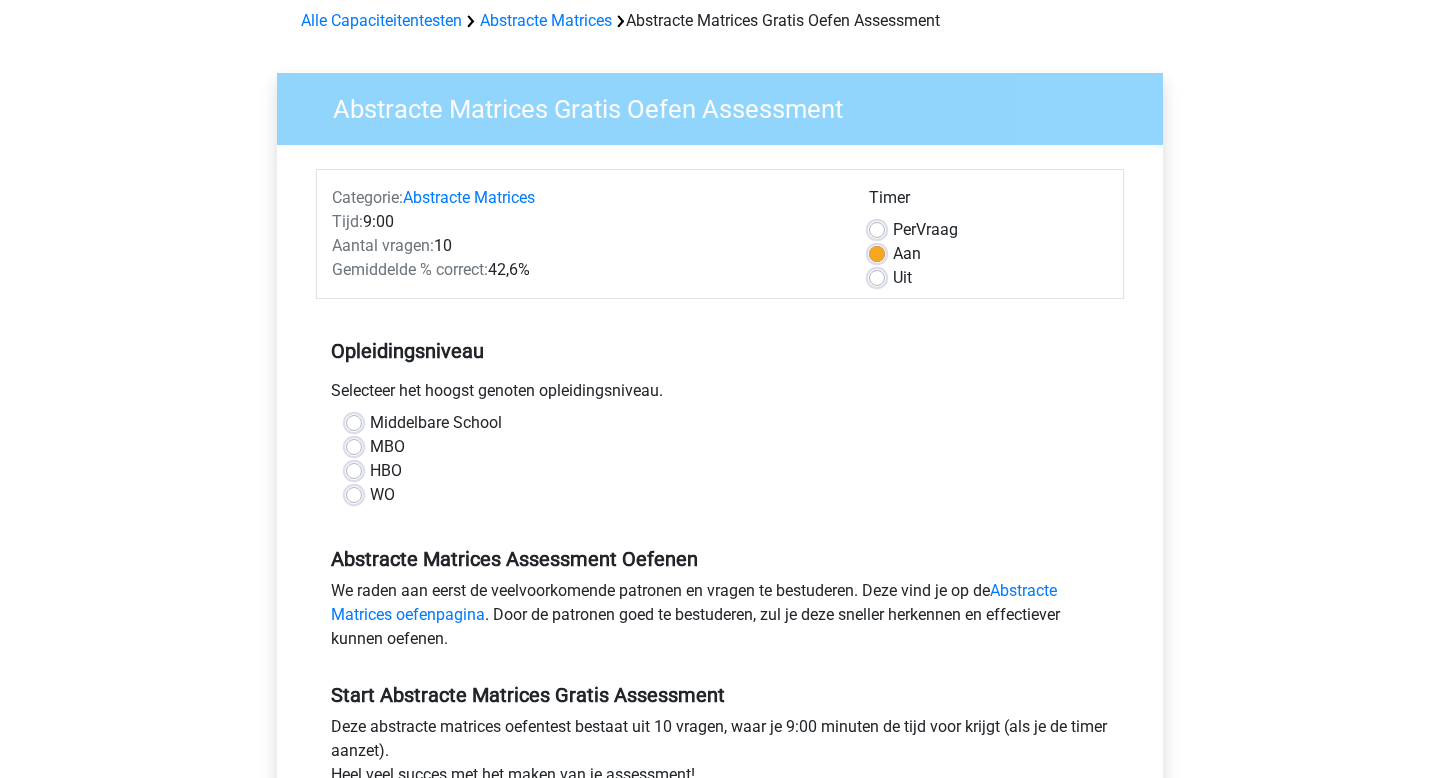 click on "HBO" at bounding box center (386, 471) 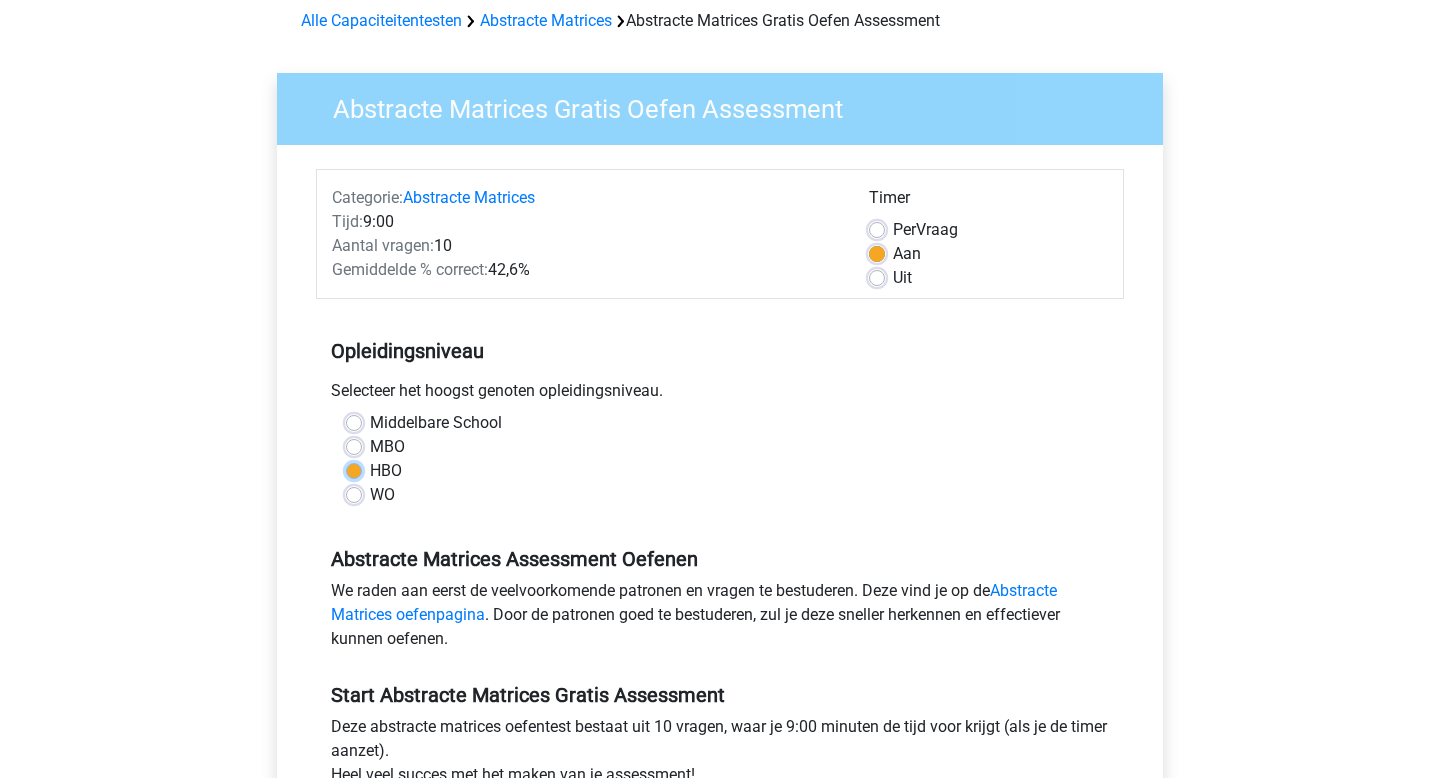click on "HBO" at bounding box center [354, 469] 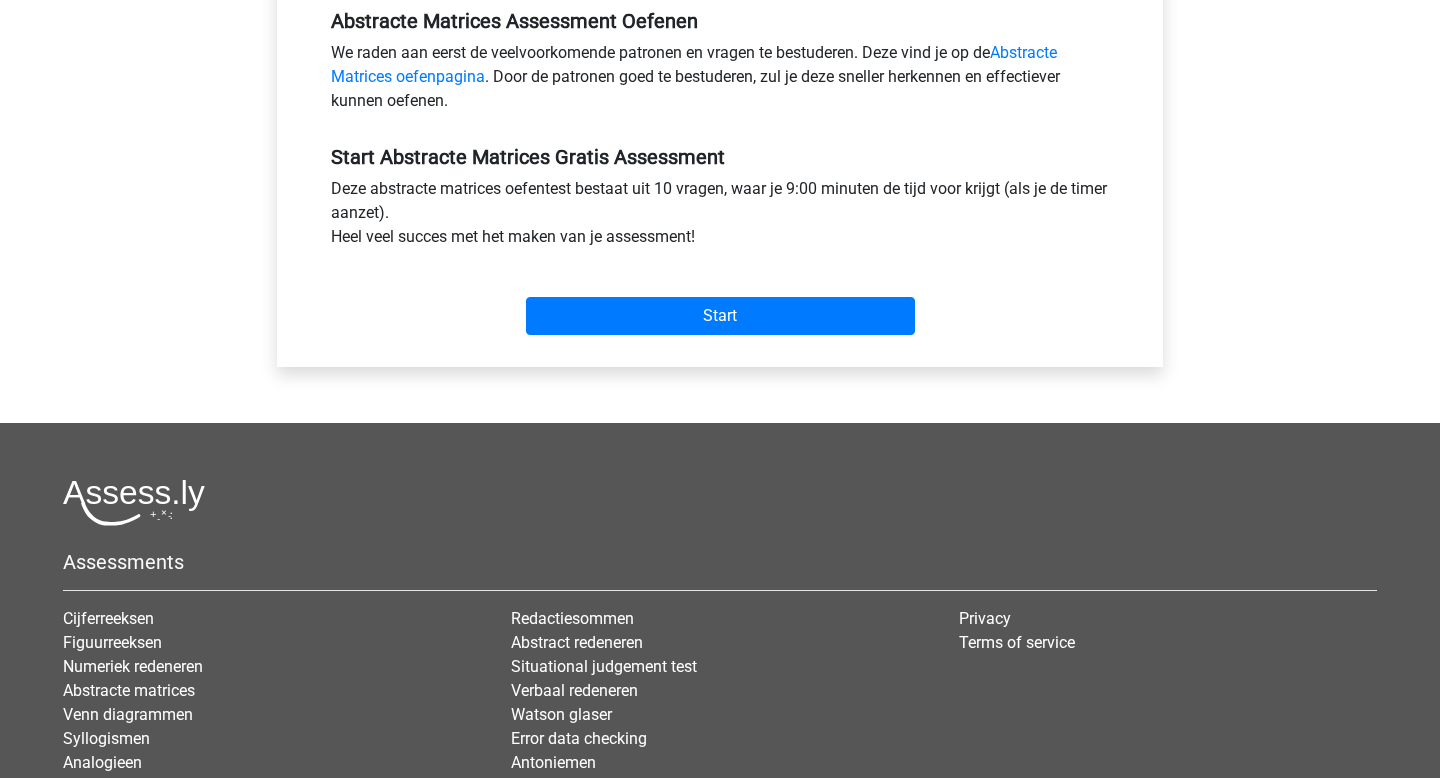 scroll, scrollTop: 594, scrollLeft: 0, axis: vertical 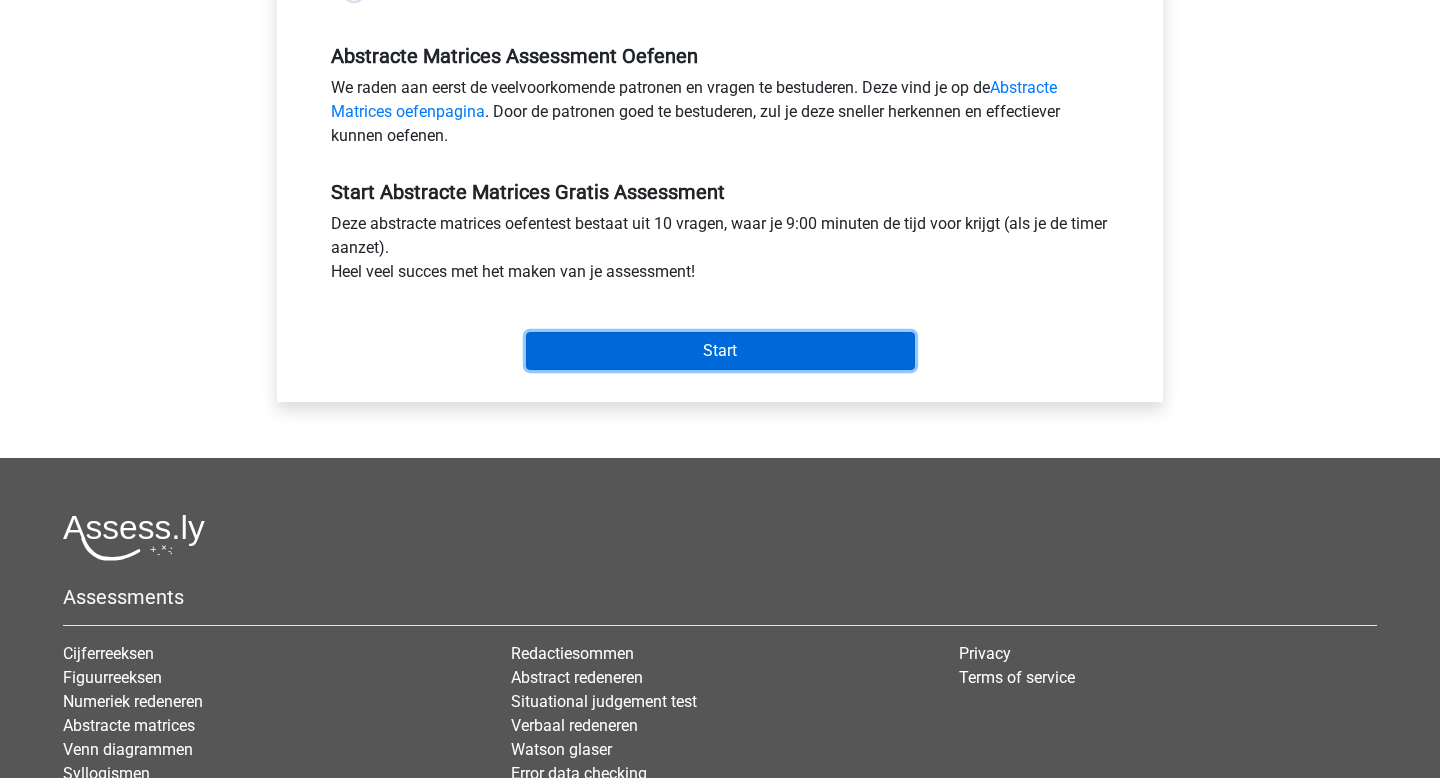 click on "Start" at bounding box center (720, 351) 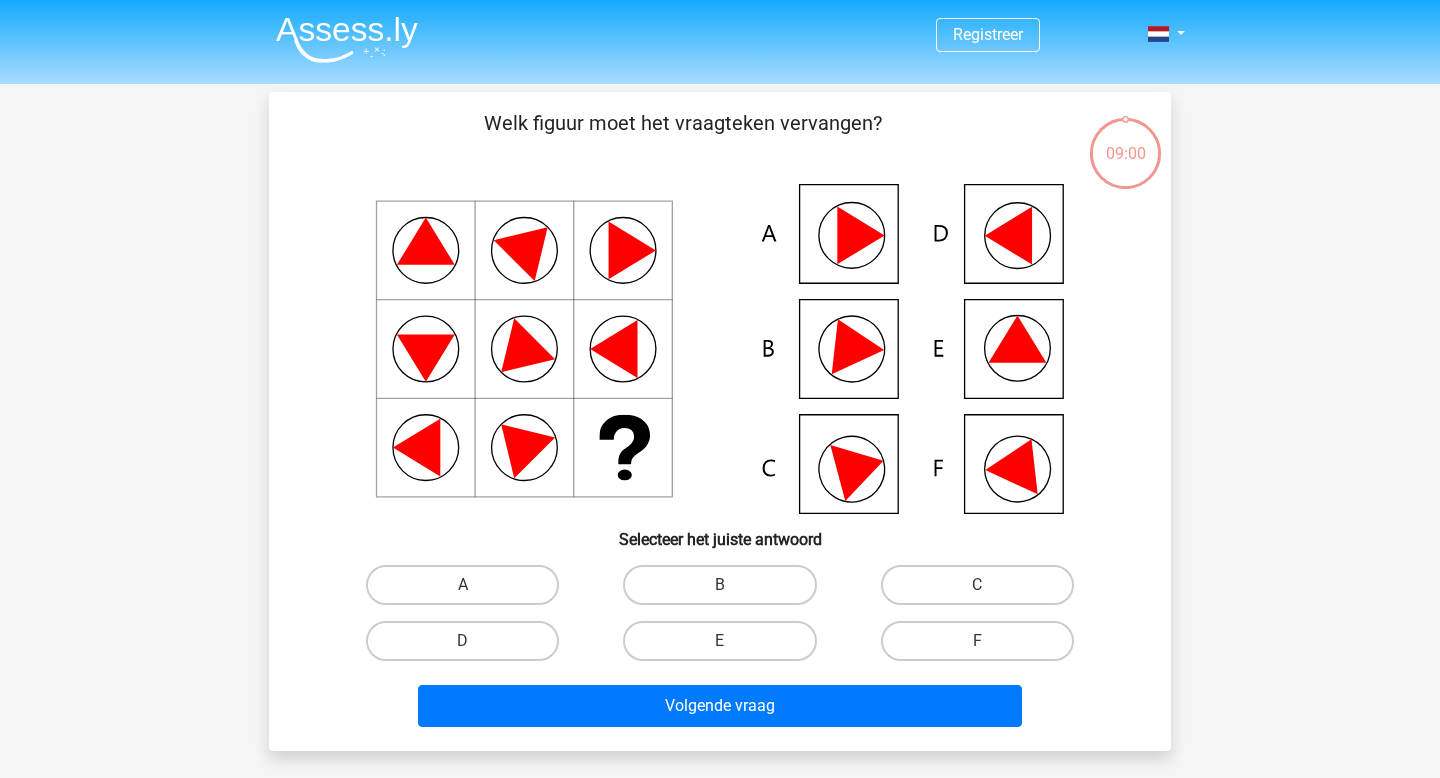 scroll, scrollTop: 0, scrollLeft: 0, axis: both 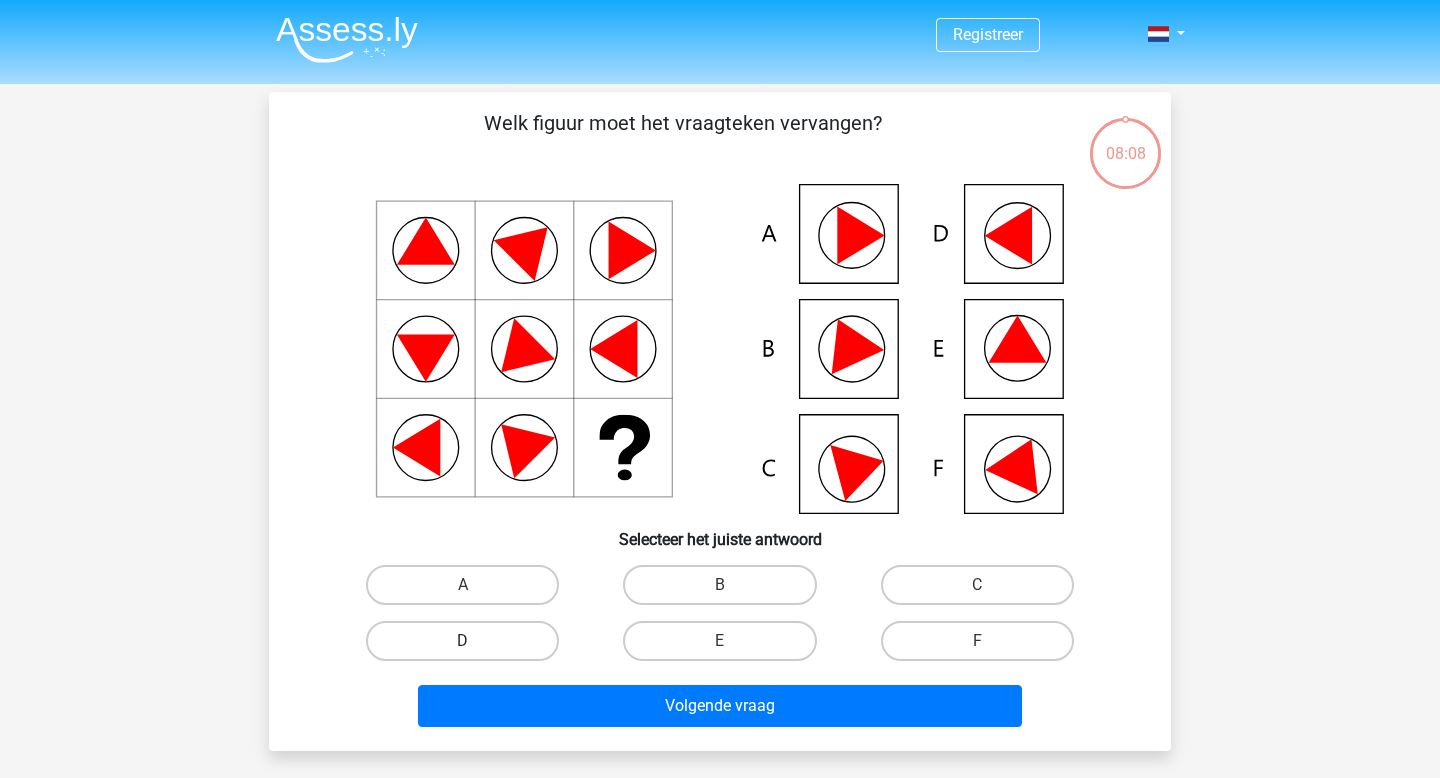 click on "D" at bounding box center (462, 641) 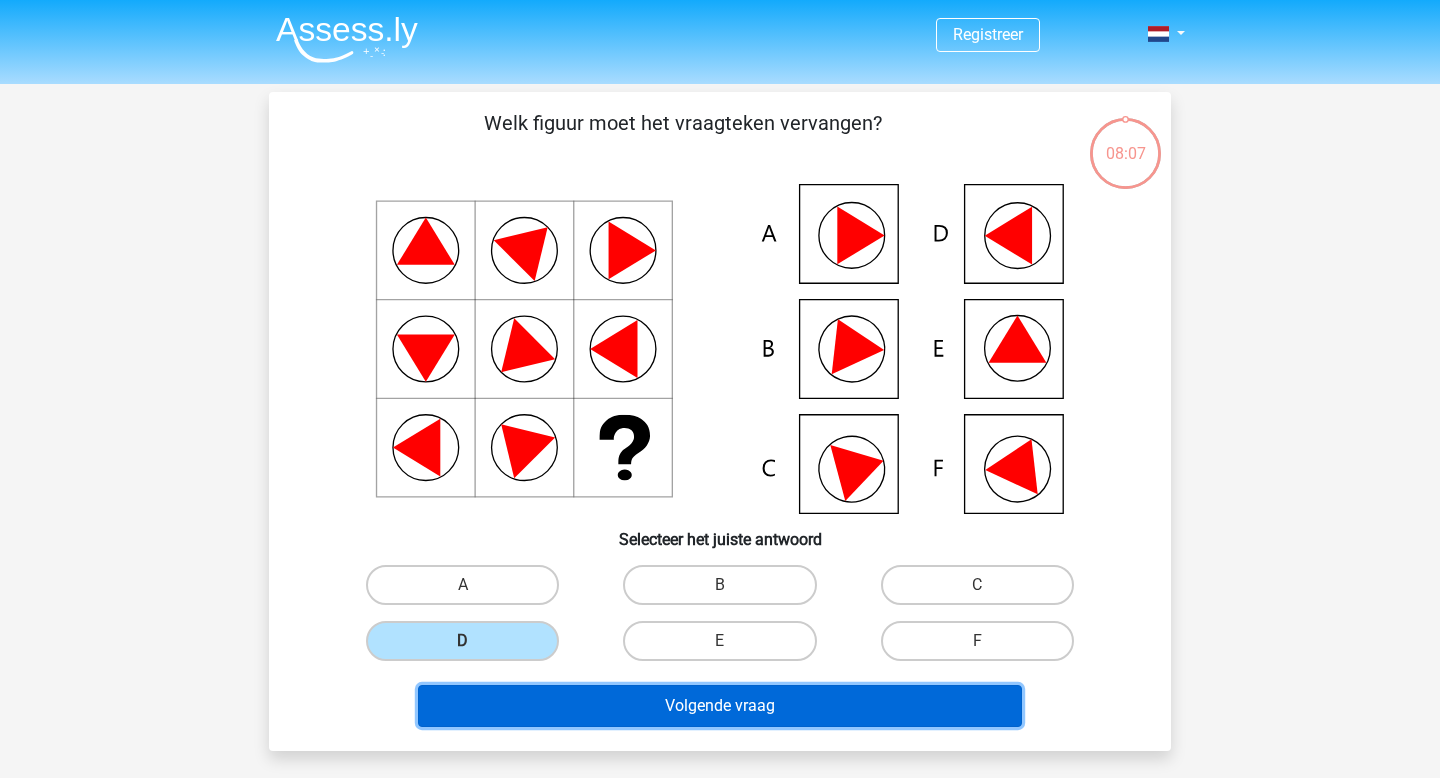click on "Volgende vraag" at bounding box center (720, 706) 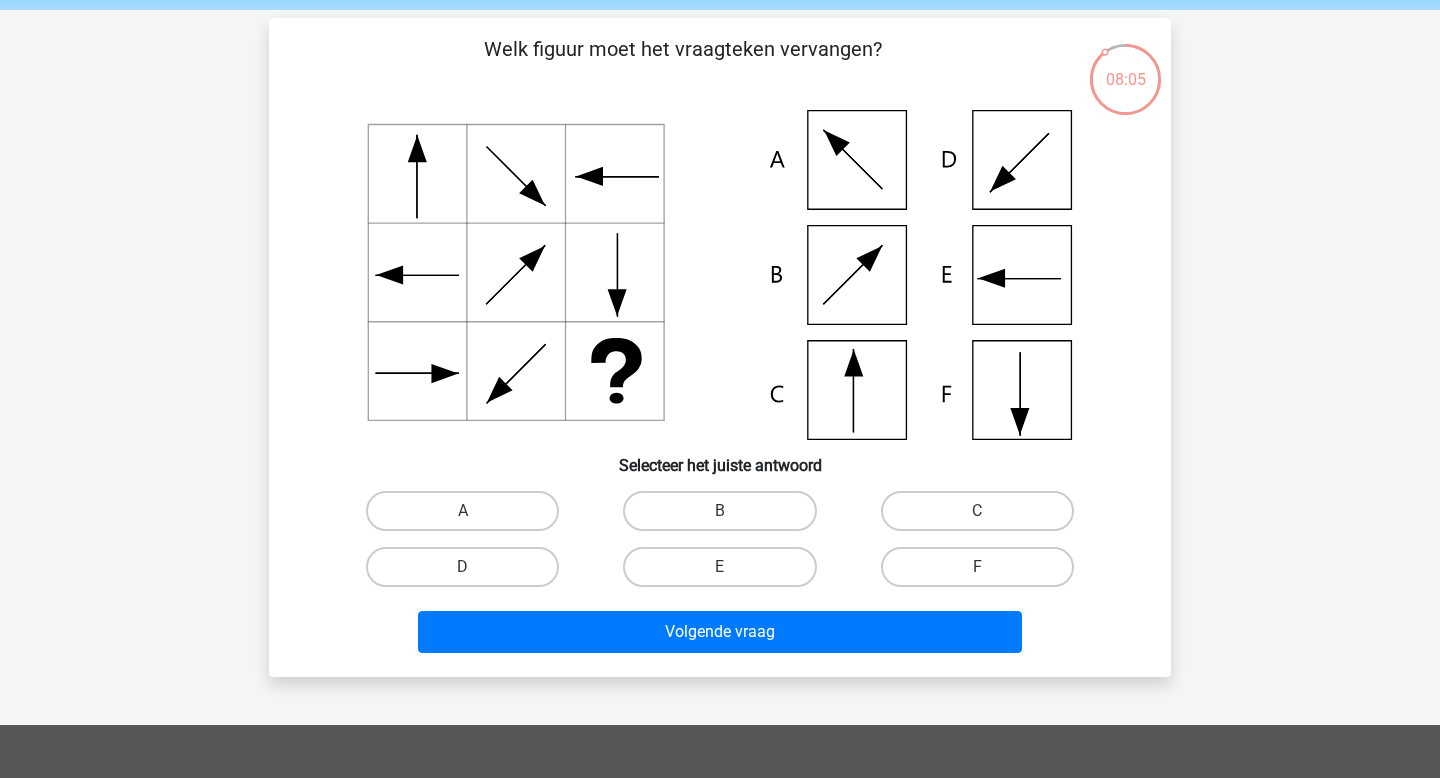 scroll, scrollTop: 69, scrollLeft: 0, axis: vertical 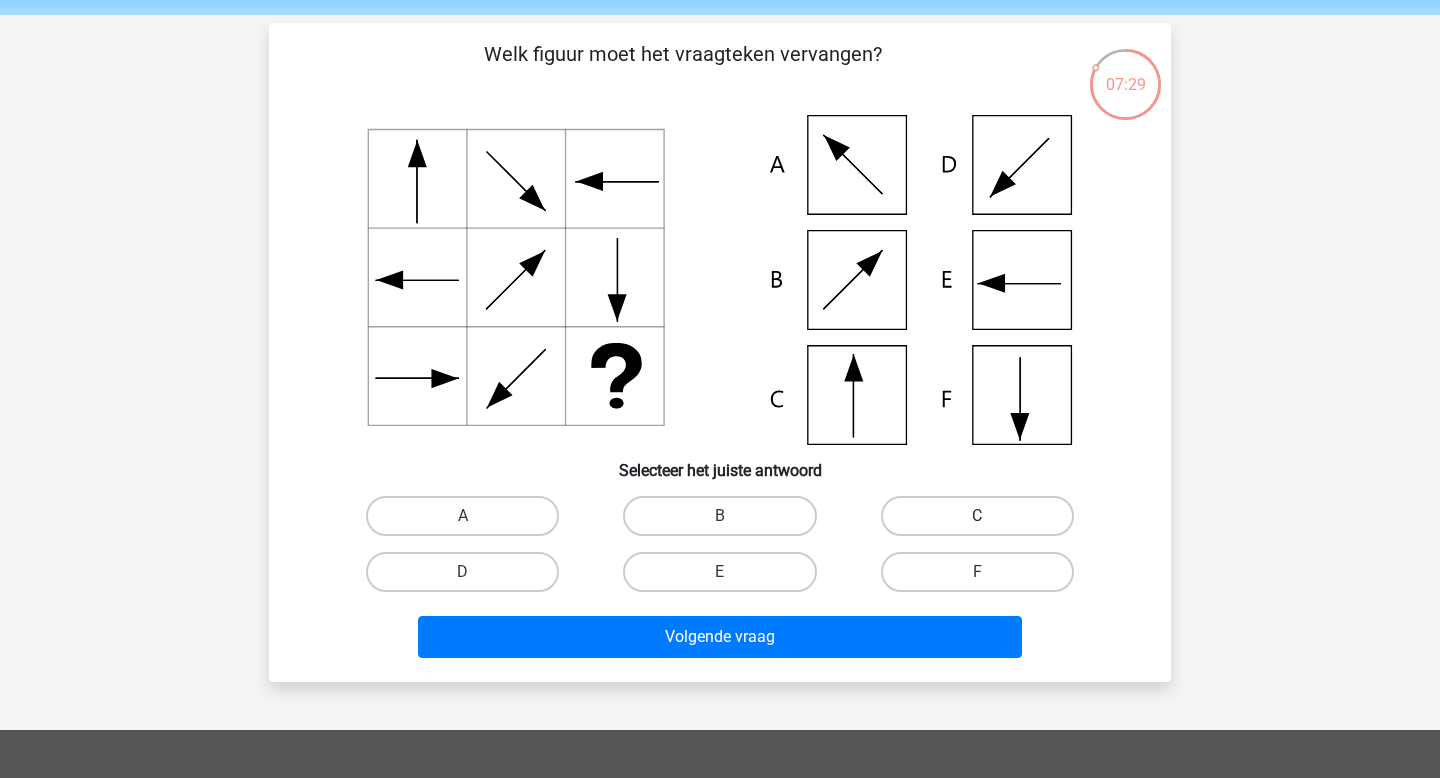 click on "C" at bounding box center (977, 516) 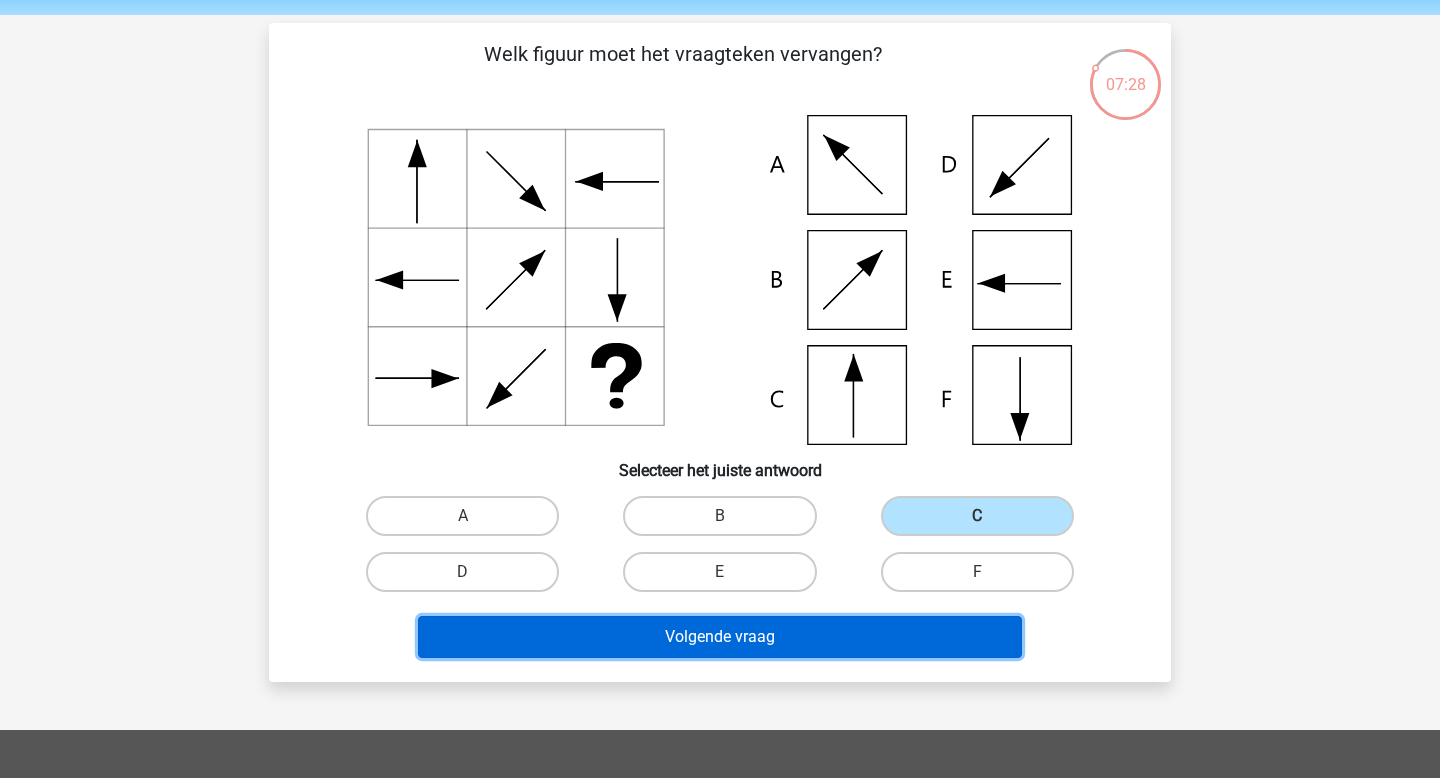 click on "Volgende vraag" at bounding box center [720, 637] 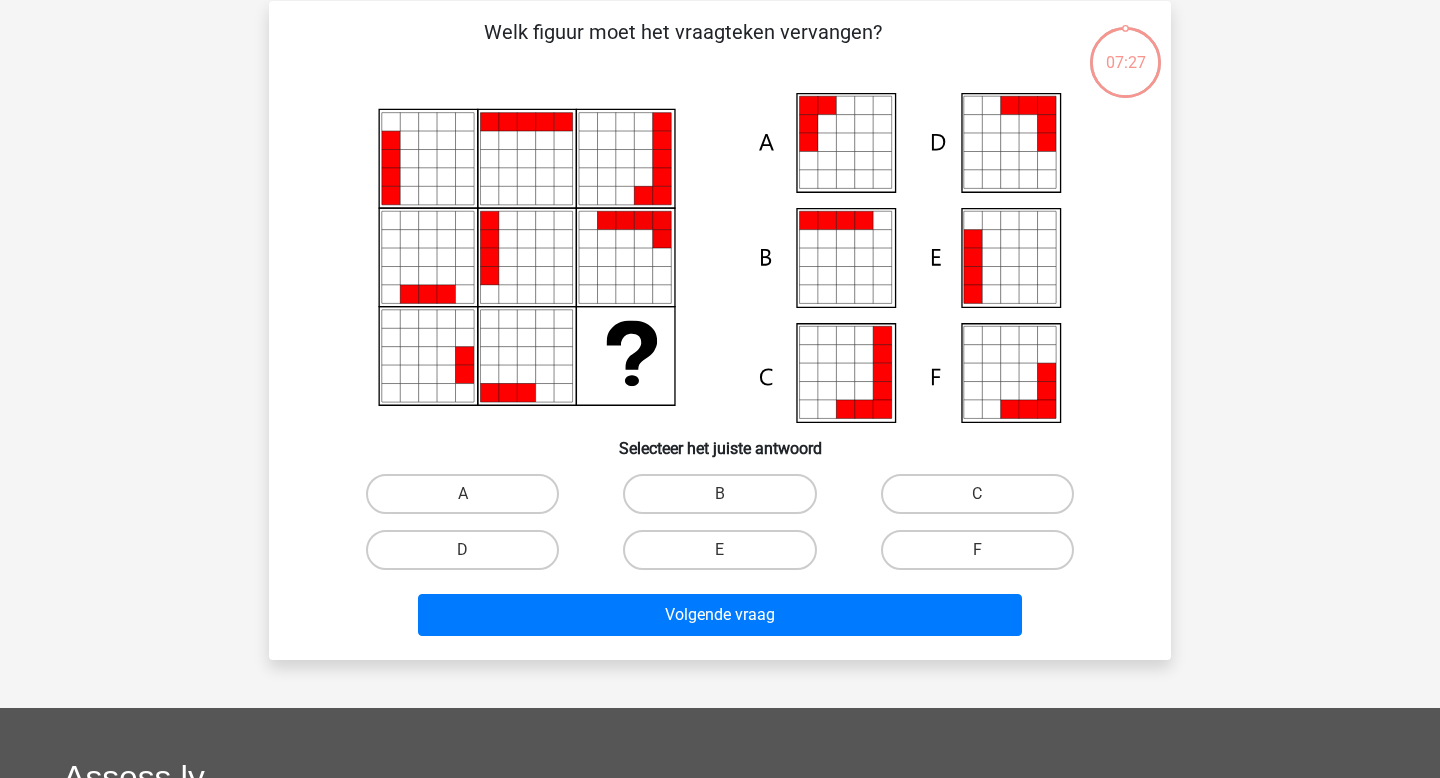 scroll, scrollTop: 92, scrollLeft: 0, axis: vertical 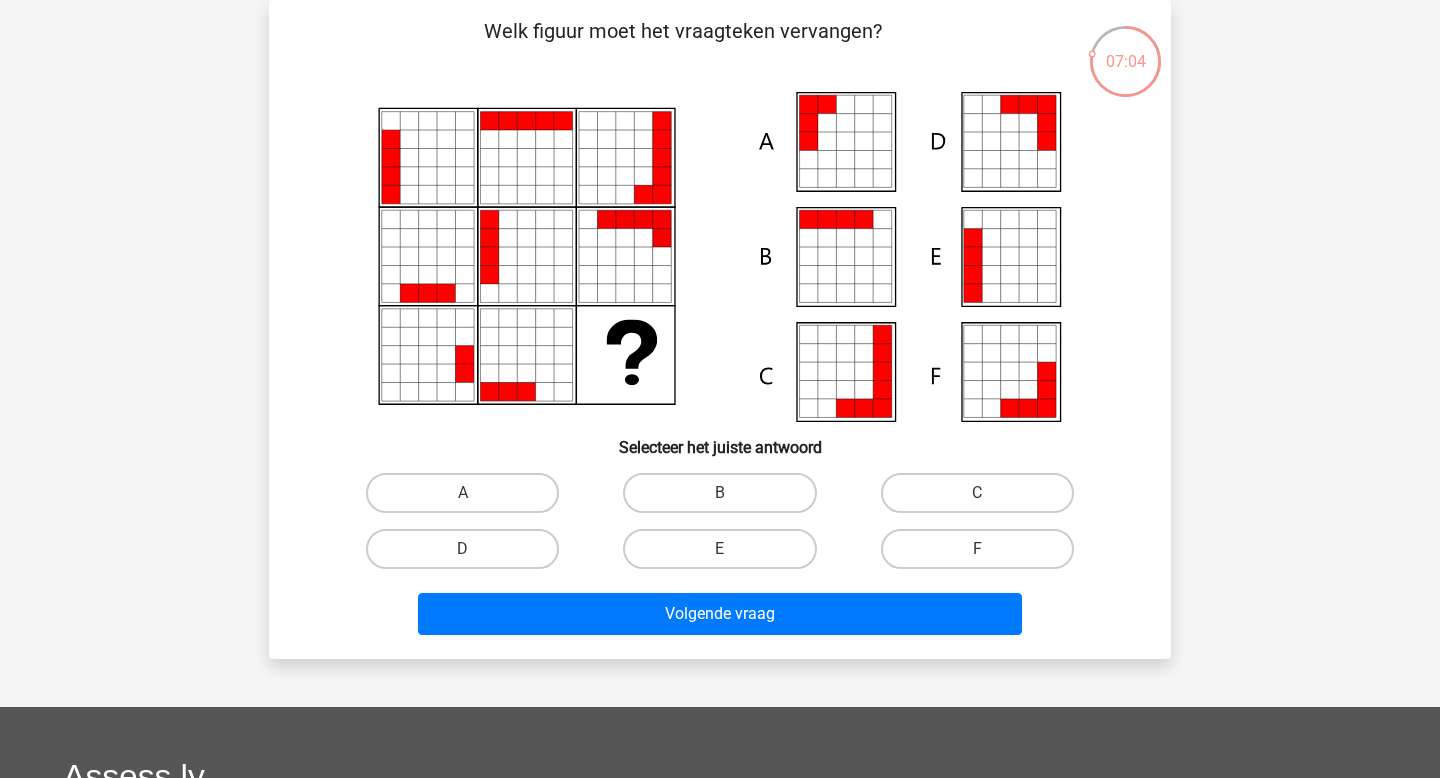 click 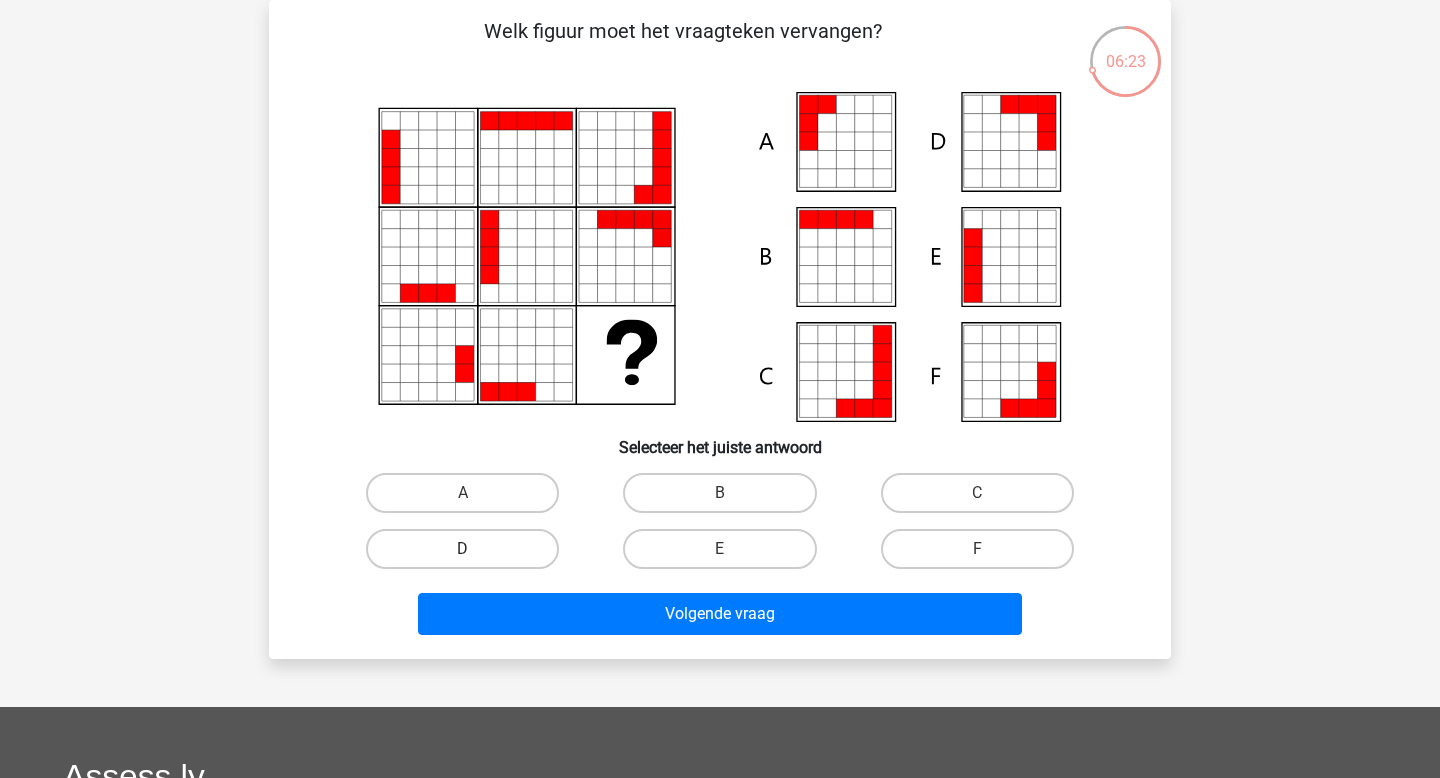 click on "D" at bounding box center (462, 549) 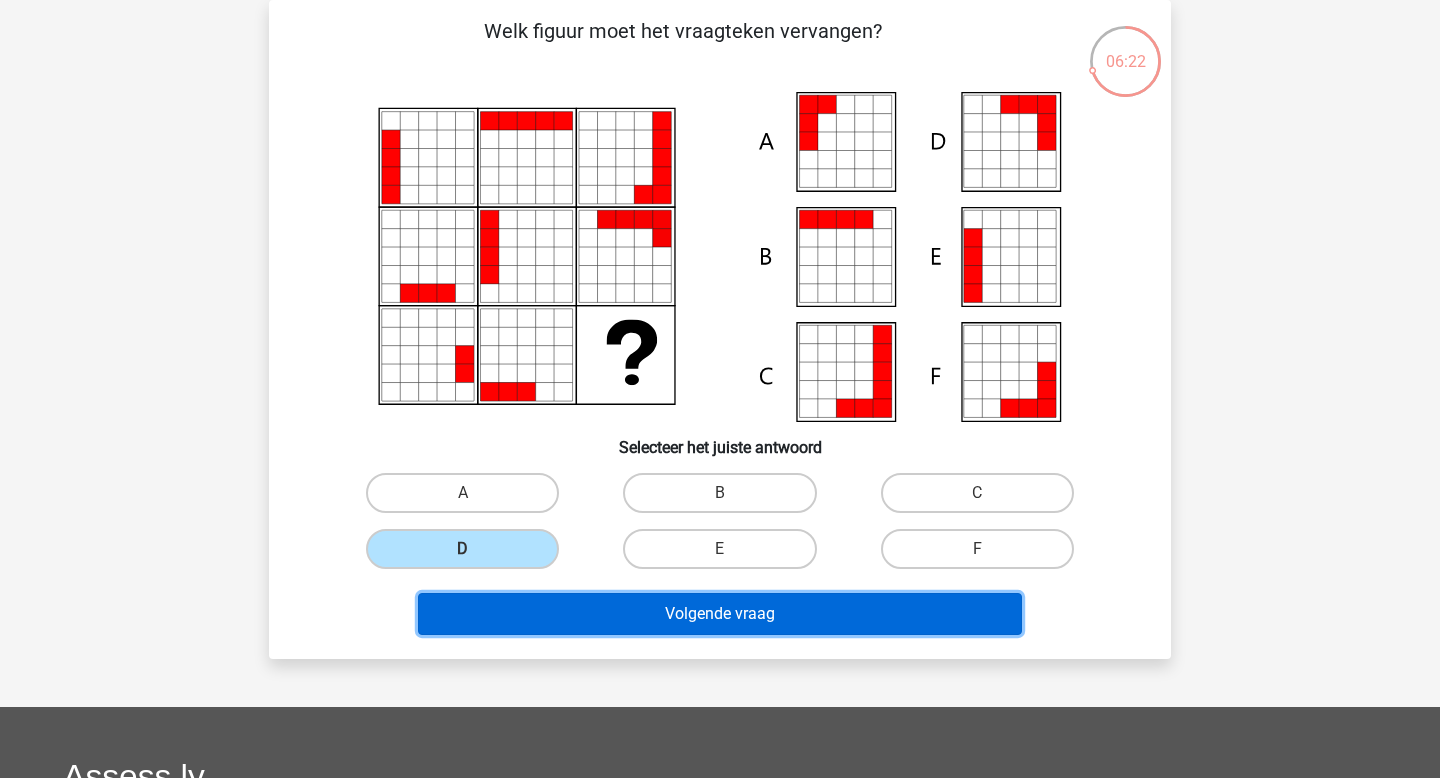 click on "Volgende vraag" at bounding box center [720, 614] 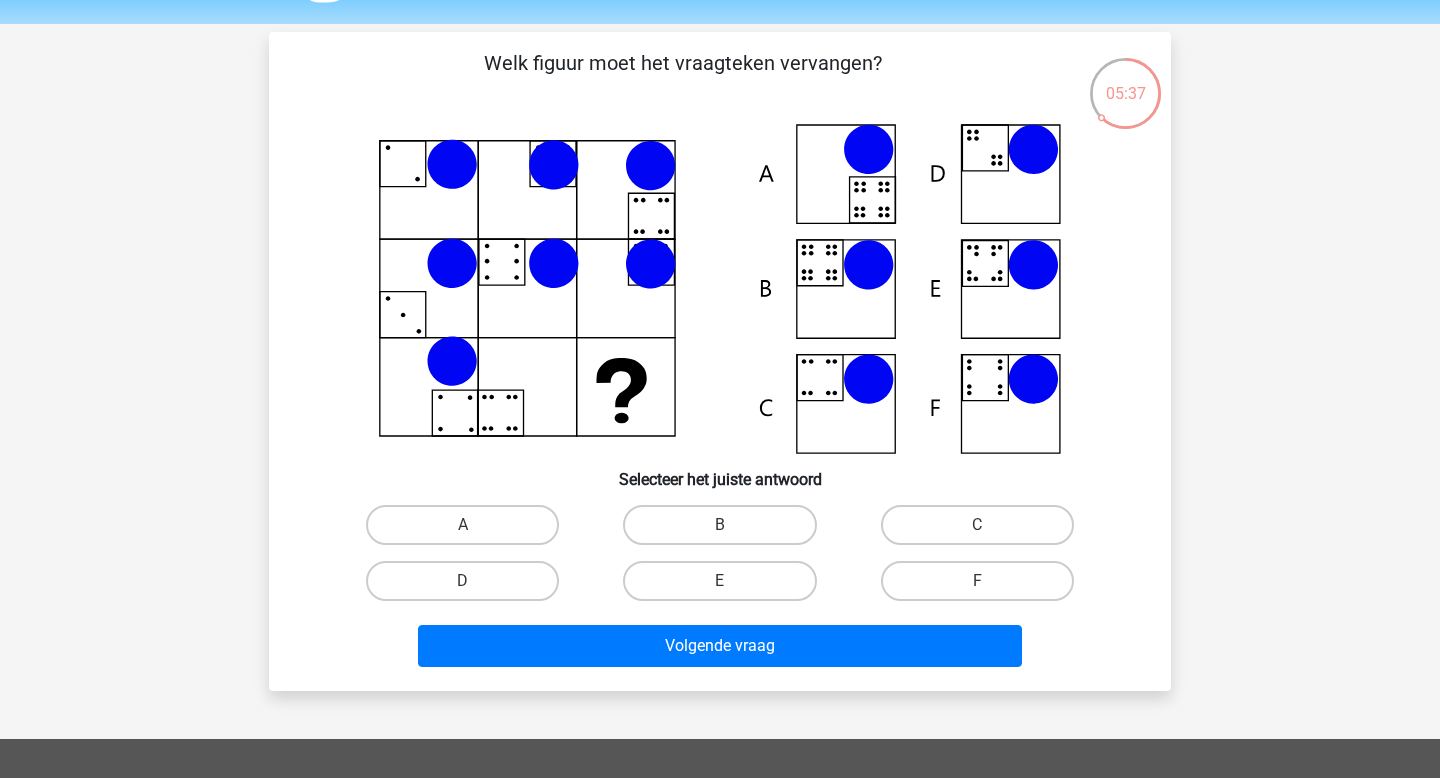 scroll, scrollTop: 59, scrollLeft: 0, axis: vertical 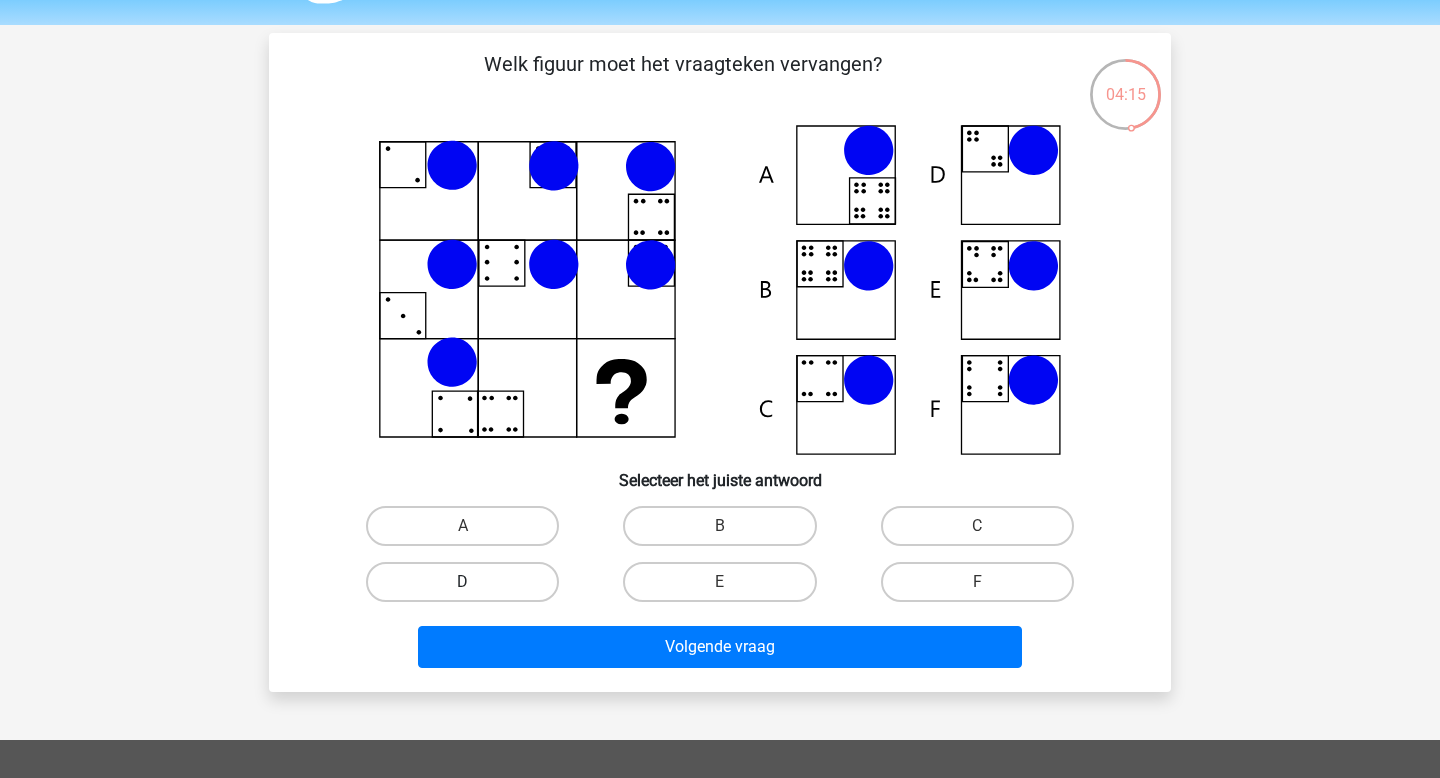 click on "D" at bounding box center (462, 582) 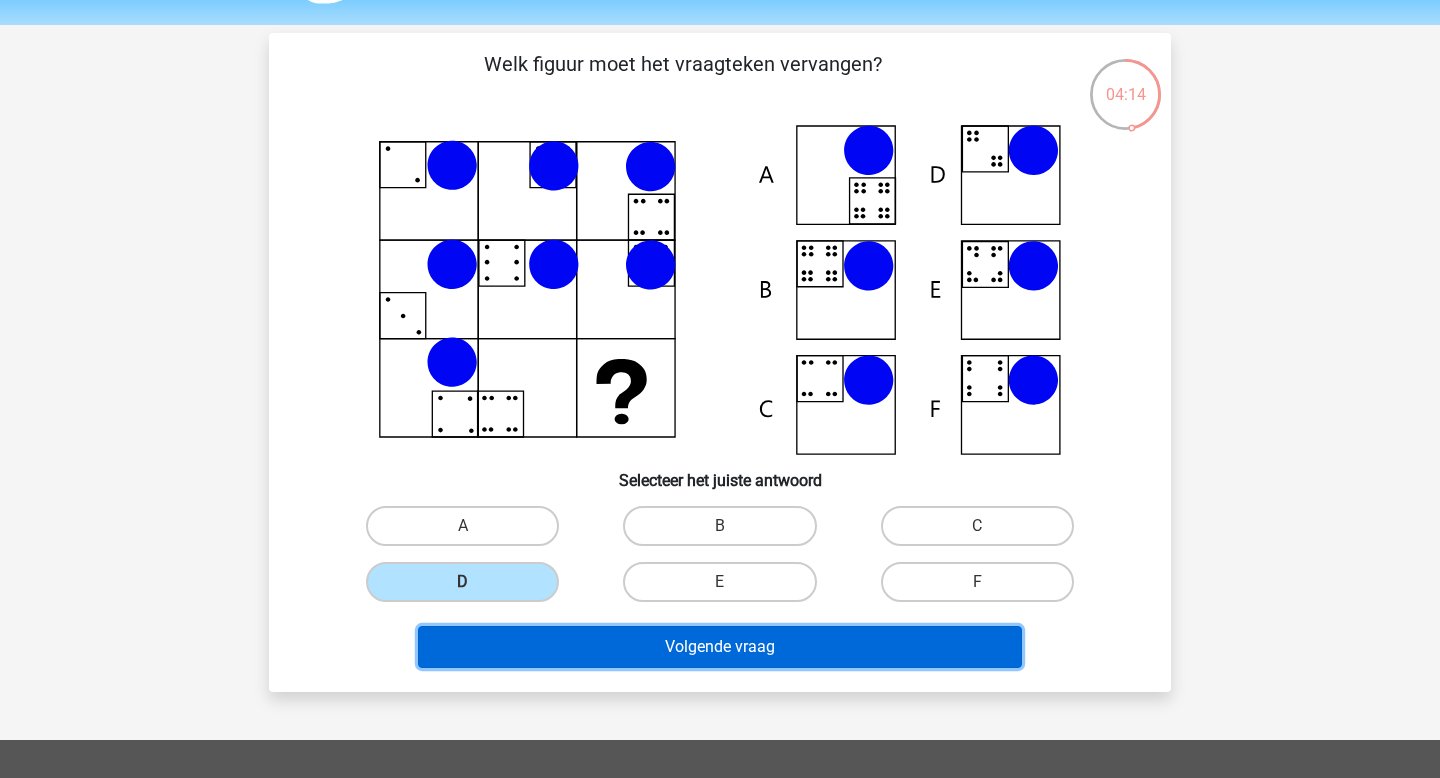 click on "Volgende vraag" at bounding box center (720, 647) 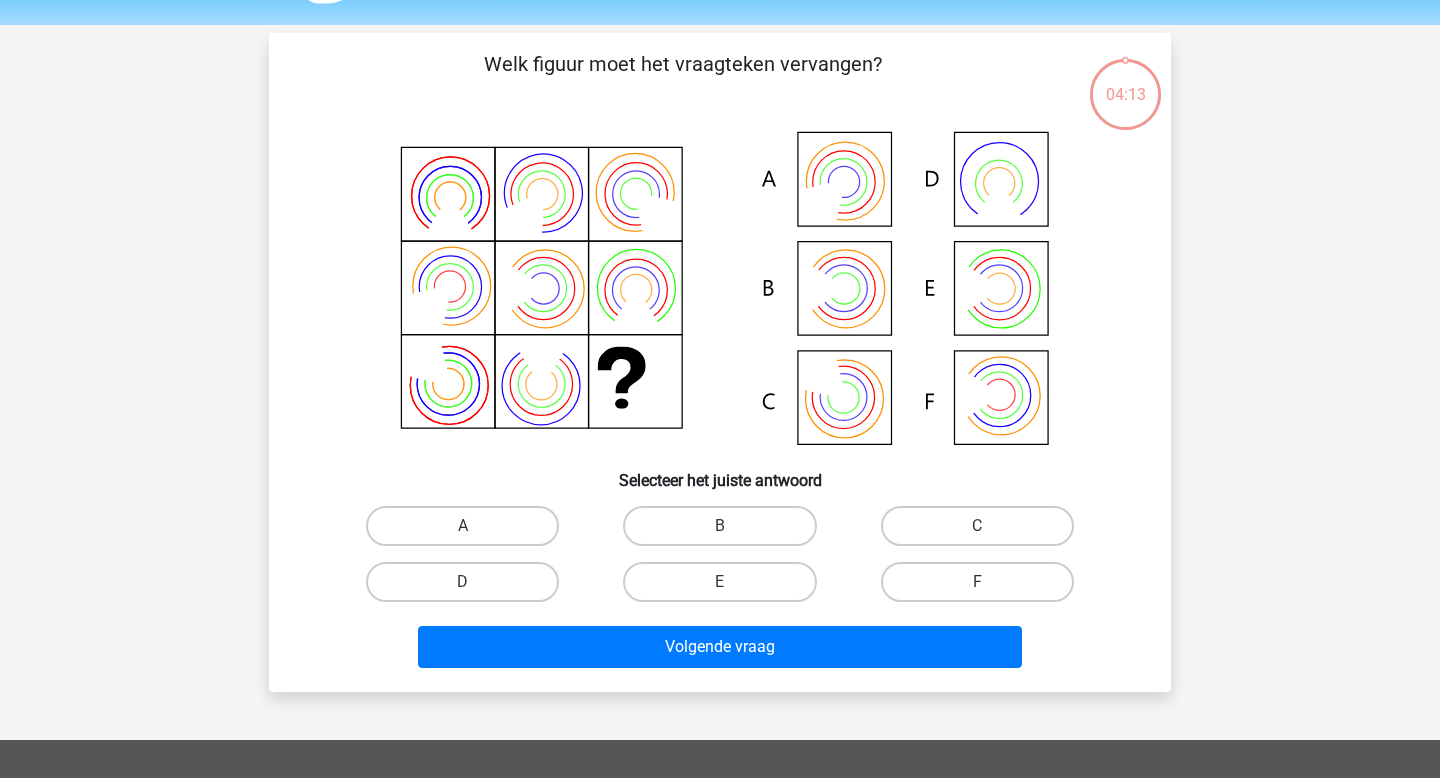 scroll, scrollTop: 92, scrollLeft: 0, axis: vertical 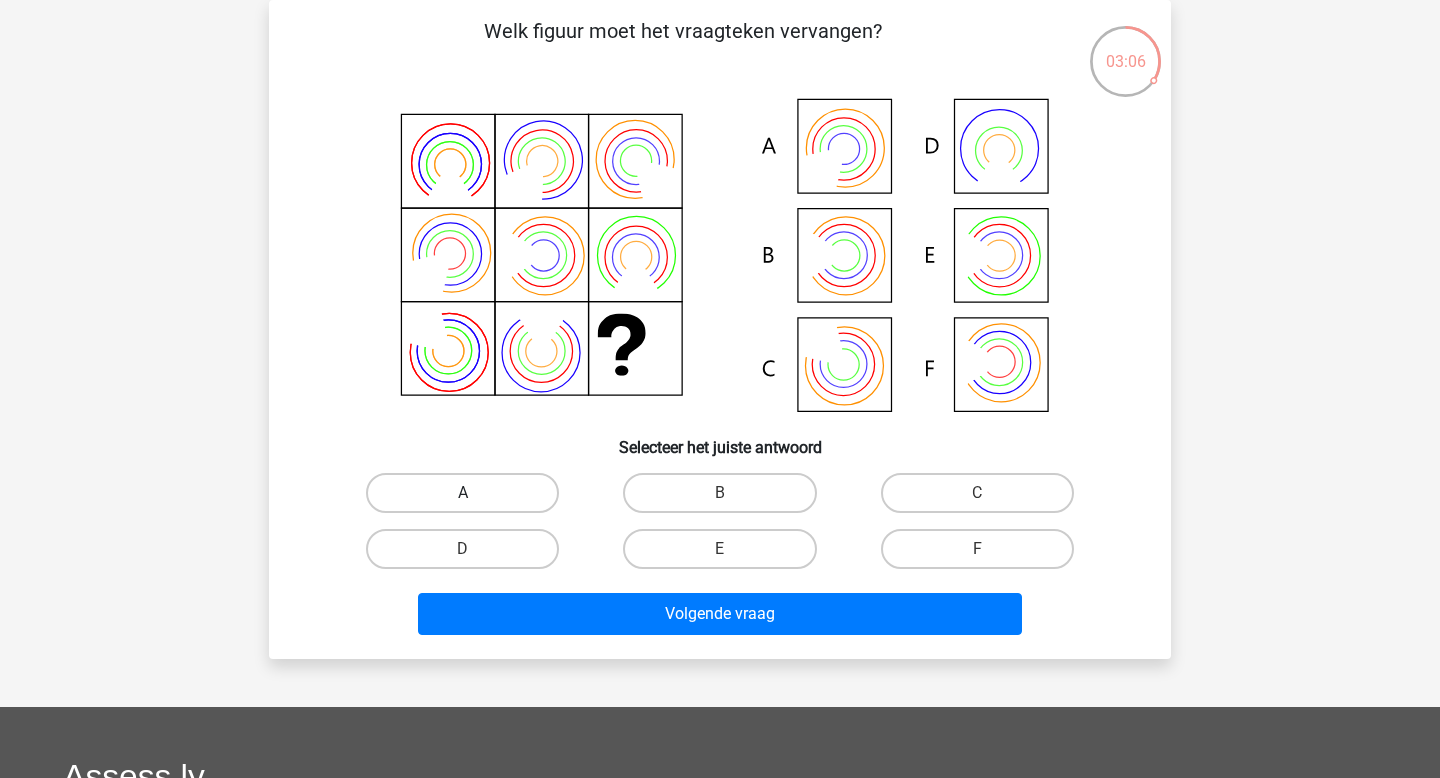 click on "A" at bounding box center (462, 493) 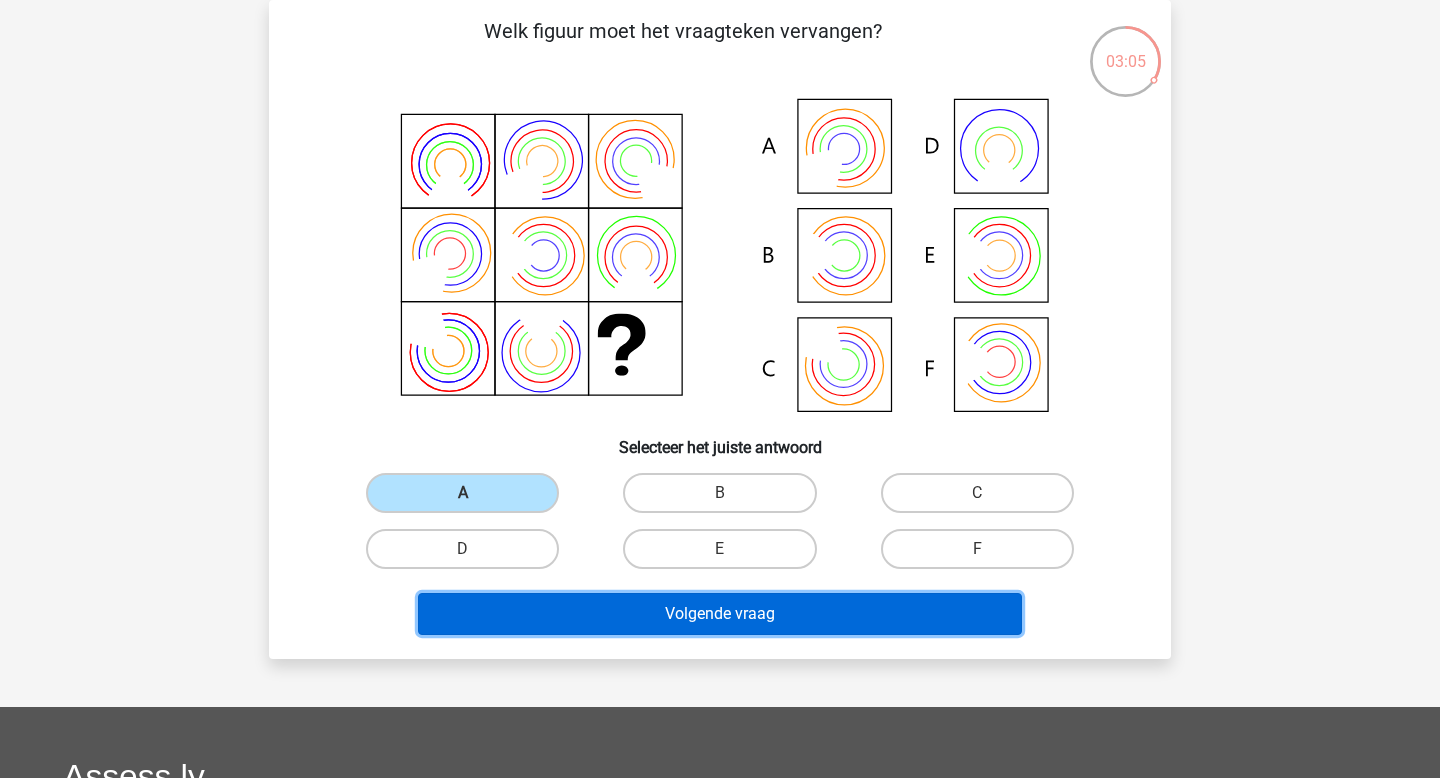 click on "Volgende vraag" at bounding box center (720, 614) 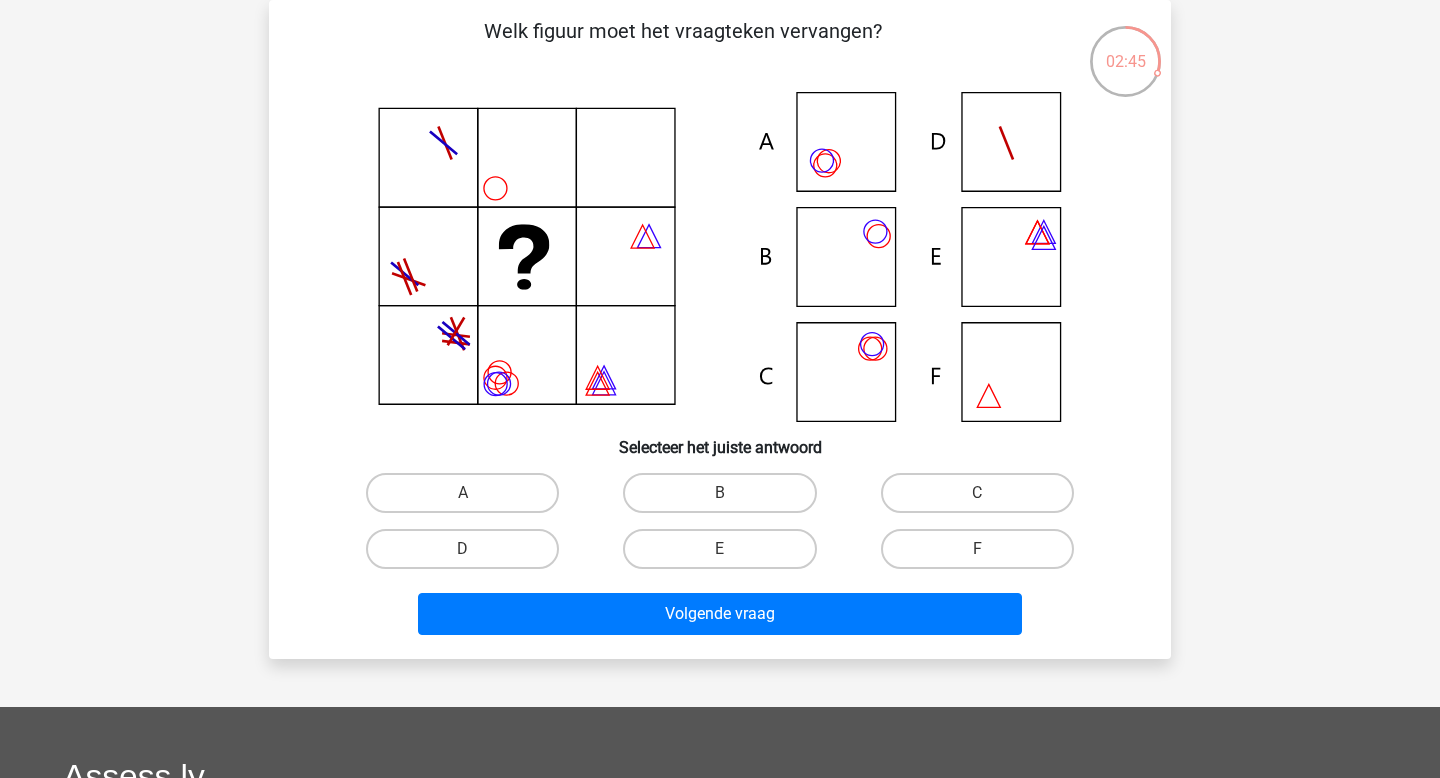 click 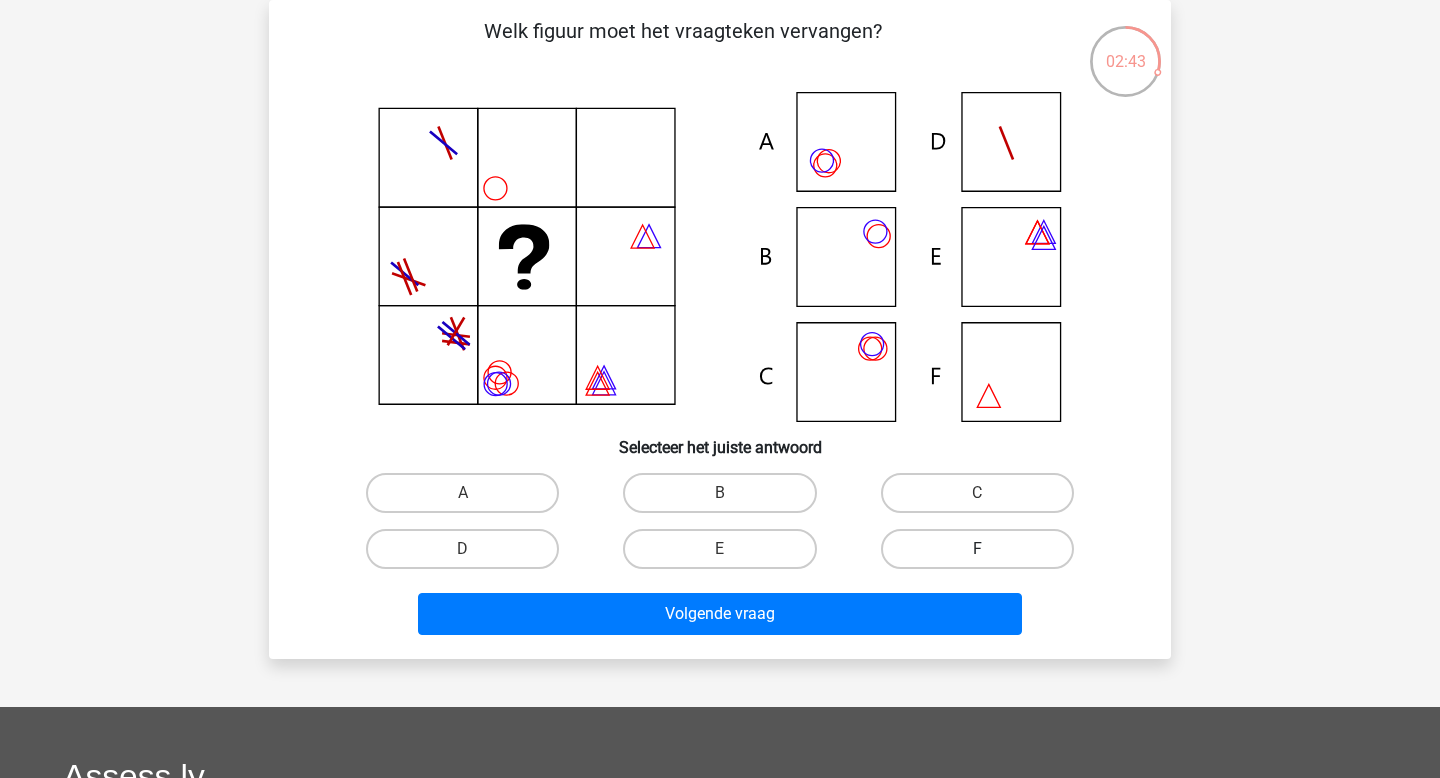 click on "F" at bounding box center [977, 549] 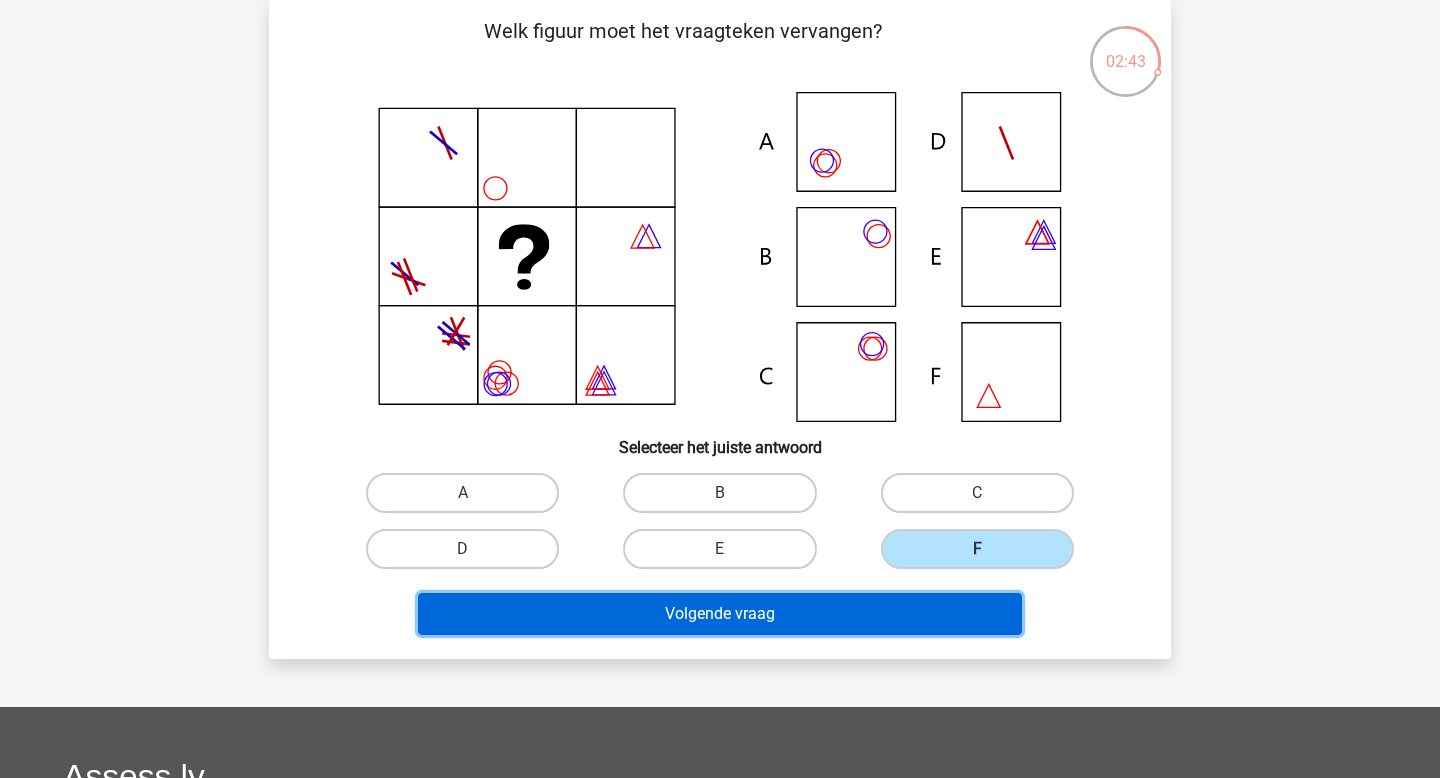 click on "Volgende vraag" at bounding box center (720, 614) 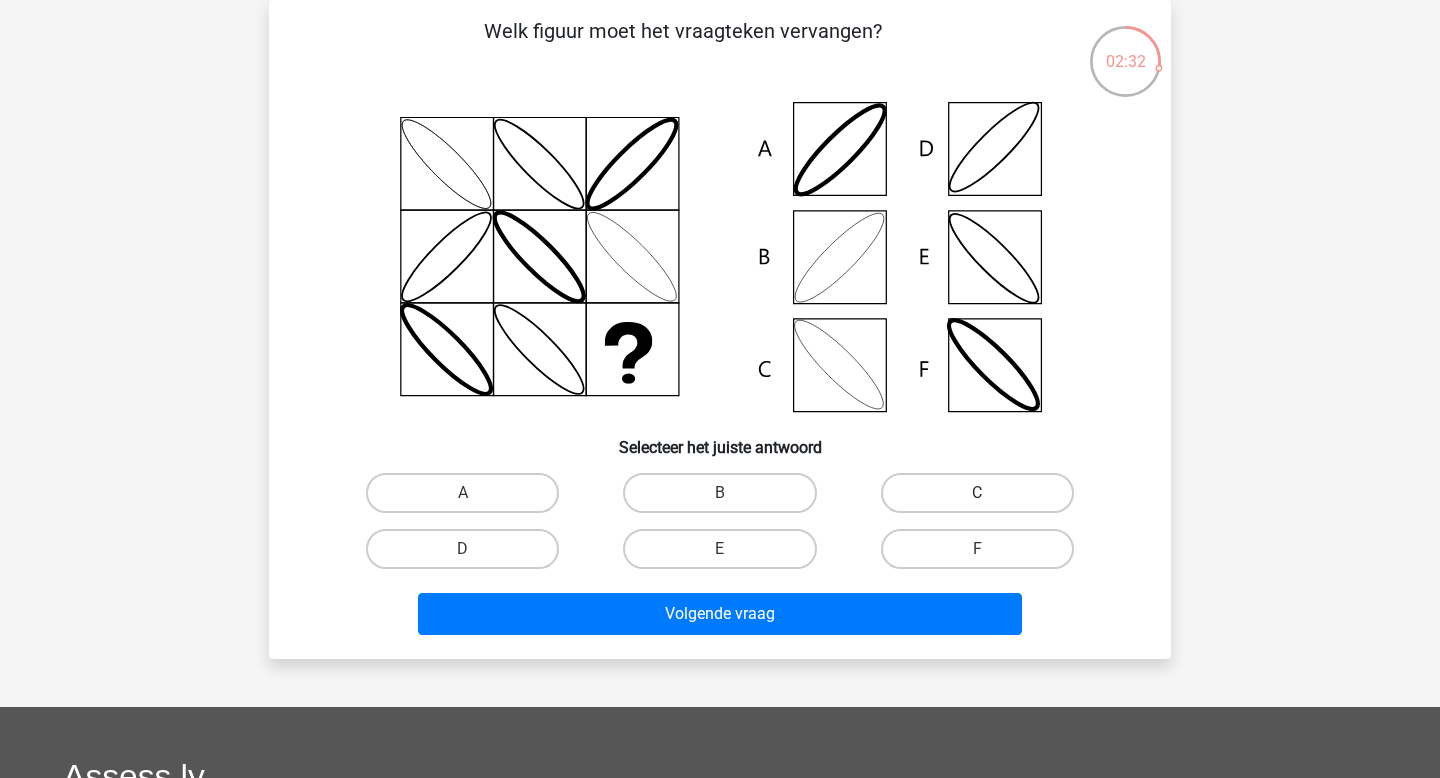 click on "C" at bounding box center (977, 493) 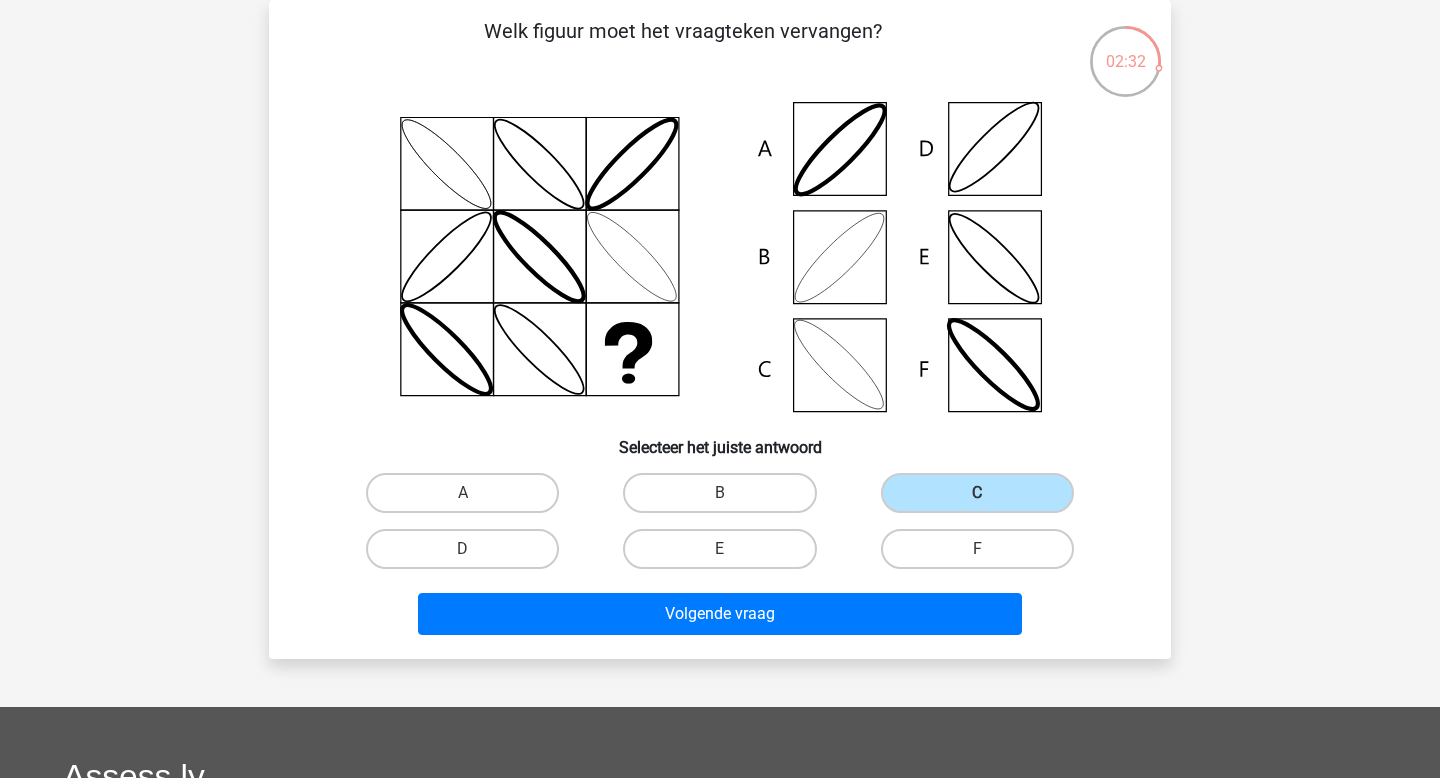 click on "F" at bounding box center [977, 549] 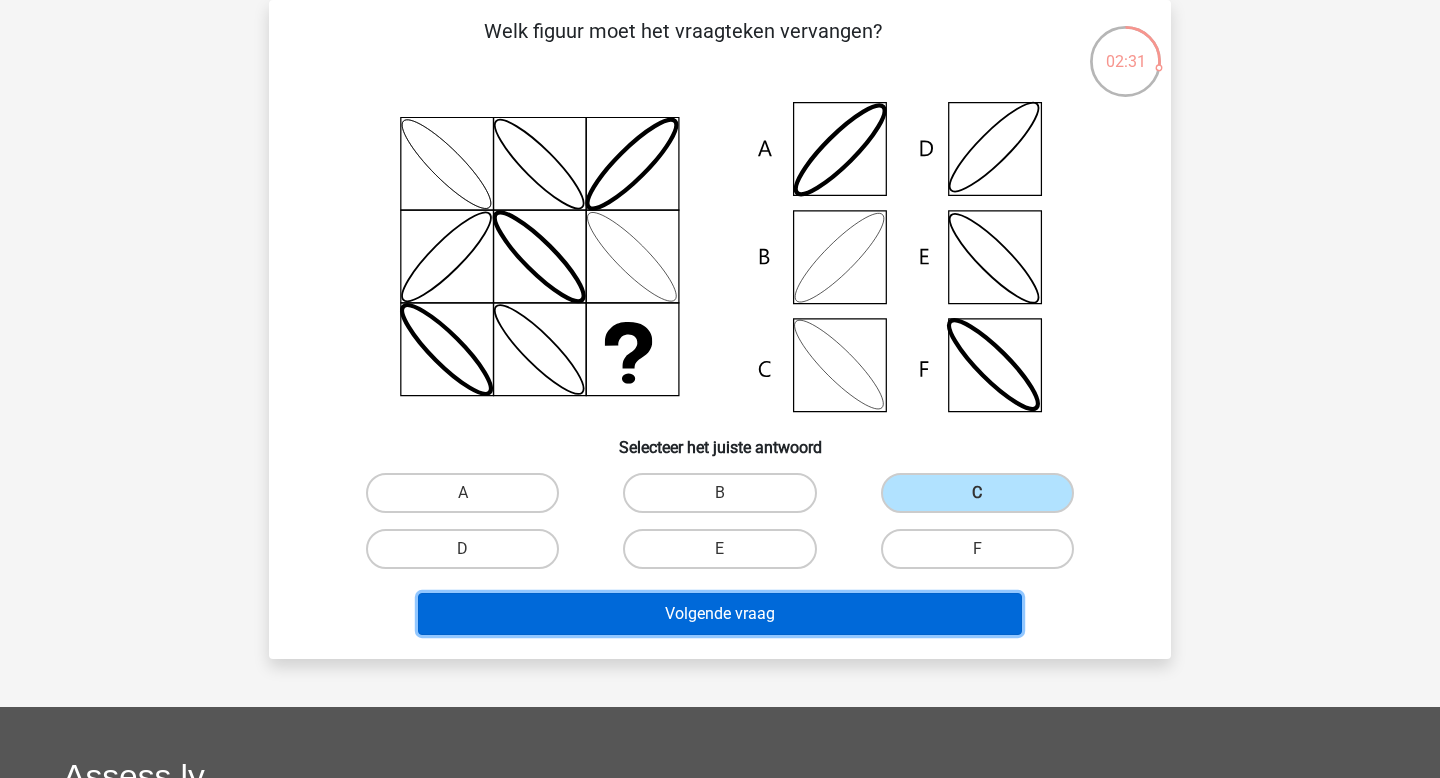 click on "Volgende vraag" at bounding box center [720, 614] 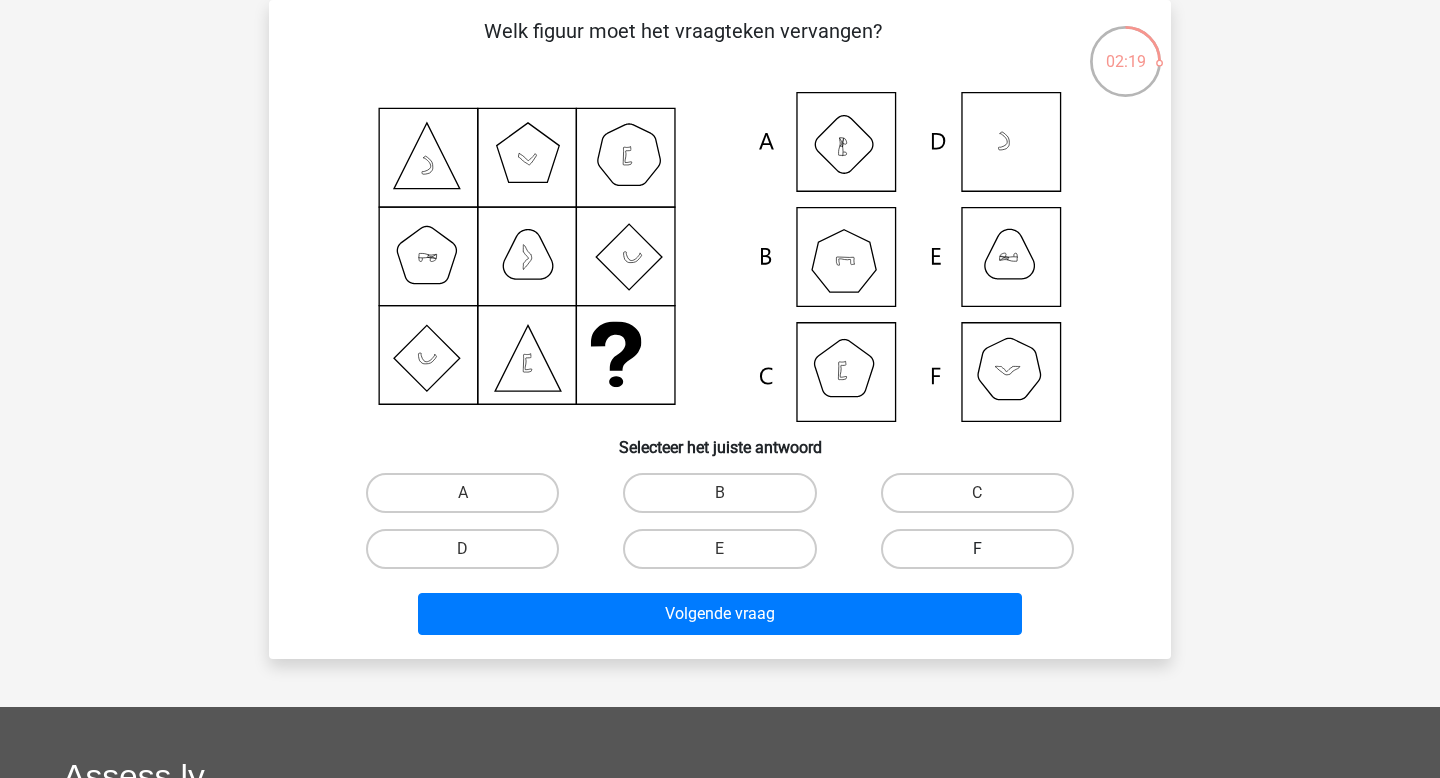 click on "F" at bounding box center (977, 549) 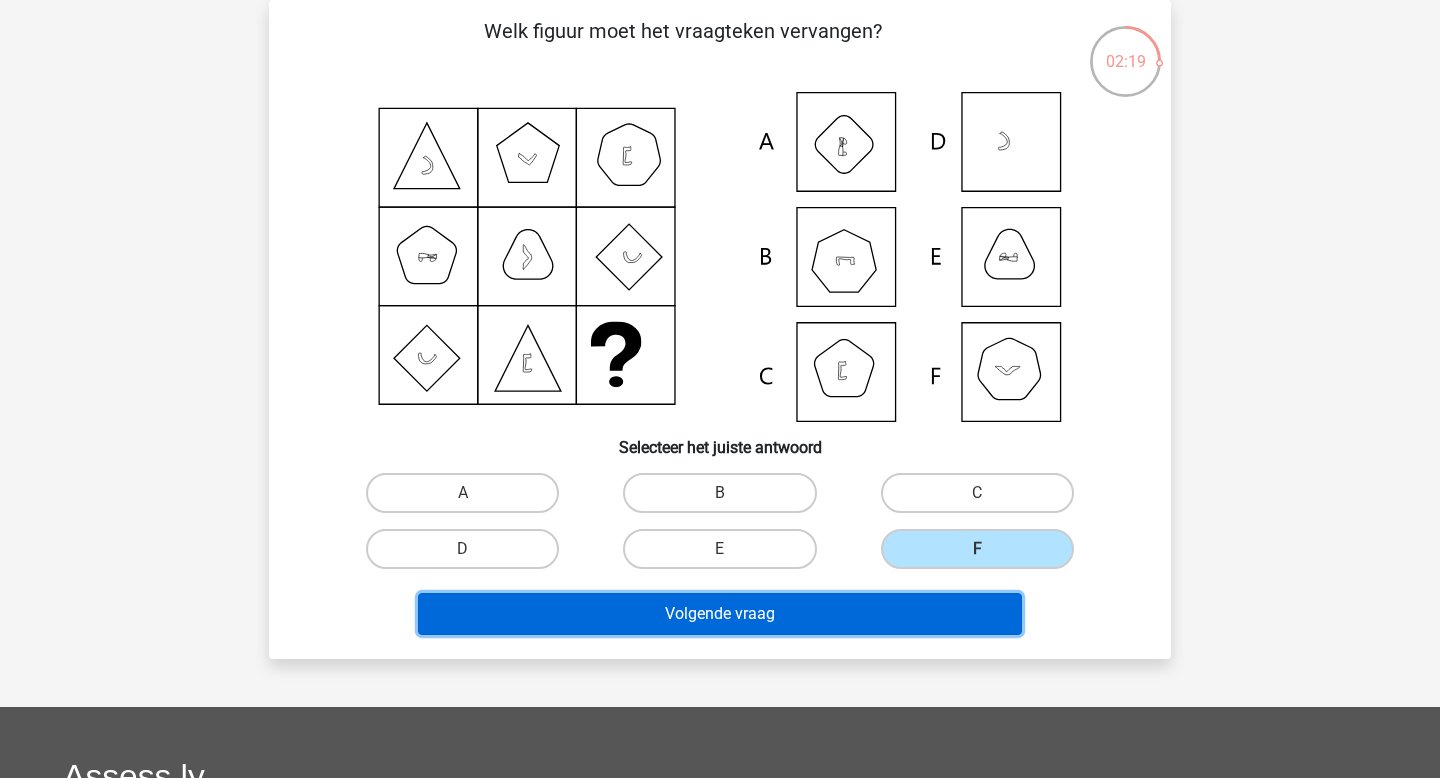 click on "Volgende vraag" at bounding box center [720, 614] 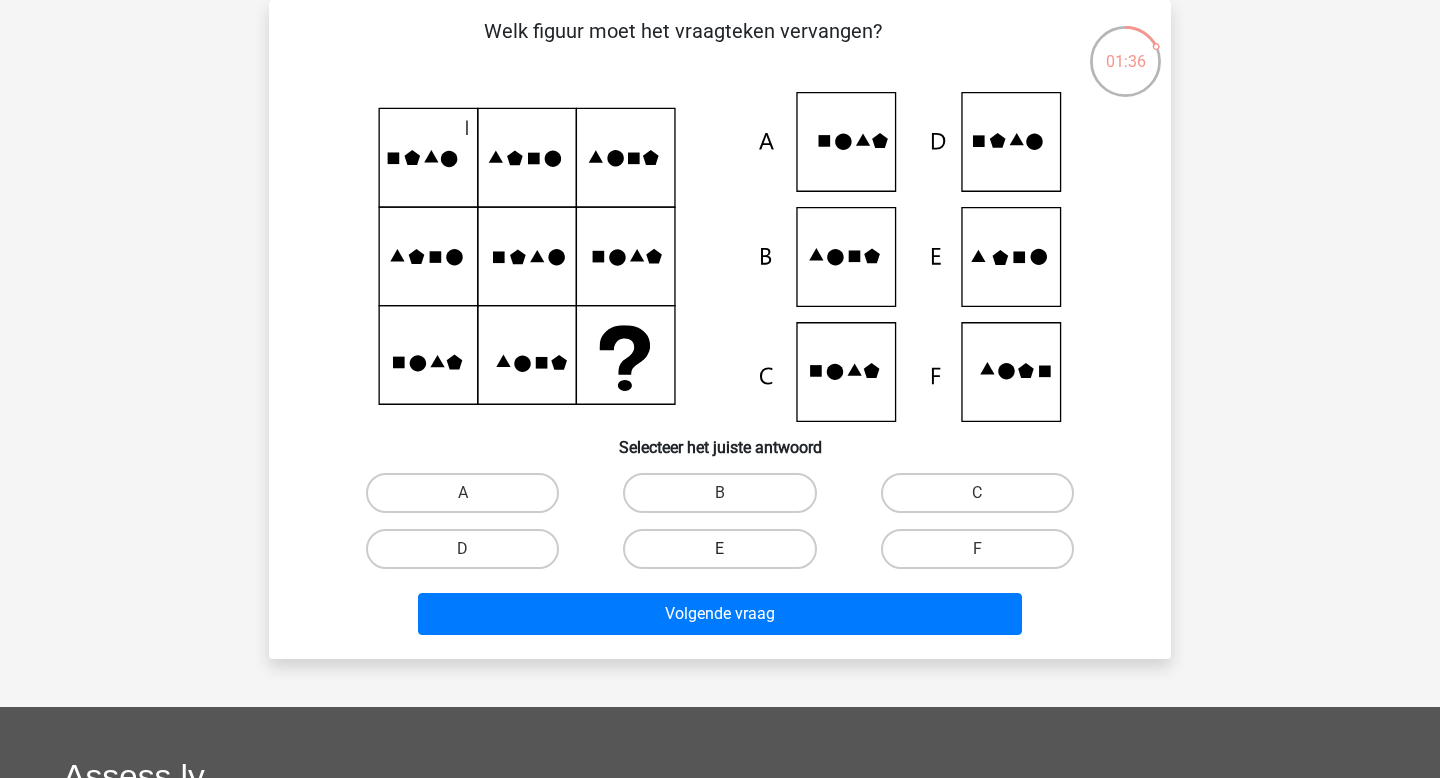 click on "E" at bounding box center [719, 549] 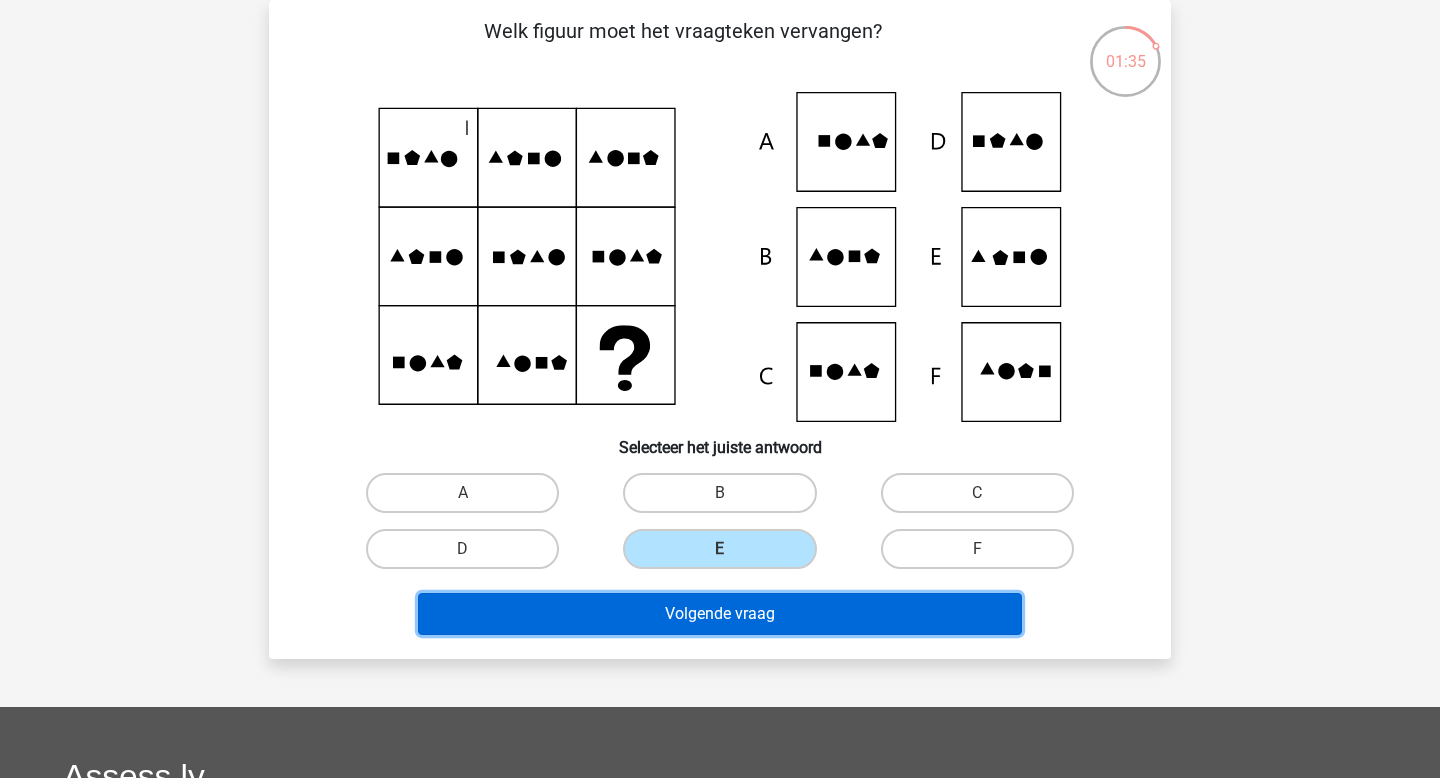 click on "Volgende vraag" at bounding box center (720, 614) 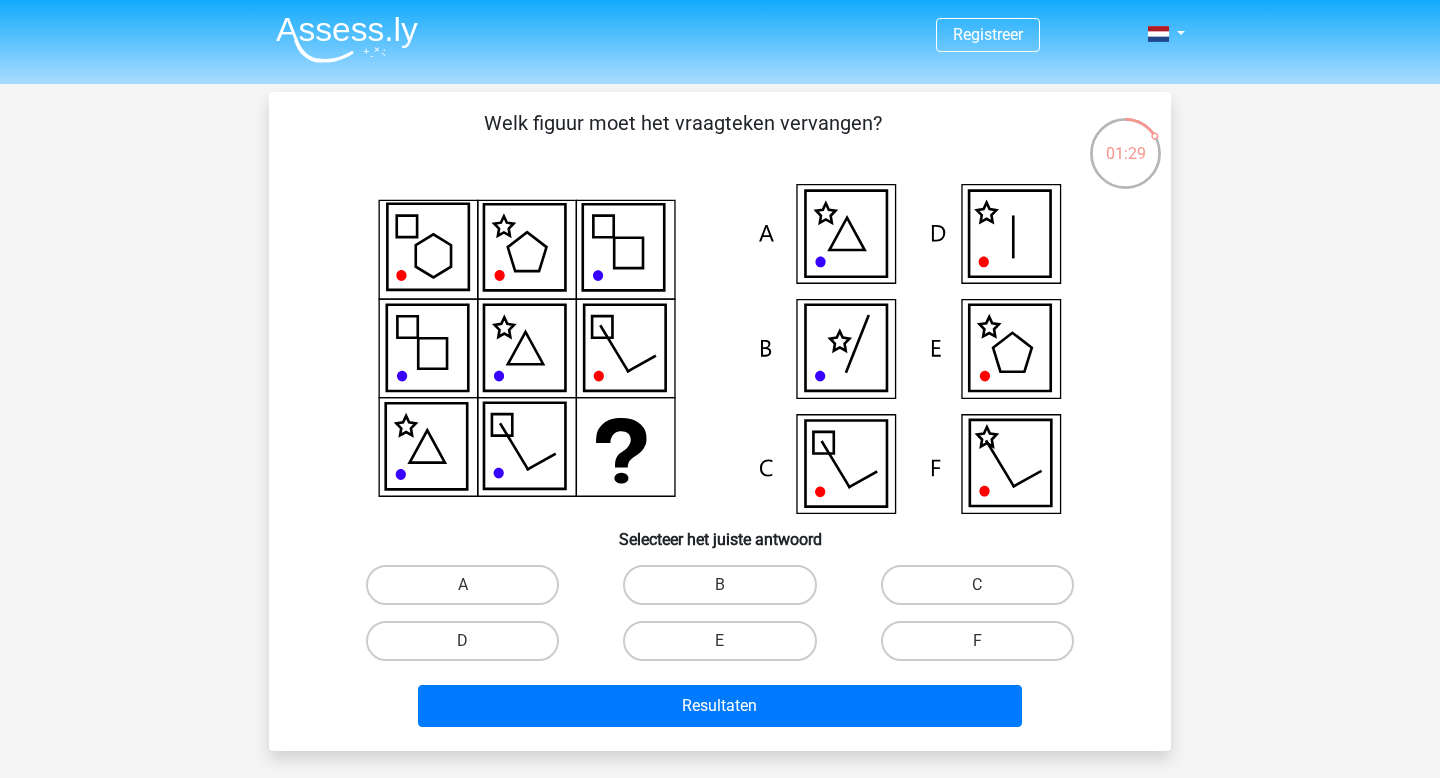 scroll, scrollTop: 80, scrollLeft: 0, axis: vertical 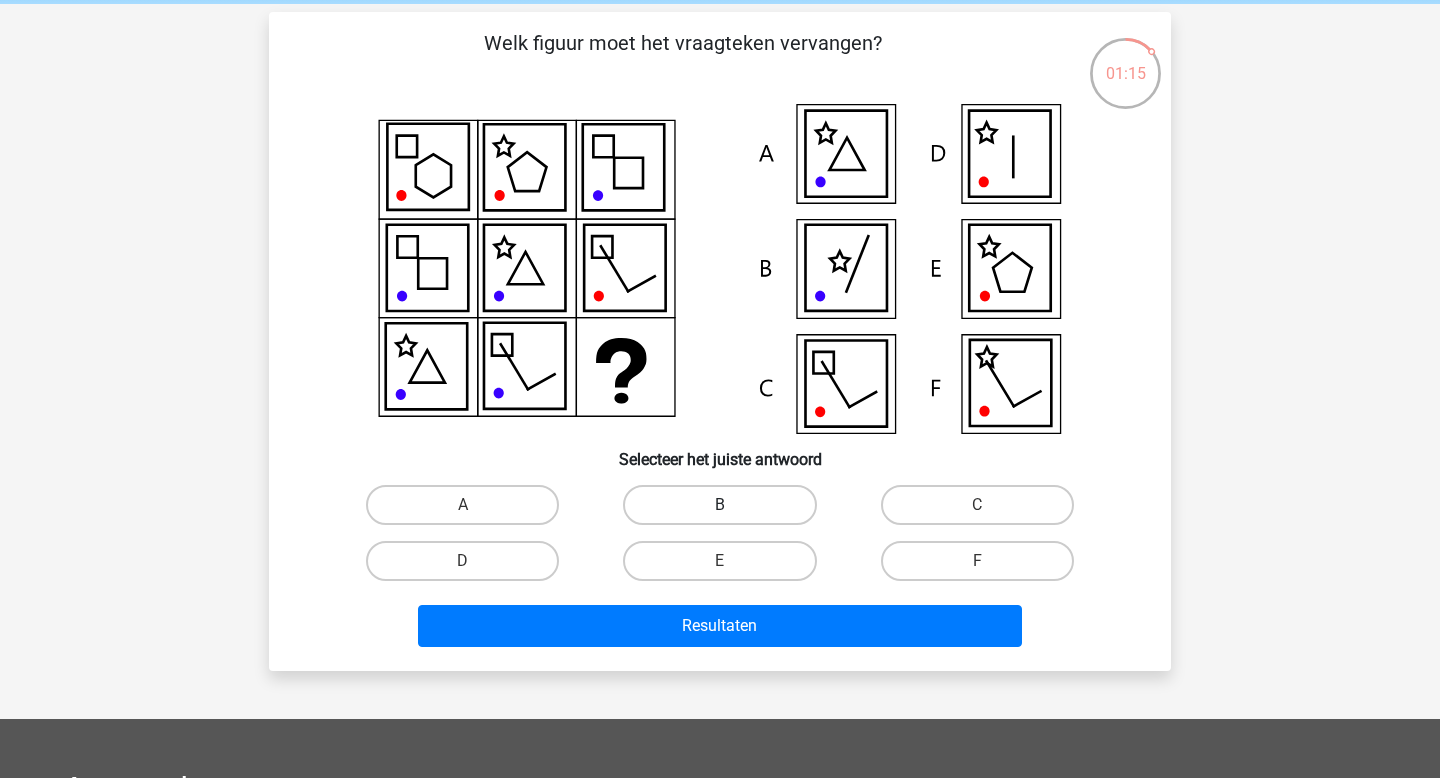 click on "B" at bounding box center [719, 505] 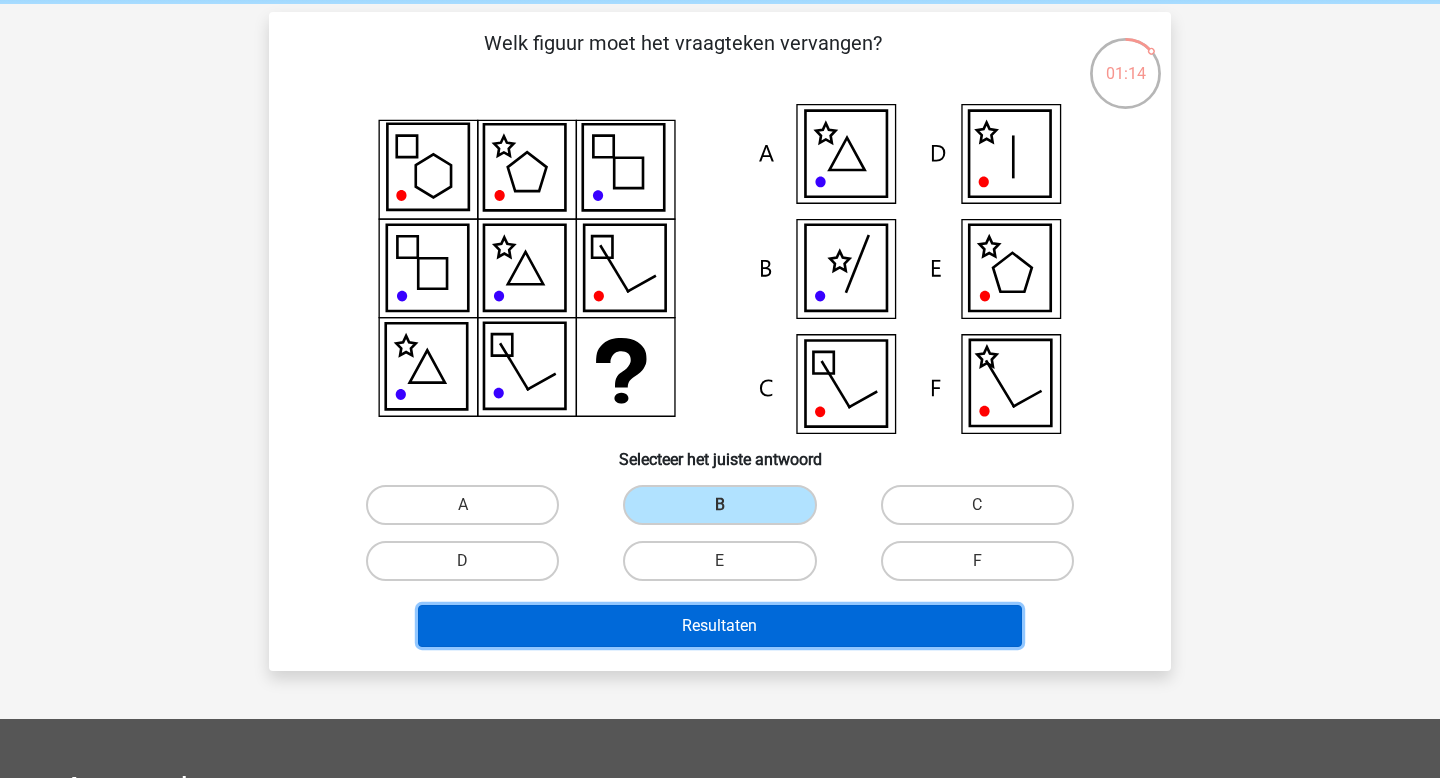 click on "Resultaten" at bounding box center [720, 626] 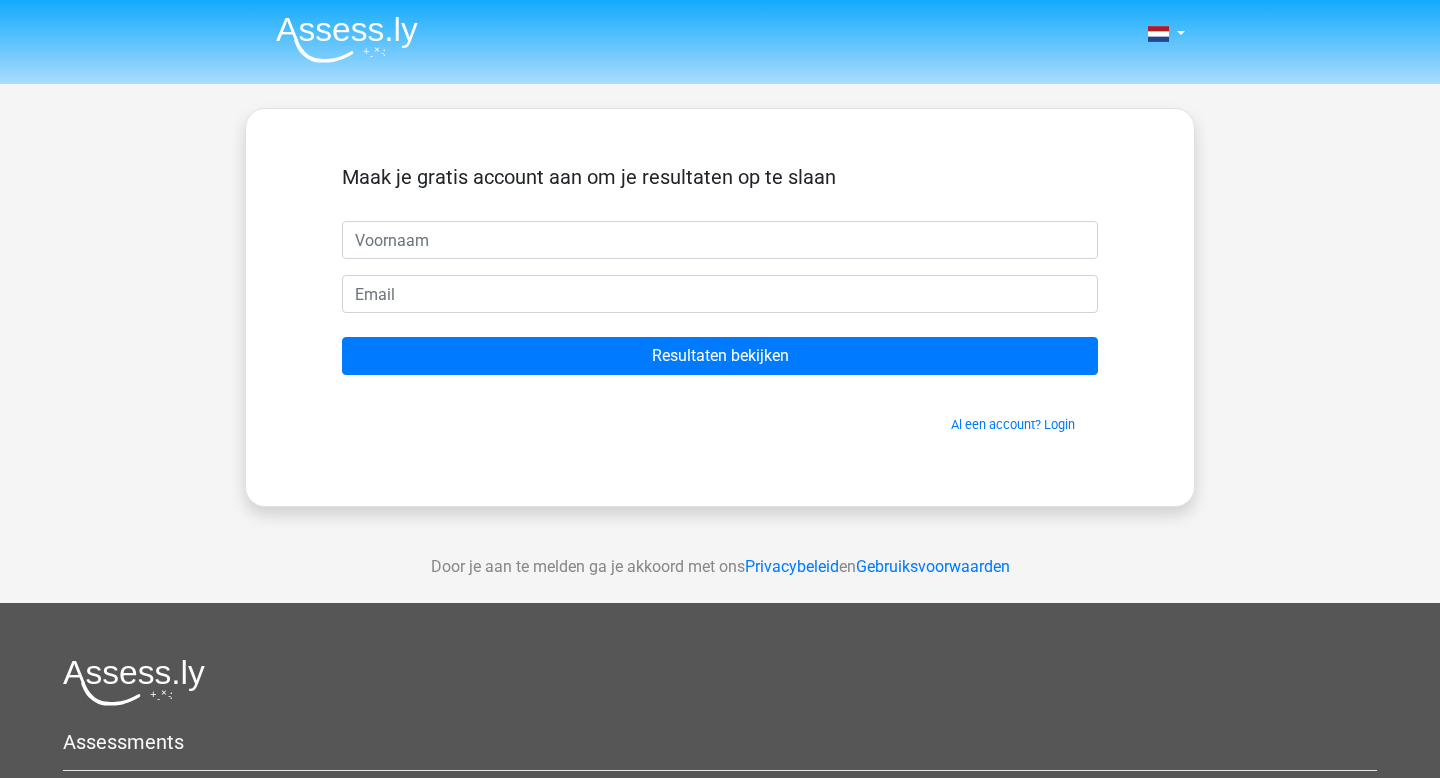 scroll, scrollTop: 0, scrollLeft: 0, axis: both 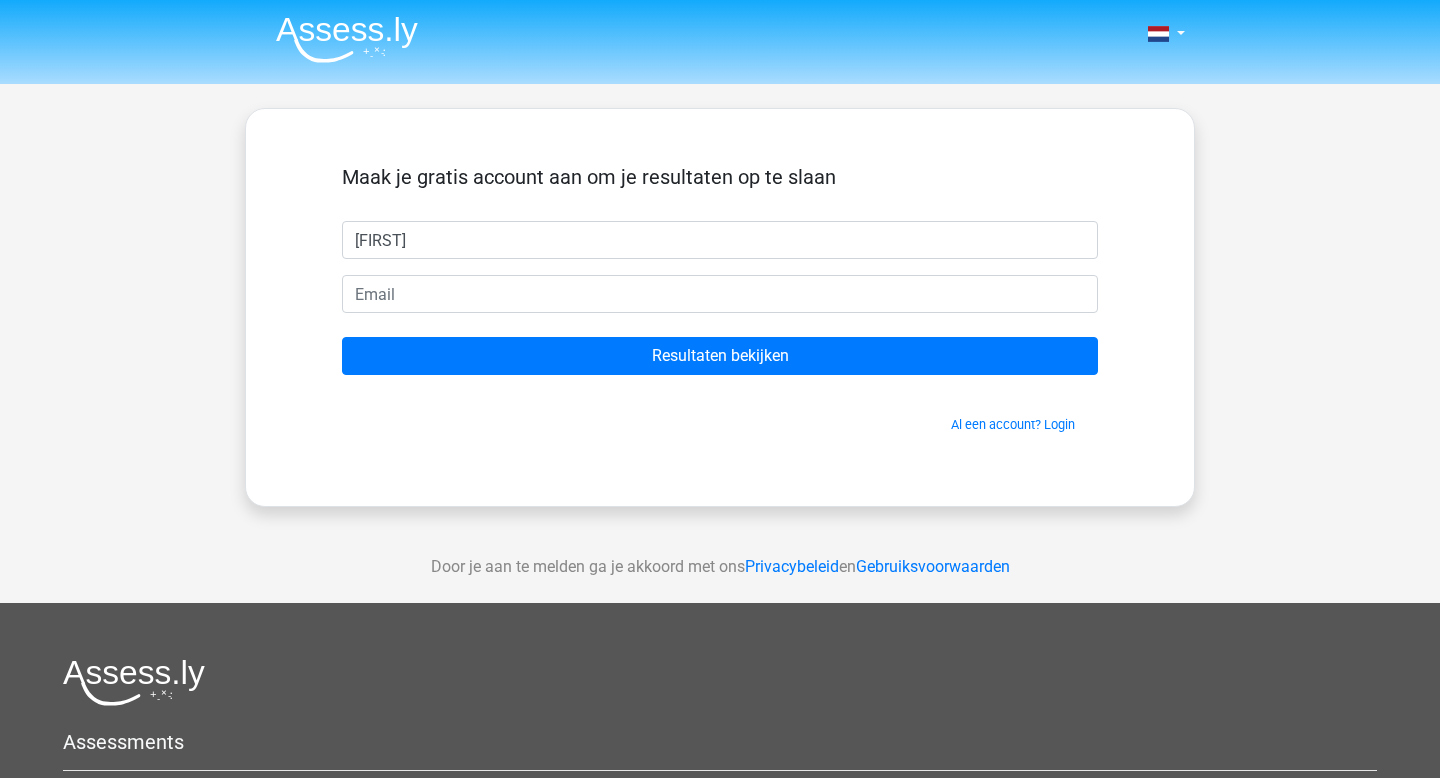 type on "[FIRST]" 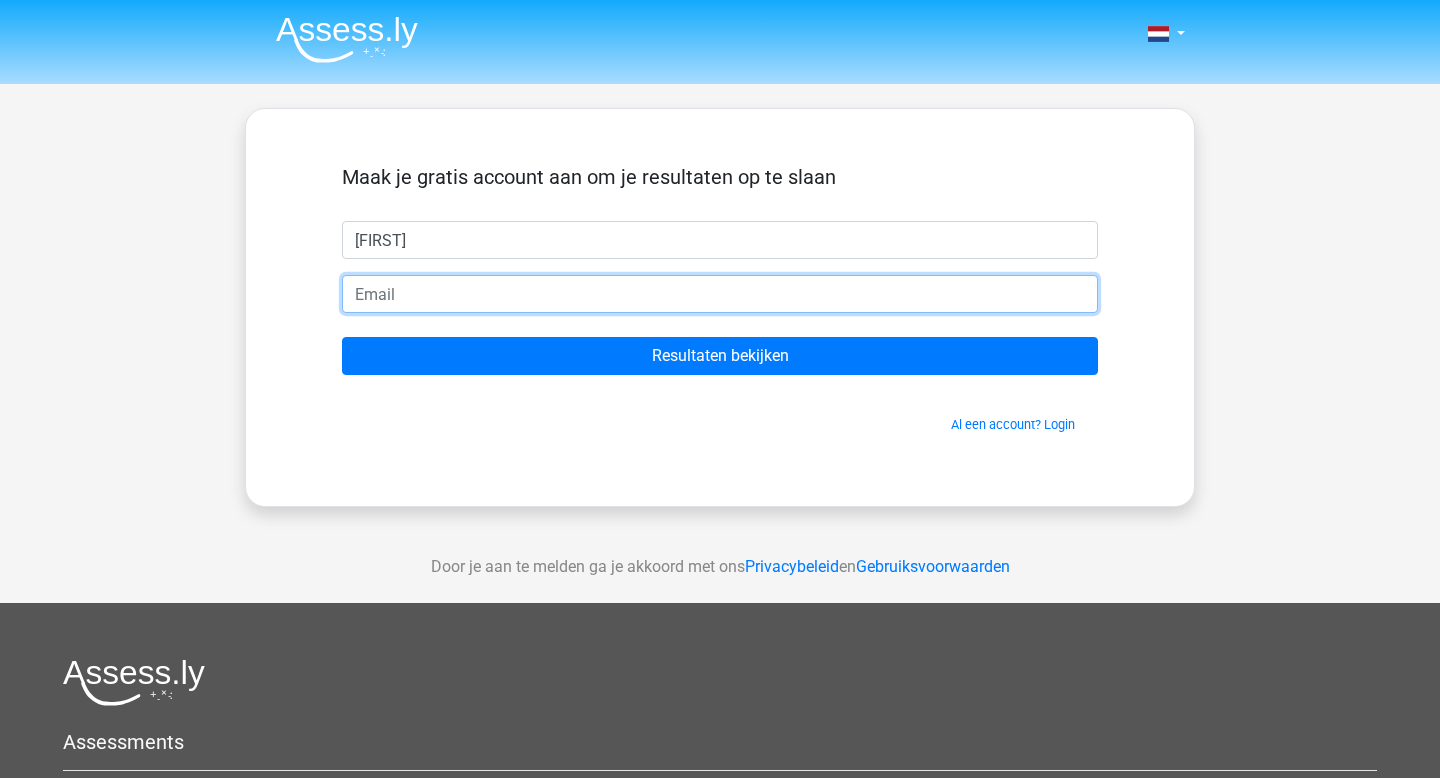 click at bounding box center (720, 294) 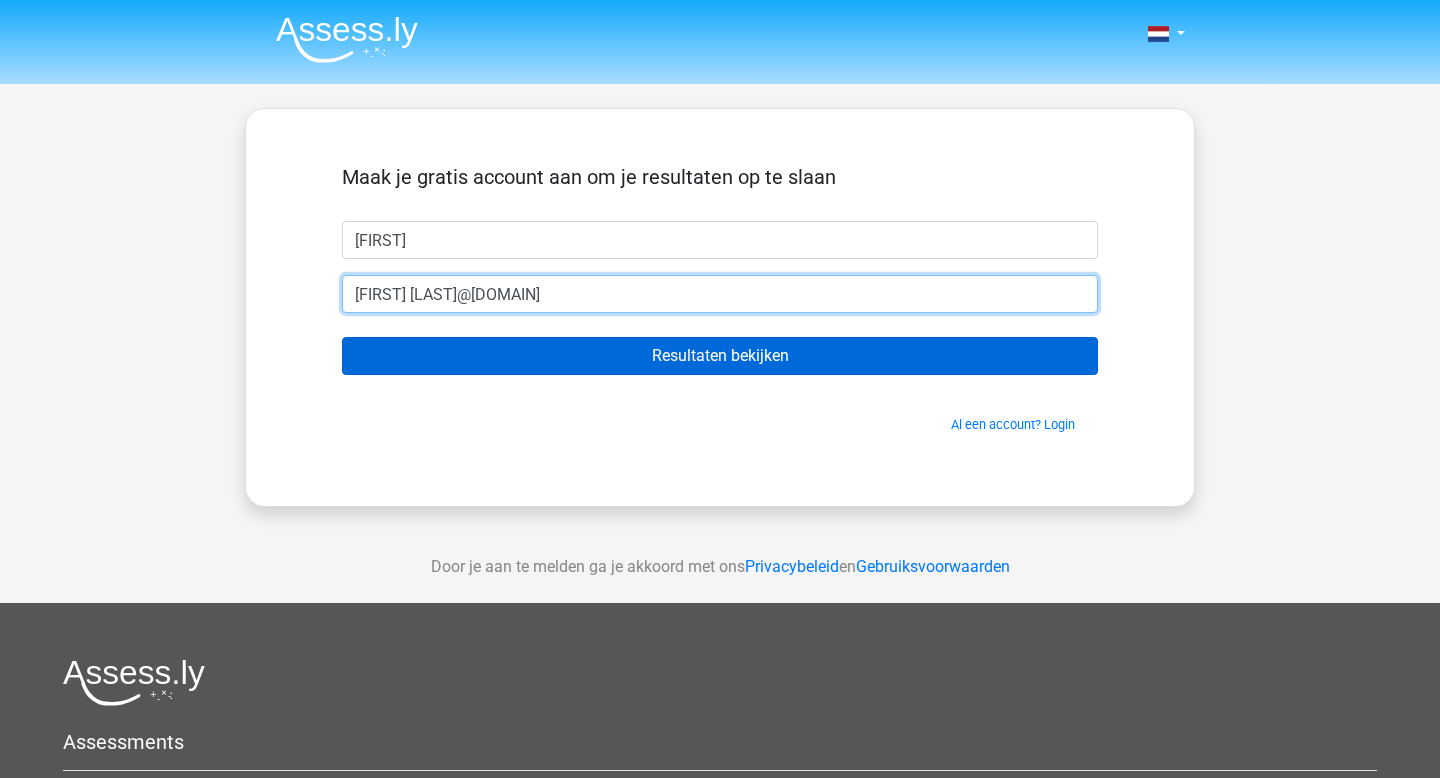 type on "[FIRST] [LAST]@[DOMAIN]" 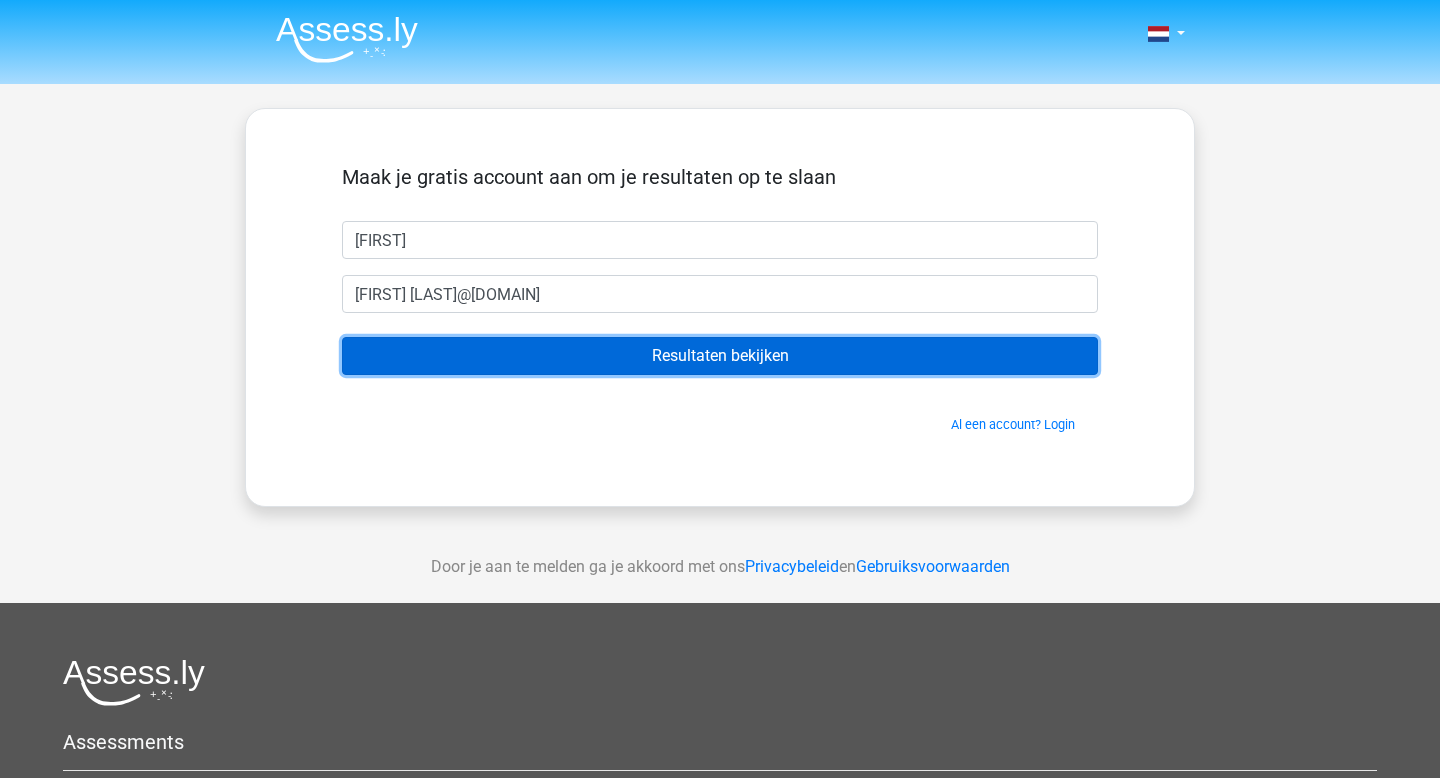 click on "Resultaten bekijken" at bounding box center (720, 356) 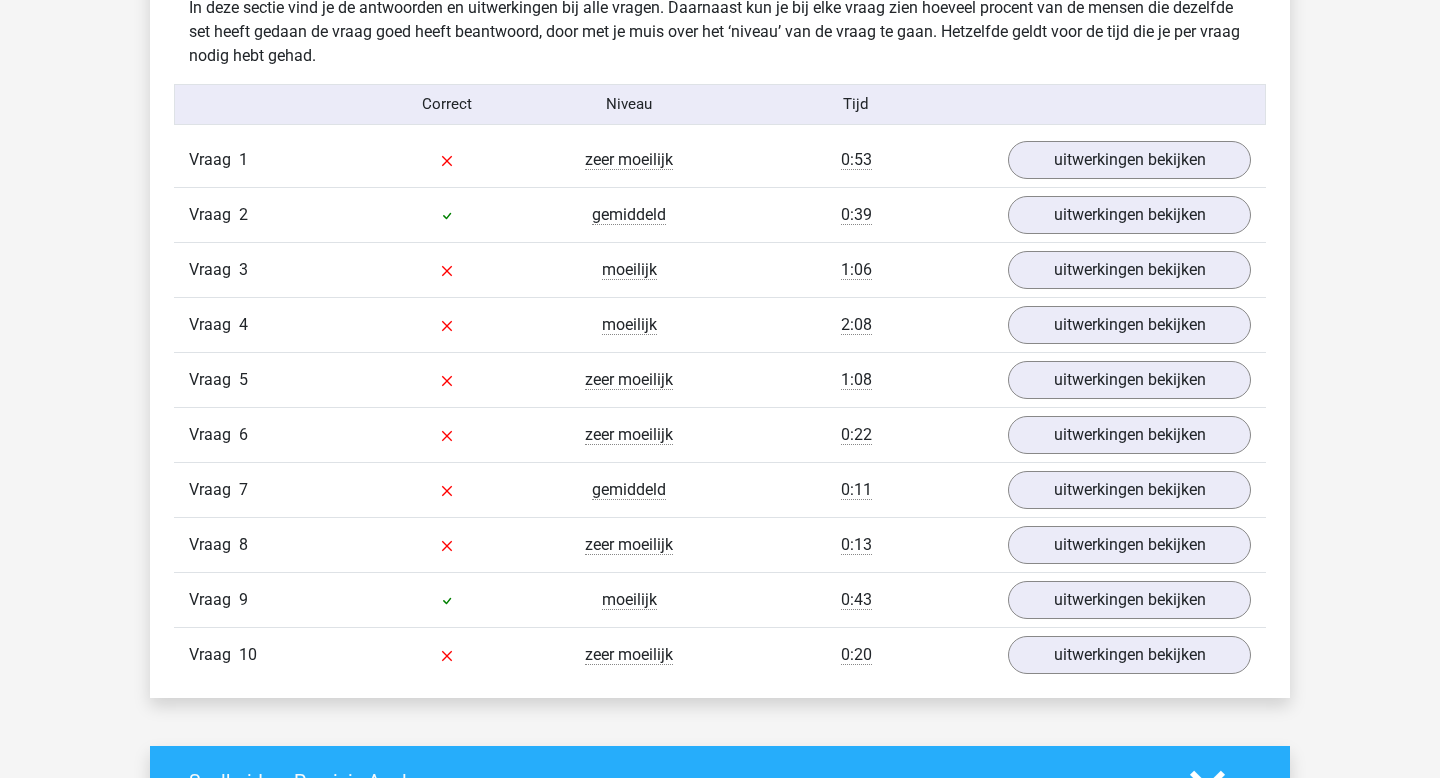 scroll, scrollTop: 1568, scrollLeft: 0, axis: vertical 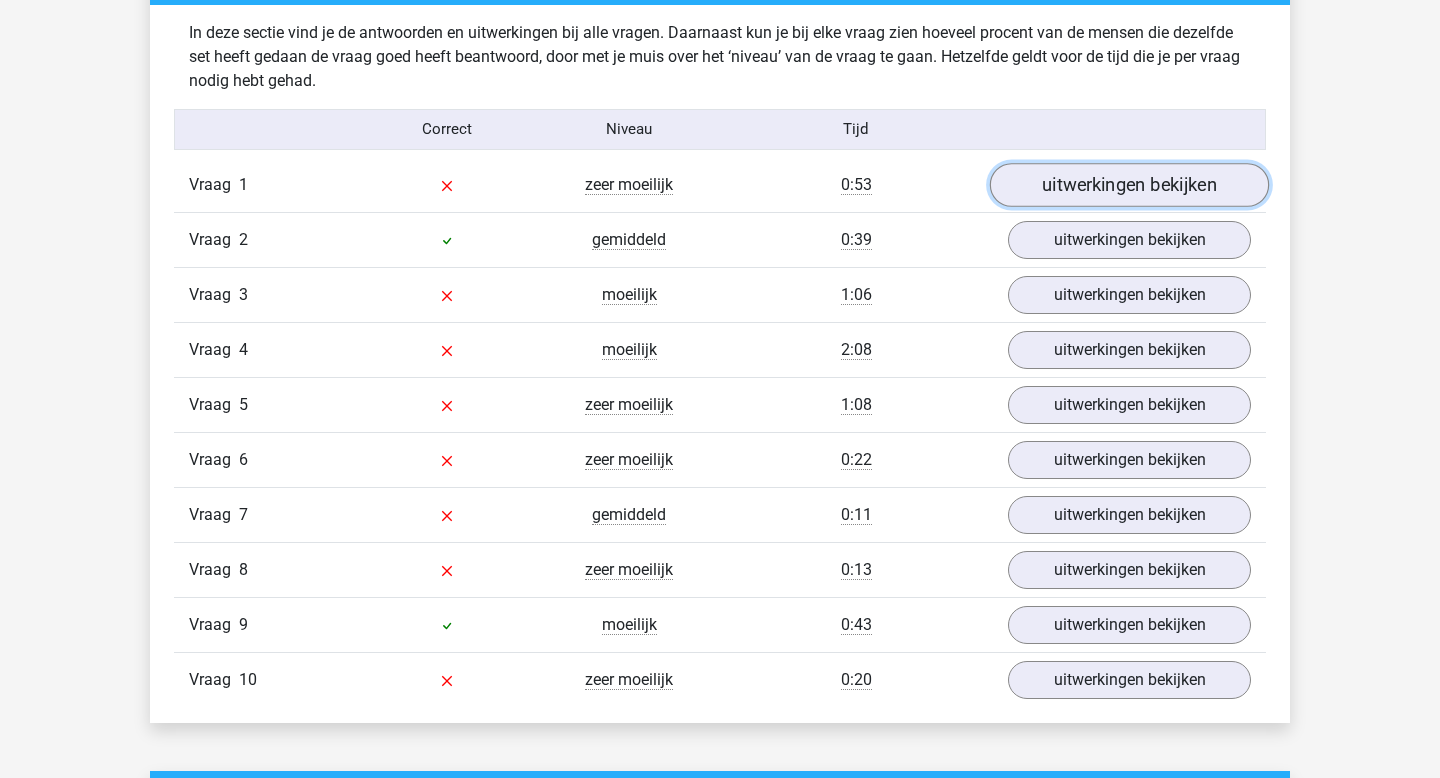 click on "uitwerkingen bekijken" at bounding box center [1129, 185] 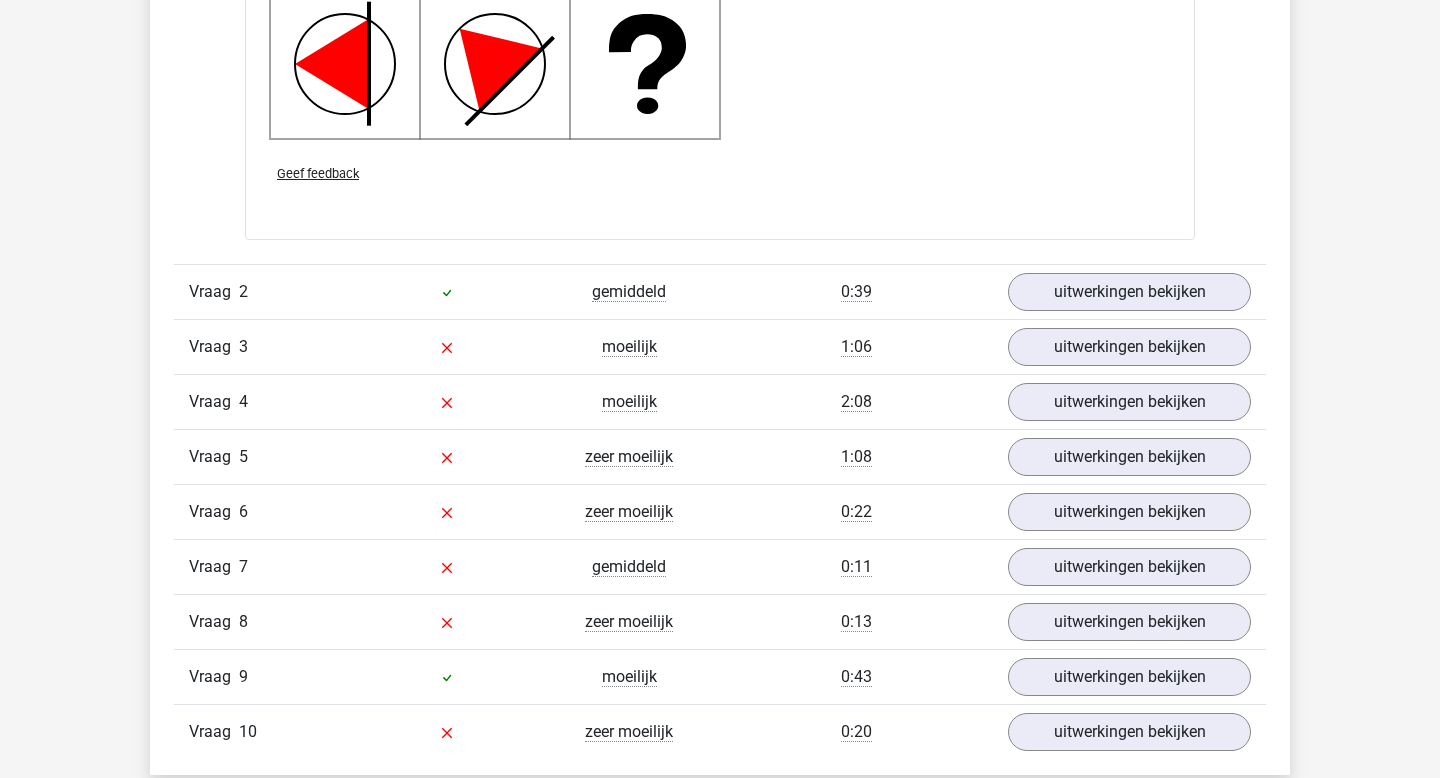 scroll, scrollTop: 2861, scrollLeft: 0, axis: vertical 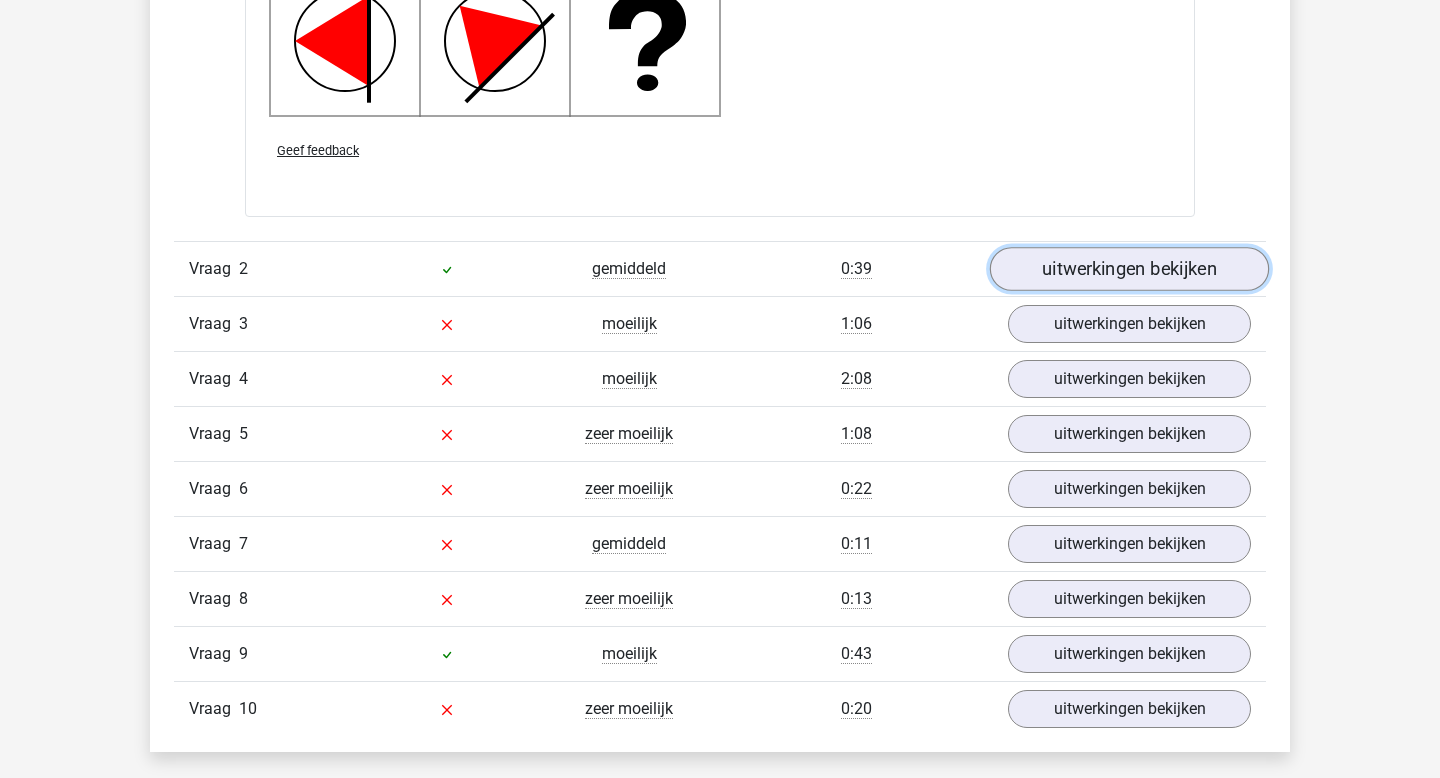click on "uitwerkingen bekijken" at bounding box center [1129, 269] 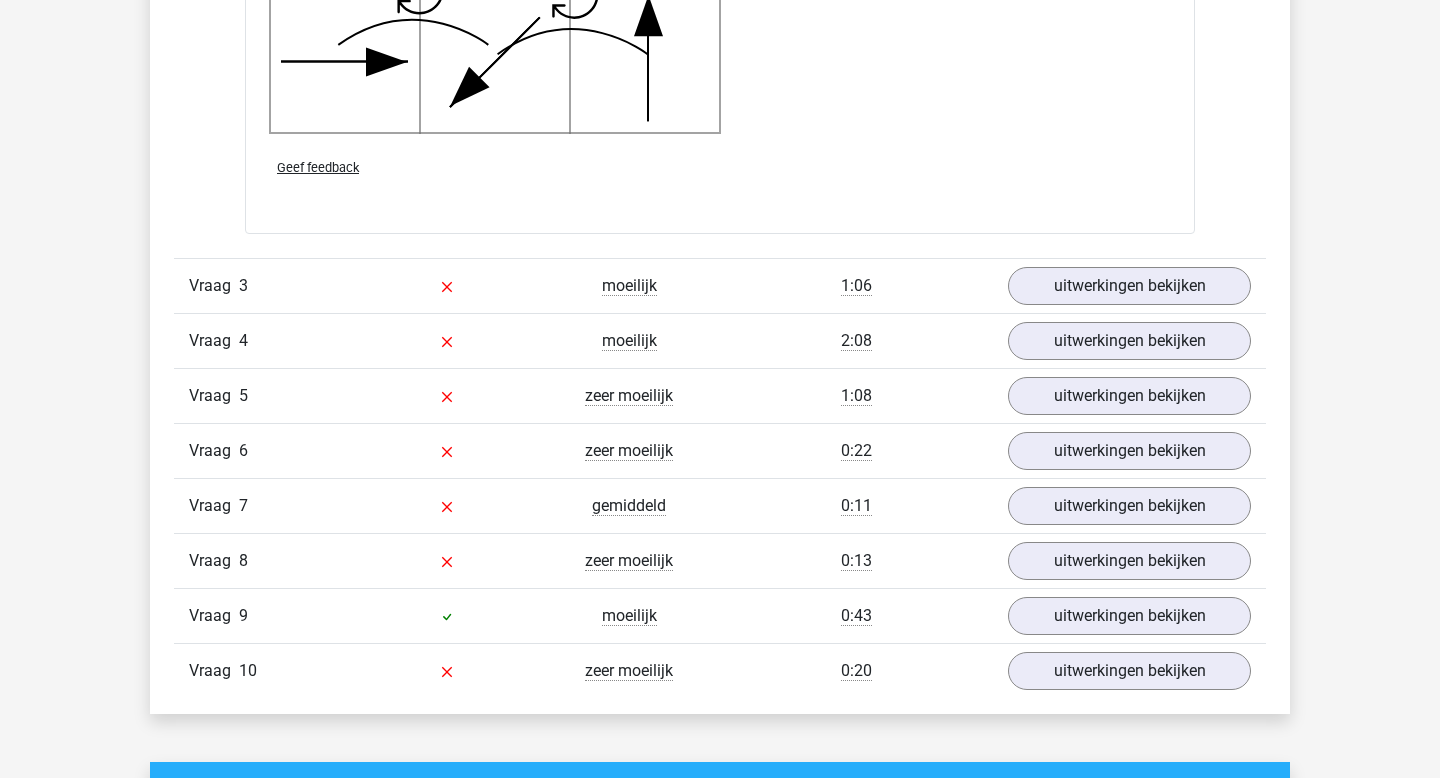 scroll, scrollTop: 4194, scrollLeft: 0, axis: vertical 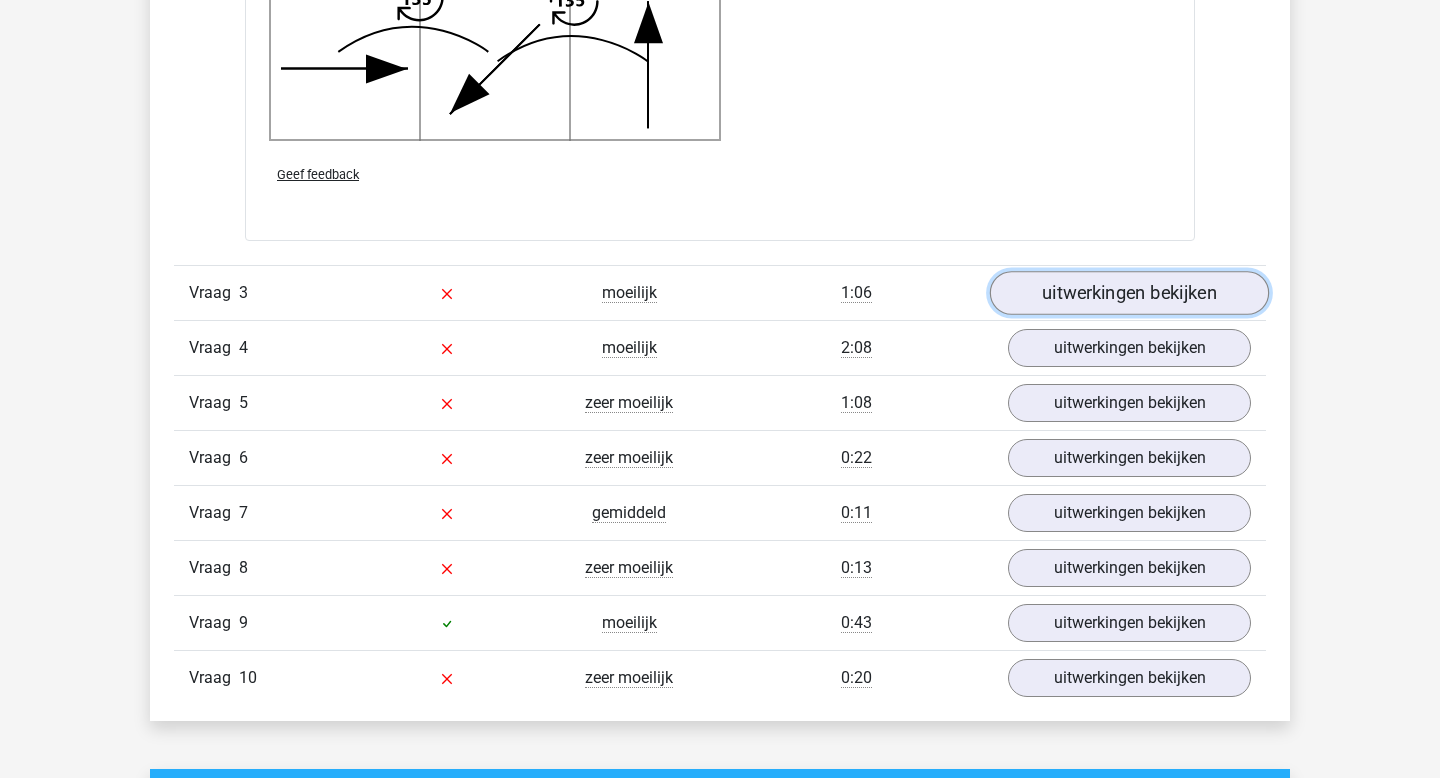 click on "uitwerkingen bekijken" at bounding box center [1129, 293] 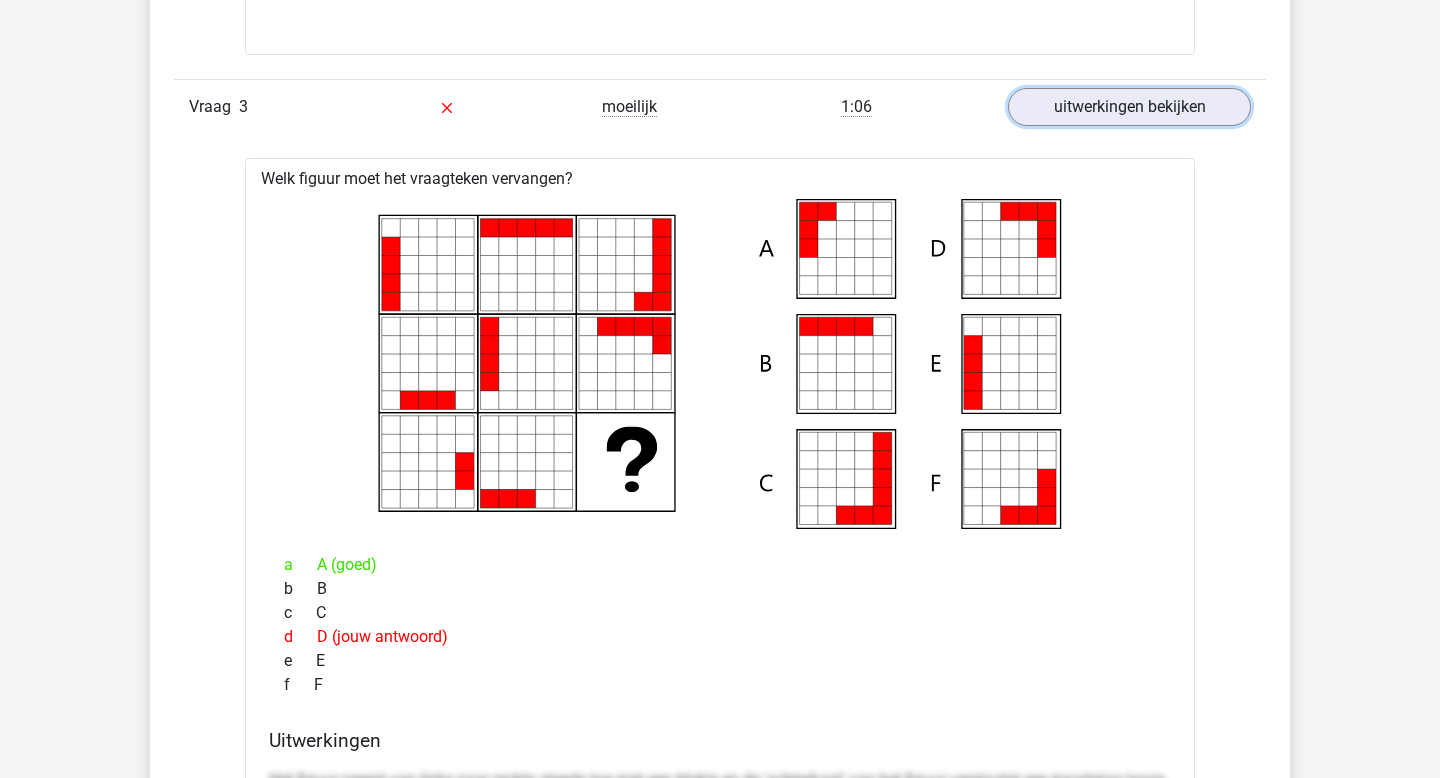 scroll, scrollTop: 4315, scrollLeft: 0, axis: vertical 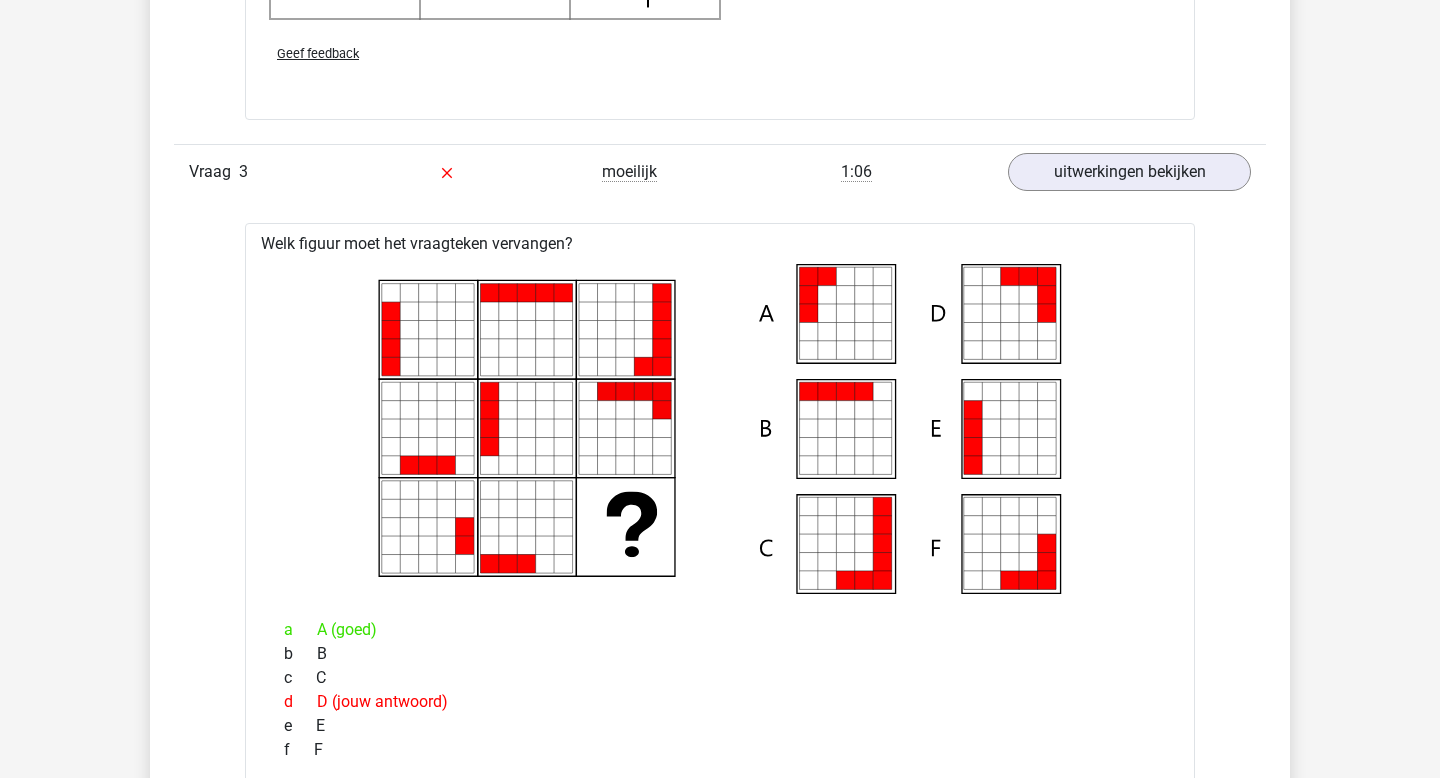 click on "a
A
(goed)" at bounding box center (720, 630) 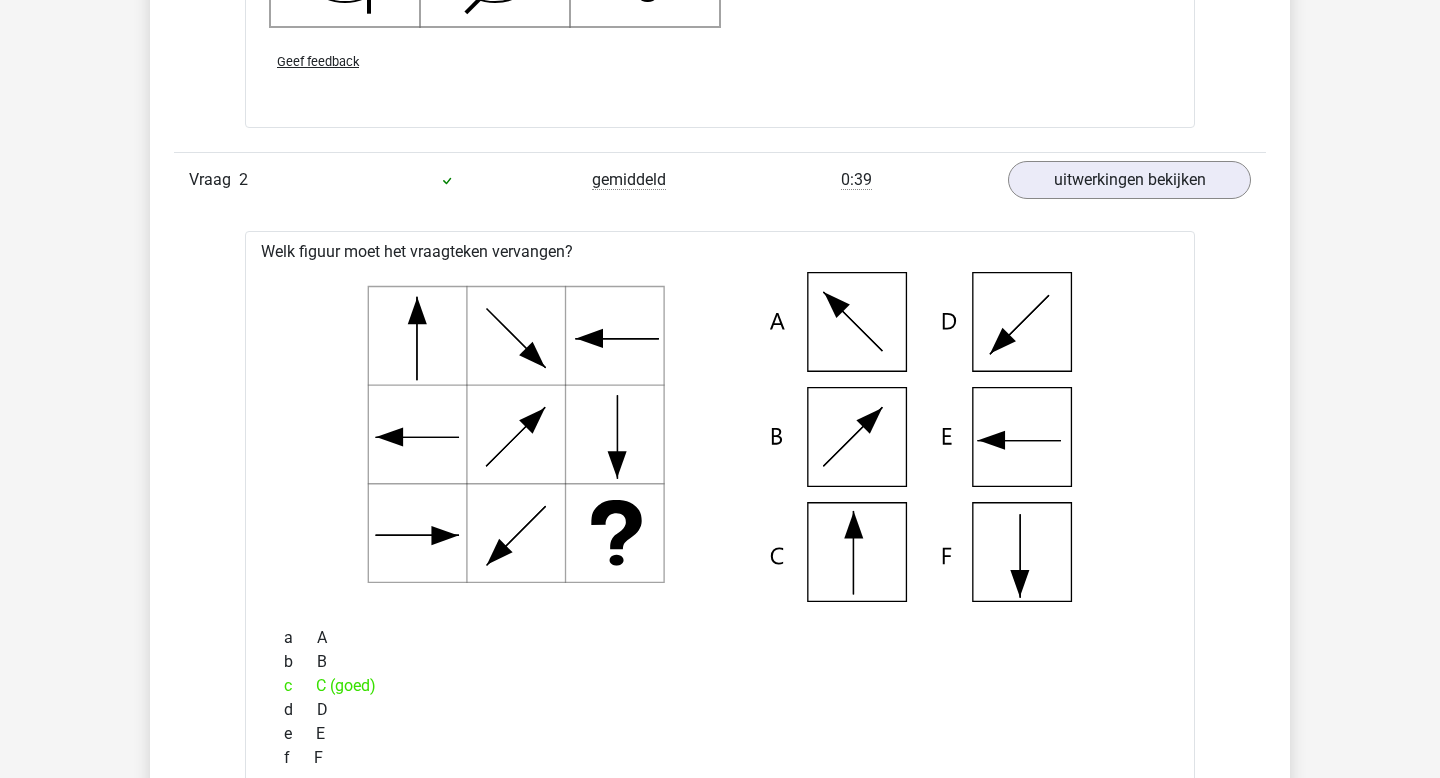 scroll, scrollTop: 2891, scrollLeft: 0, axis: vertical 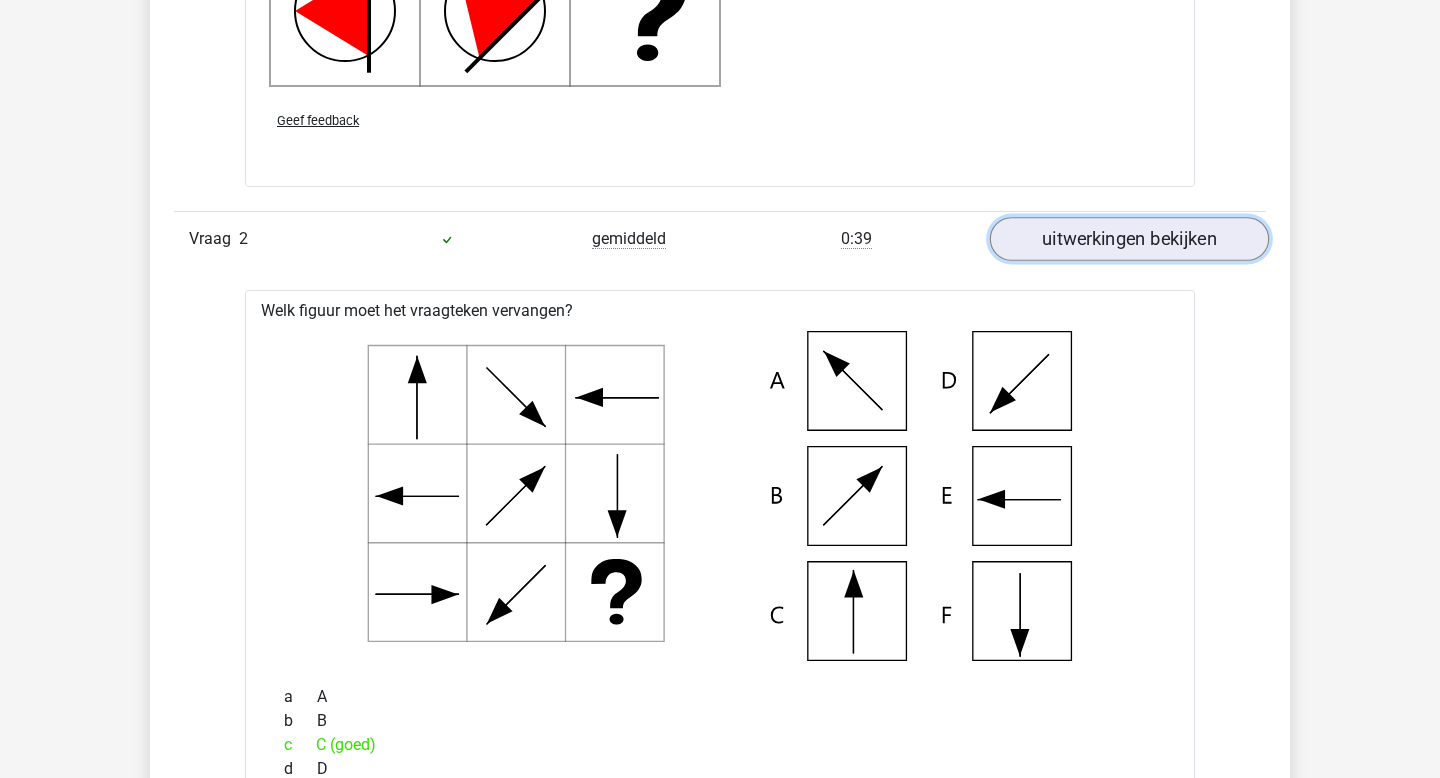 click on "uitwerkingen bekijken" at bounding box center (1129, 239) 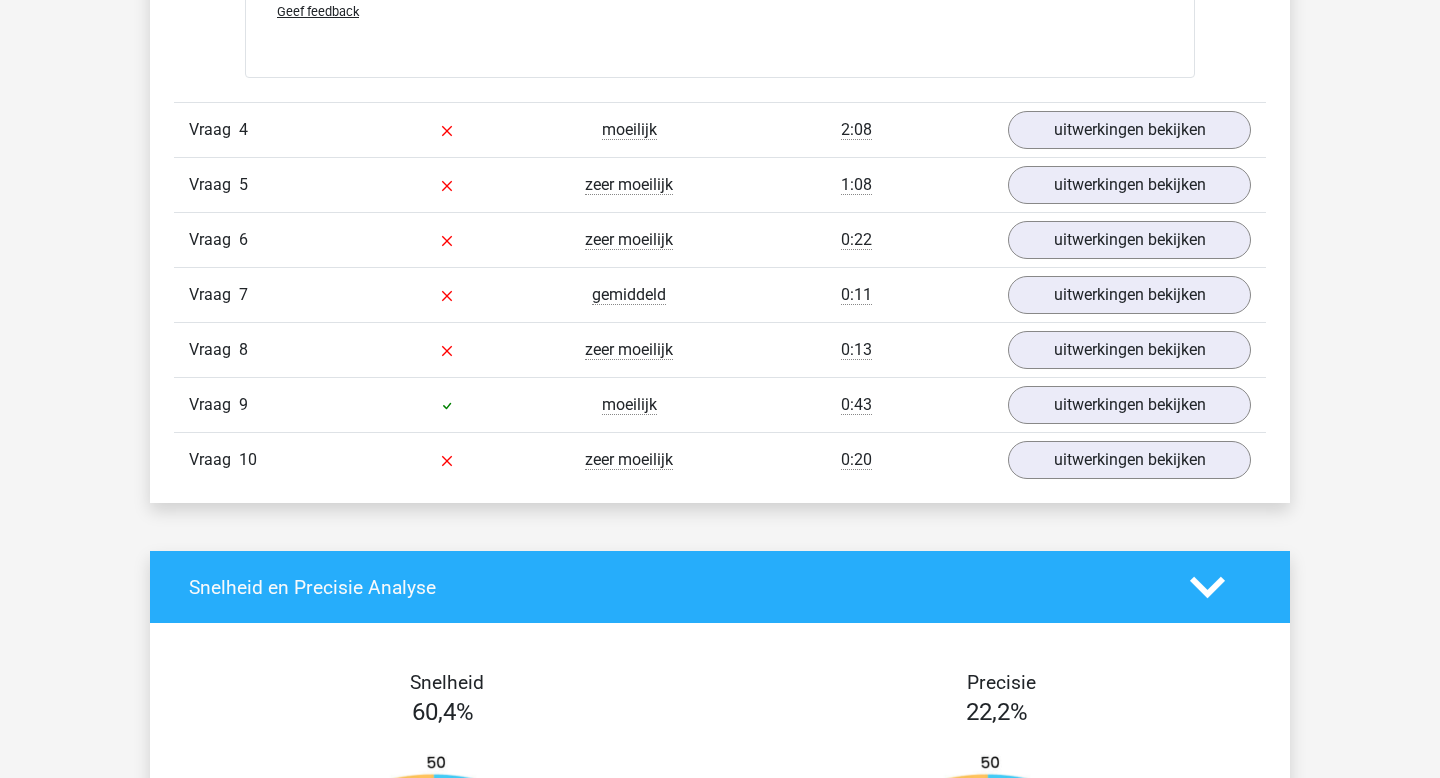 scroll, scrollTop: 4565, scrollLeft: 0, axis: vertical 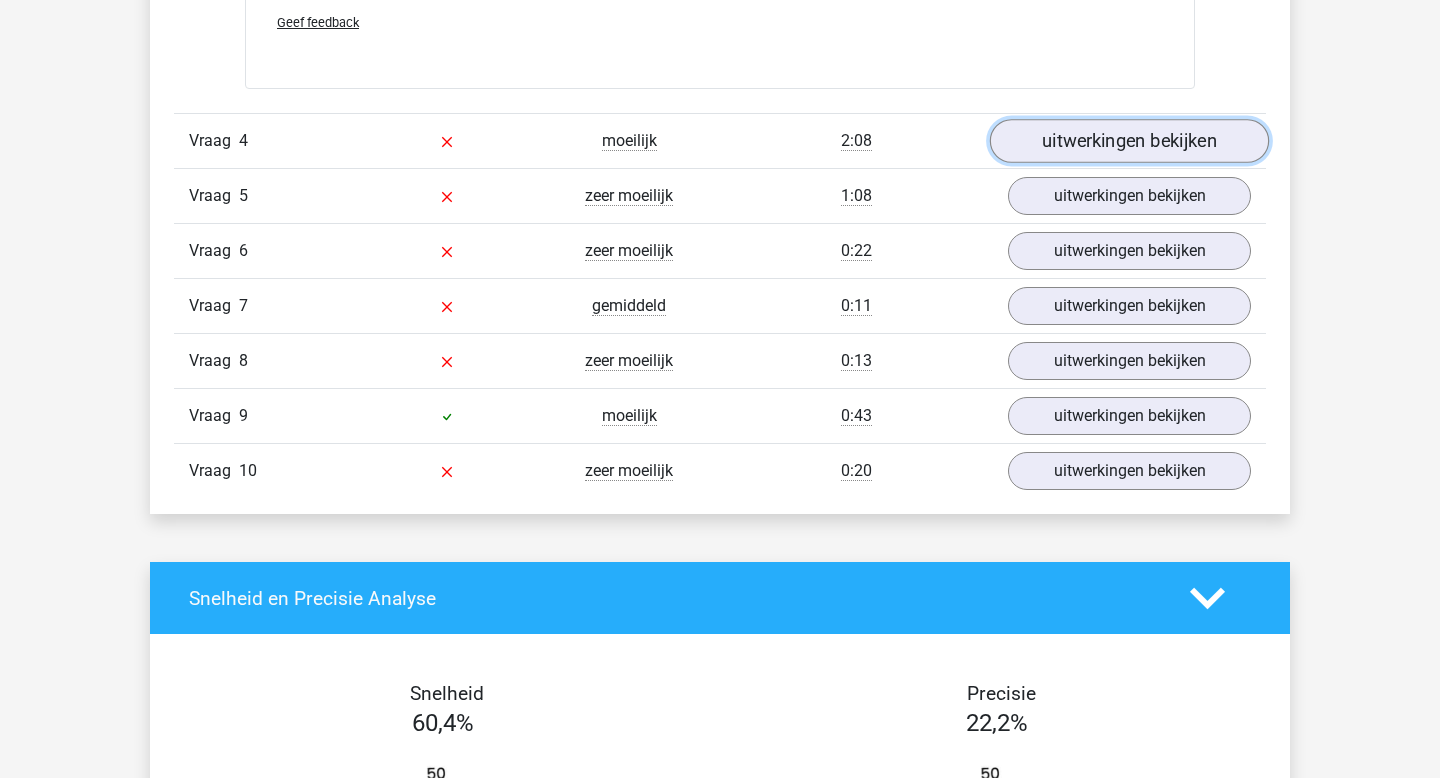 click on "uitwerkingen bekijken" at bounding box center [1129, 141] 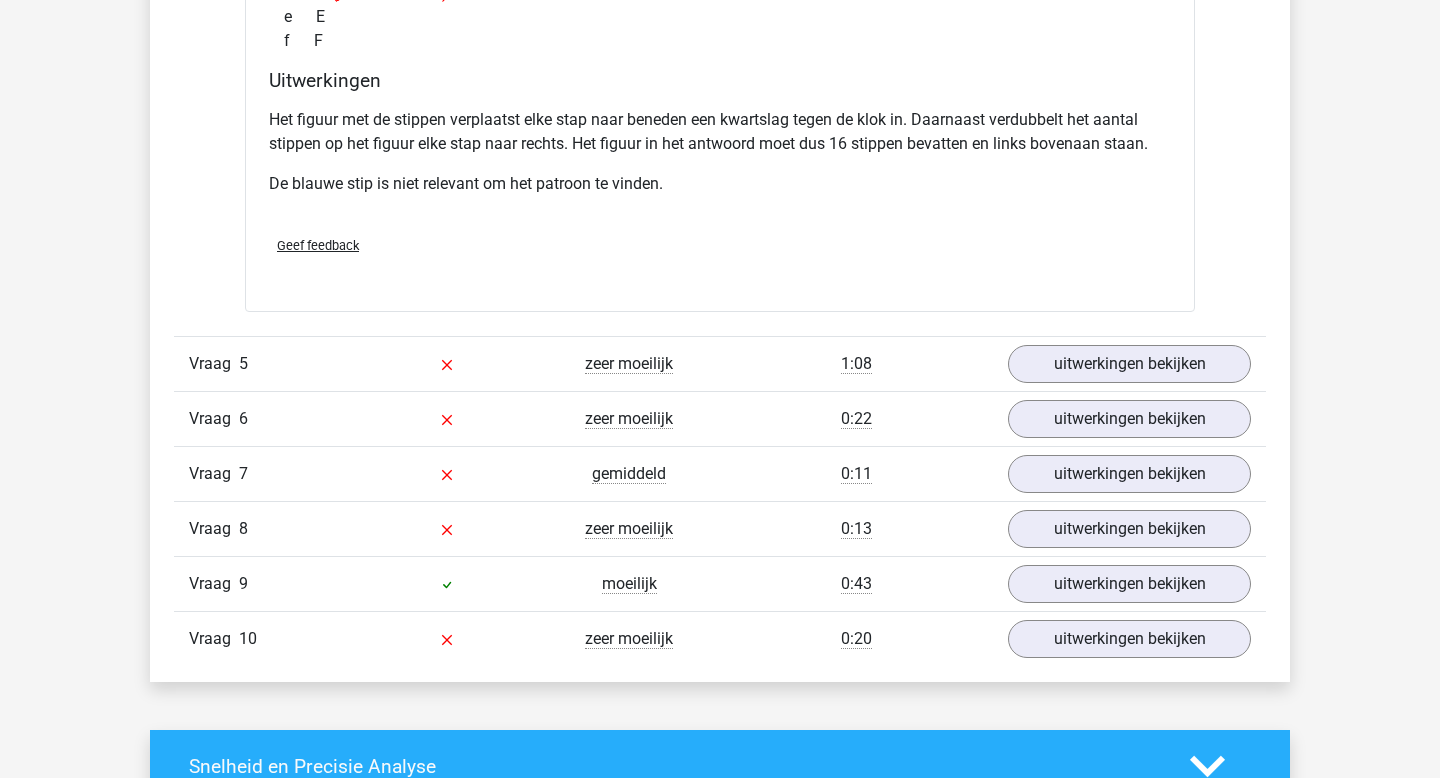 scroll, scrollTop: 5354, scrollLeft: 0, axis: vertical 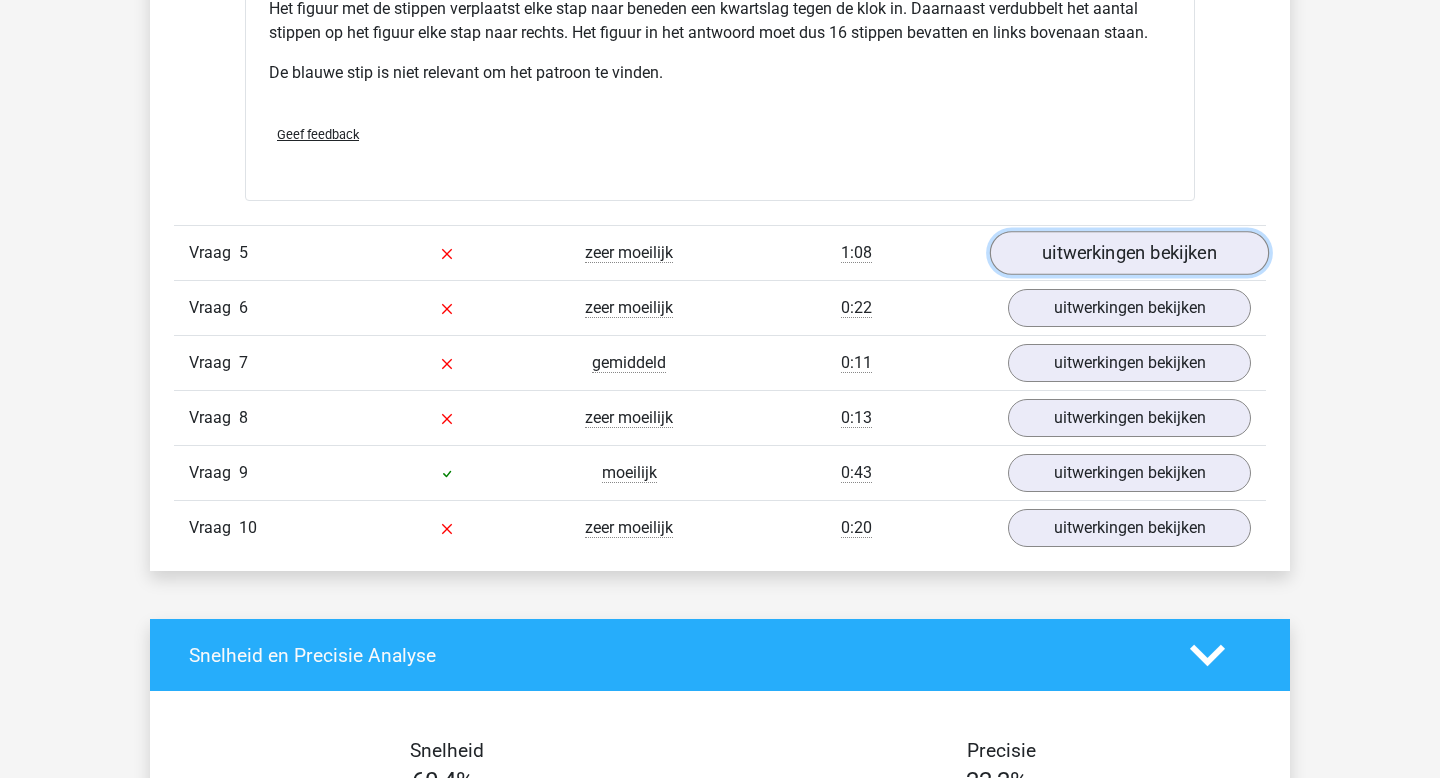 click on "uitwerkingen bekijken" at bounding box center [1129, 254] 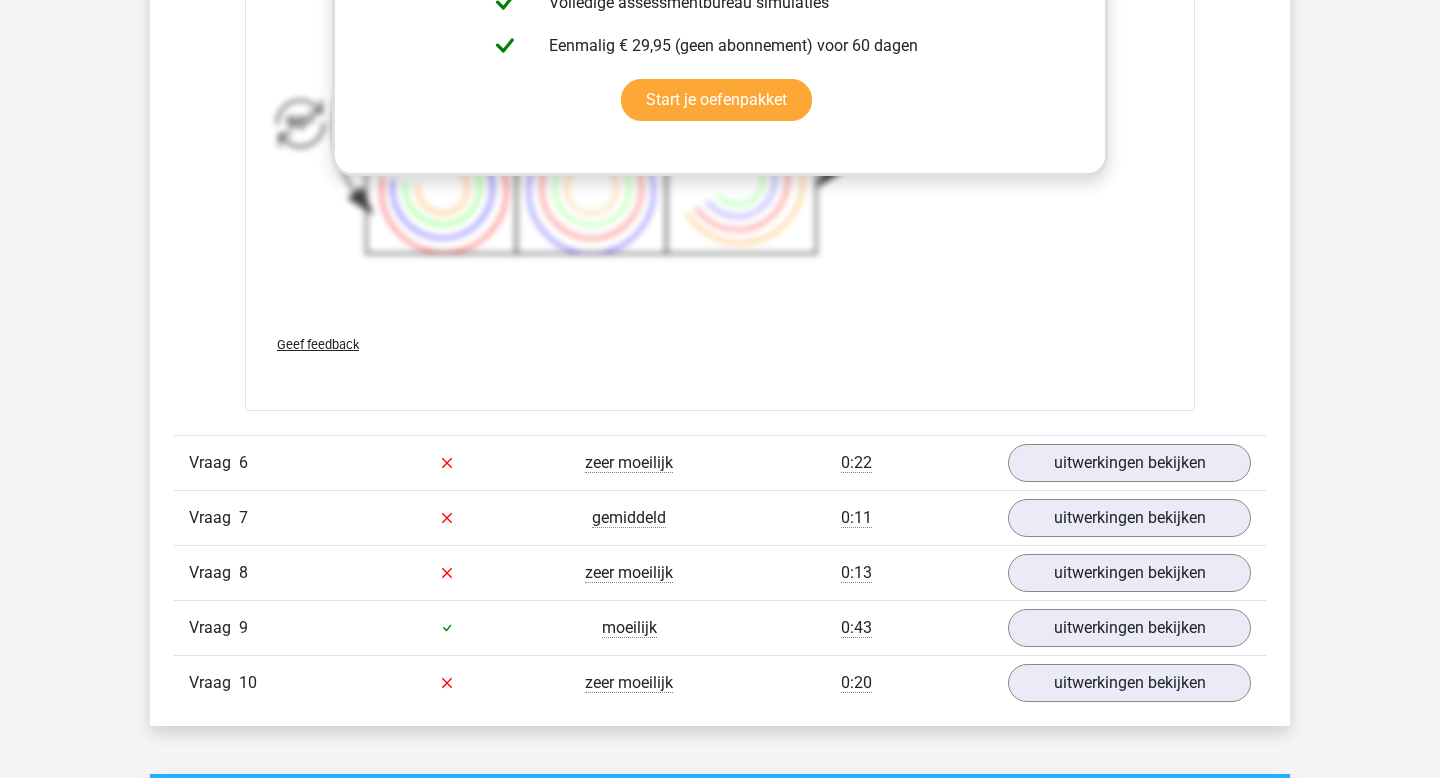 scroll, scrollTop: 6513, scrollLeft: 0, axis: vertical 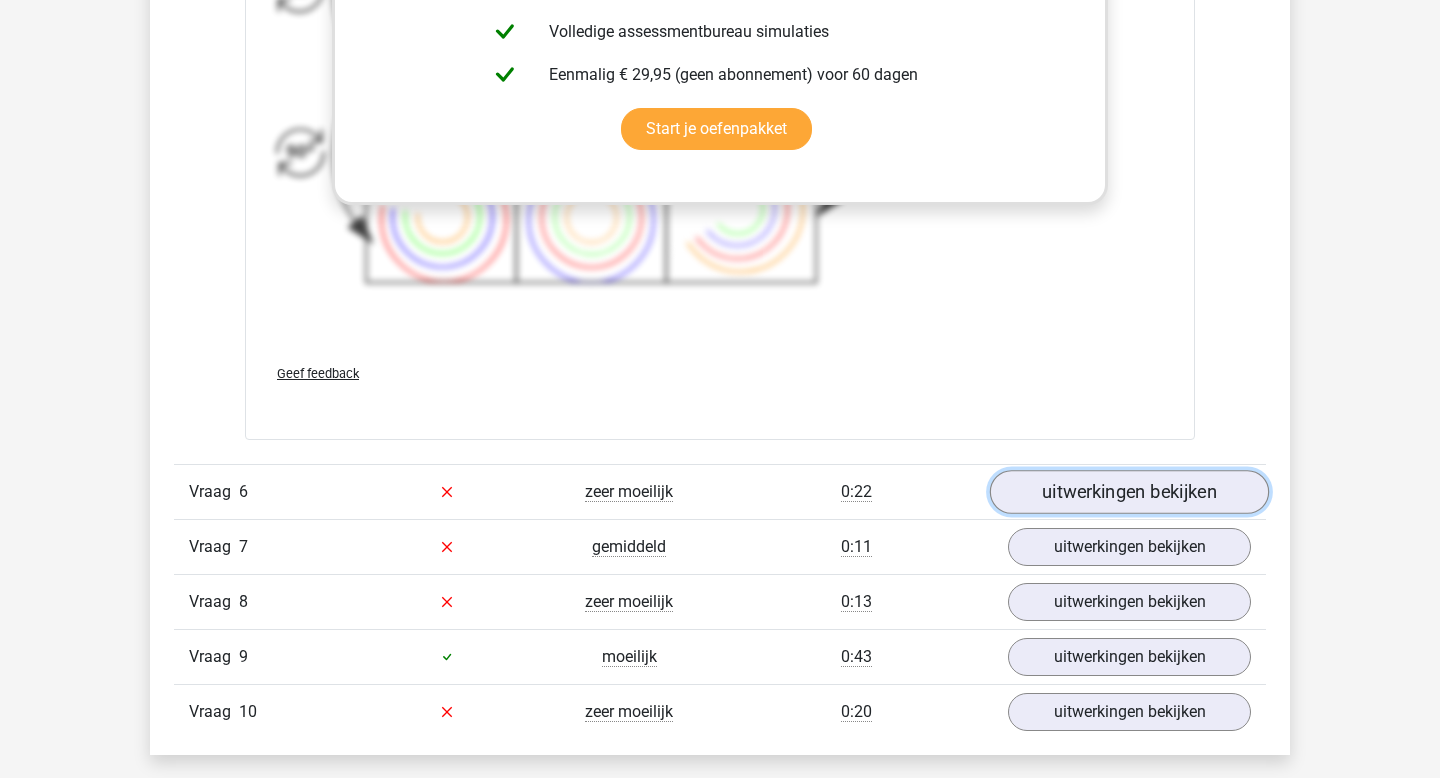 click on "uitwerkingen bekijken" at bounding box center [1129, 492] 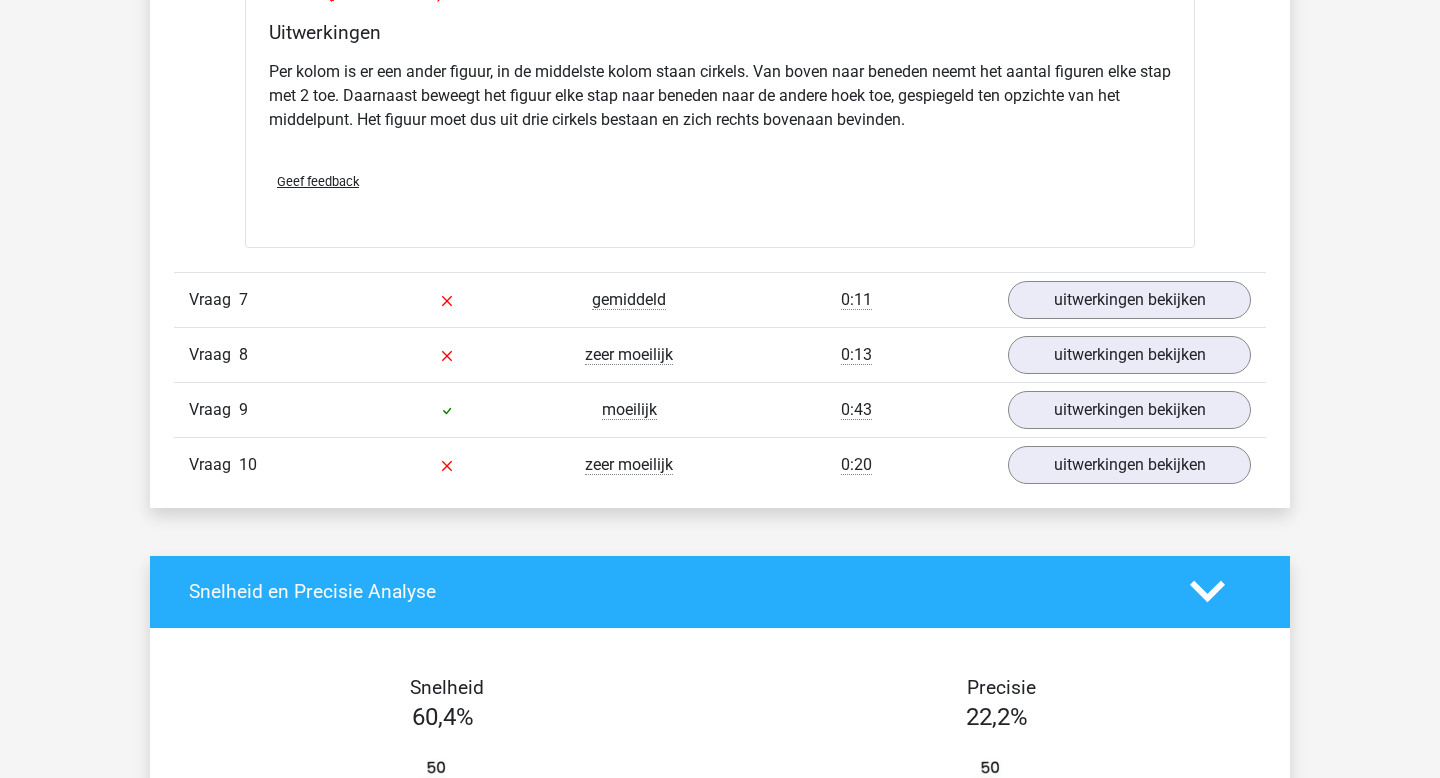 scroll, scrollTop: 7591, scrollLeft: 0, axis: vertical 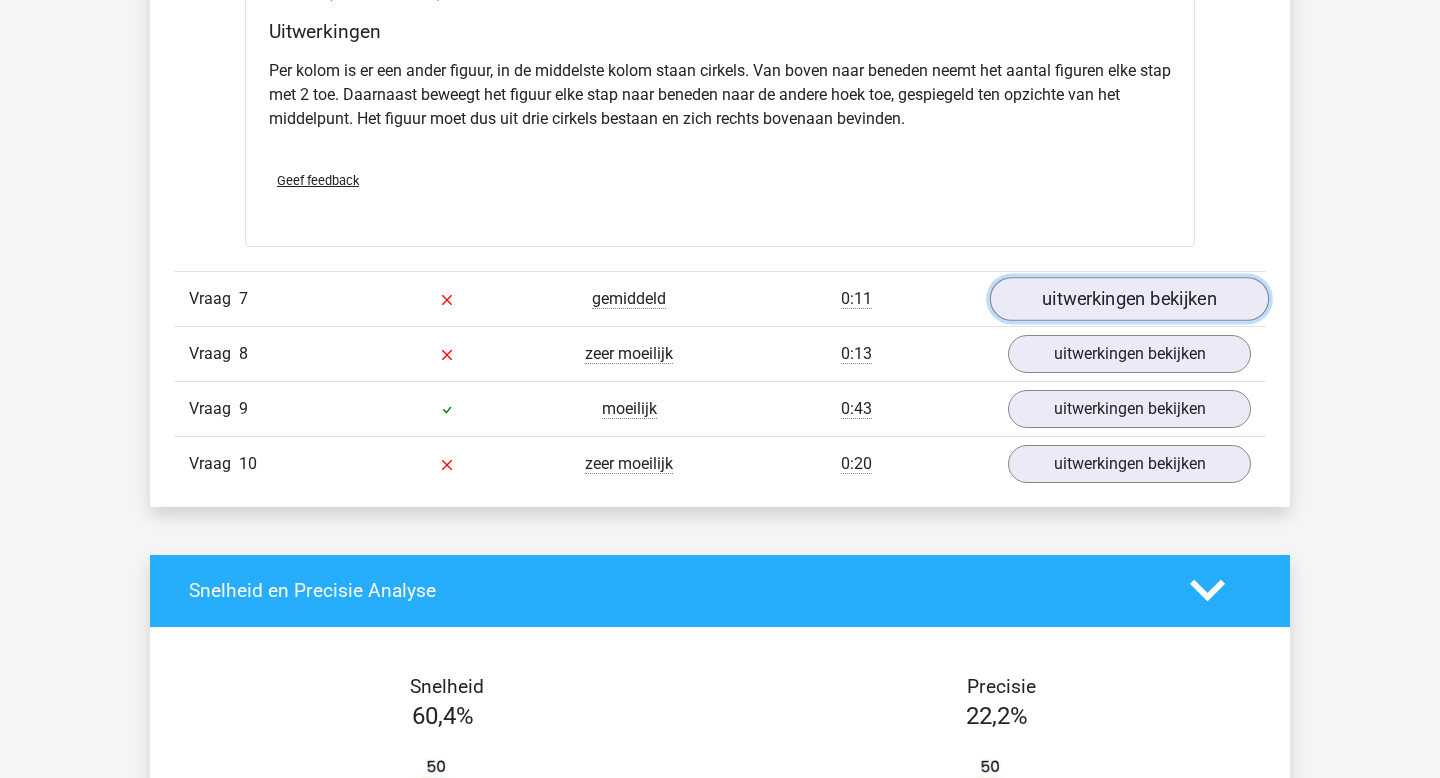 click on "uitwerkingen bekijken" at bounding box center (1129, 299) 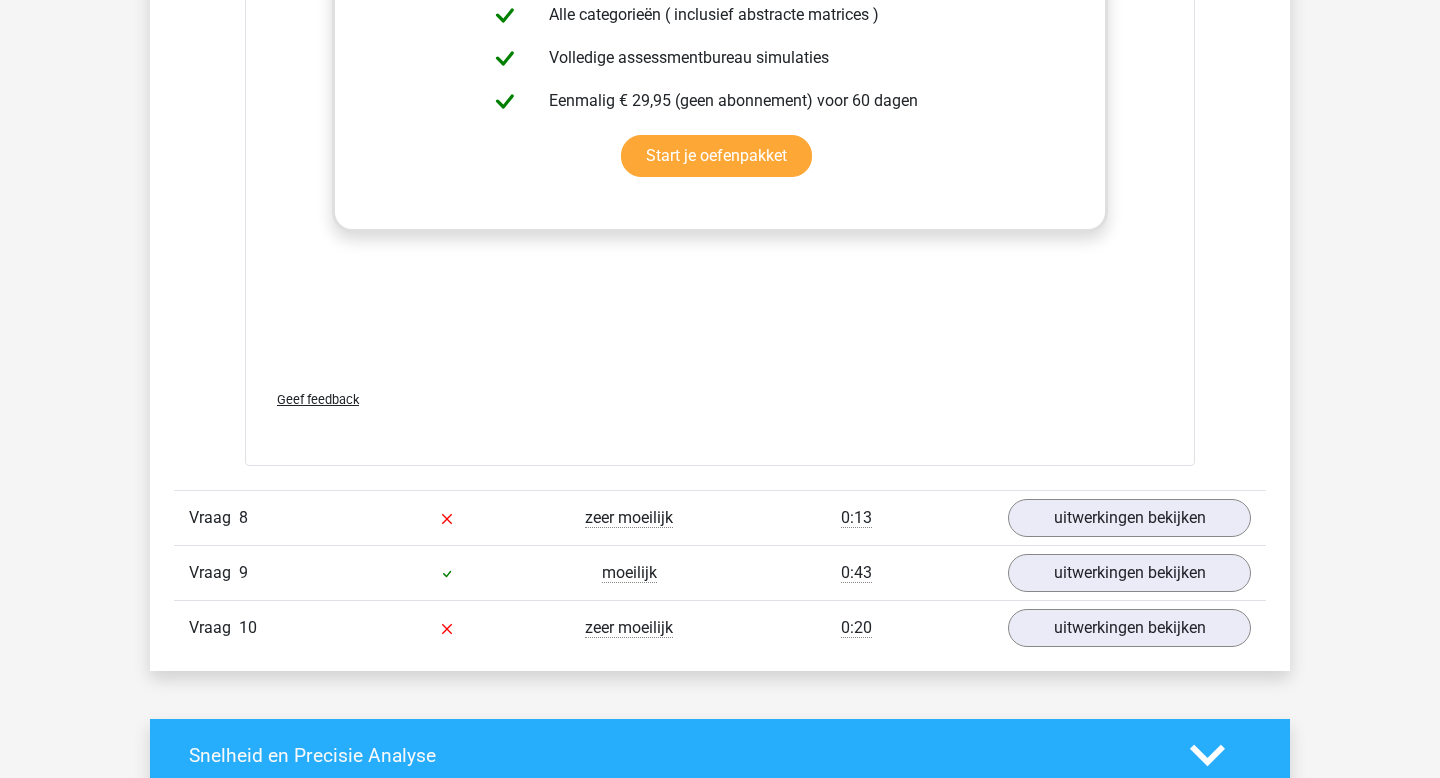 scroll, scrollTop: 8774, scrollLeft: 0, axis: vertical 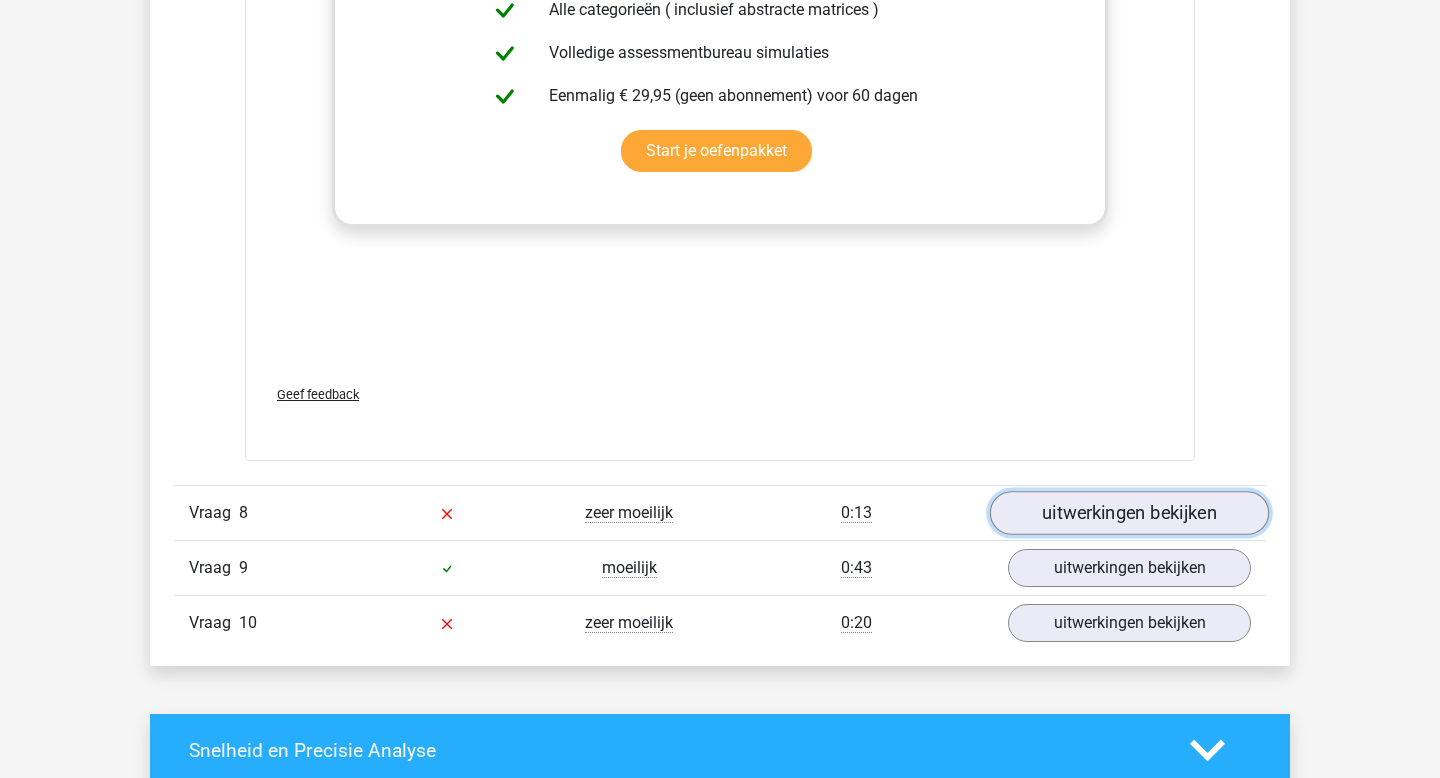 click on "uitwerkingen bekijken" at bounding box center [1129, 513] 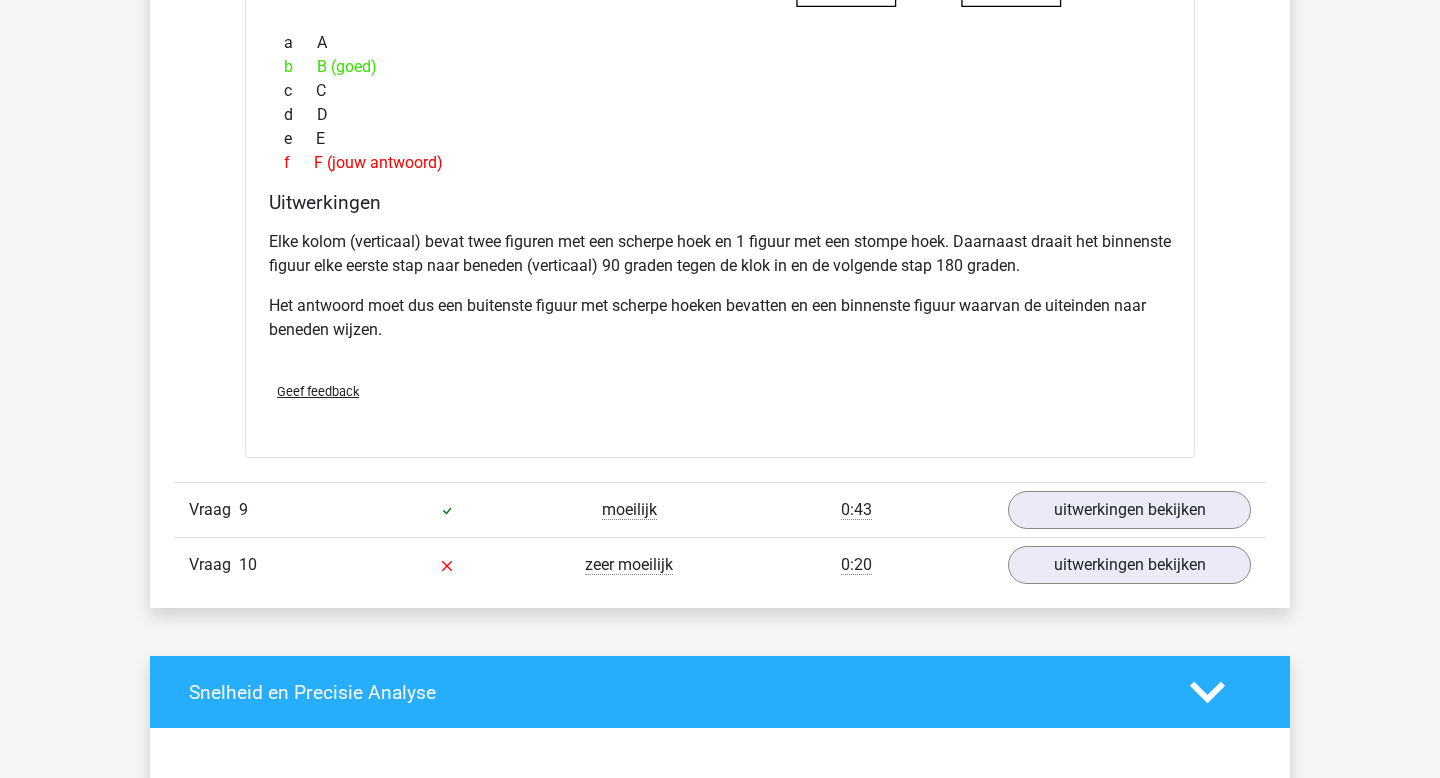 scroll, scrollTop: 9698, scrollLeft: 0, axis: vertical 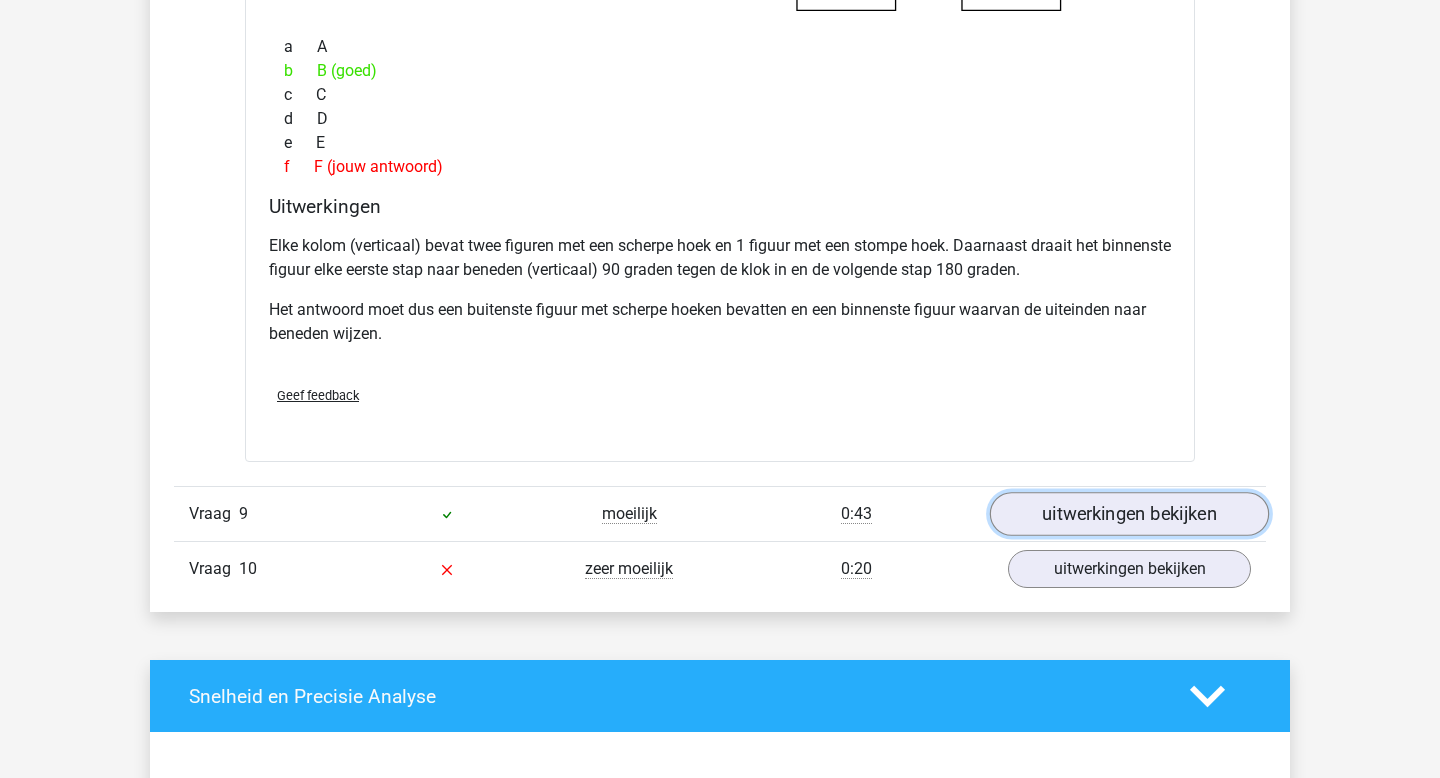 click on "uitwerkingen bekijken" at bounding box center [1129, 514] 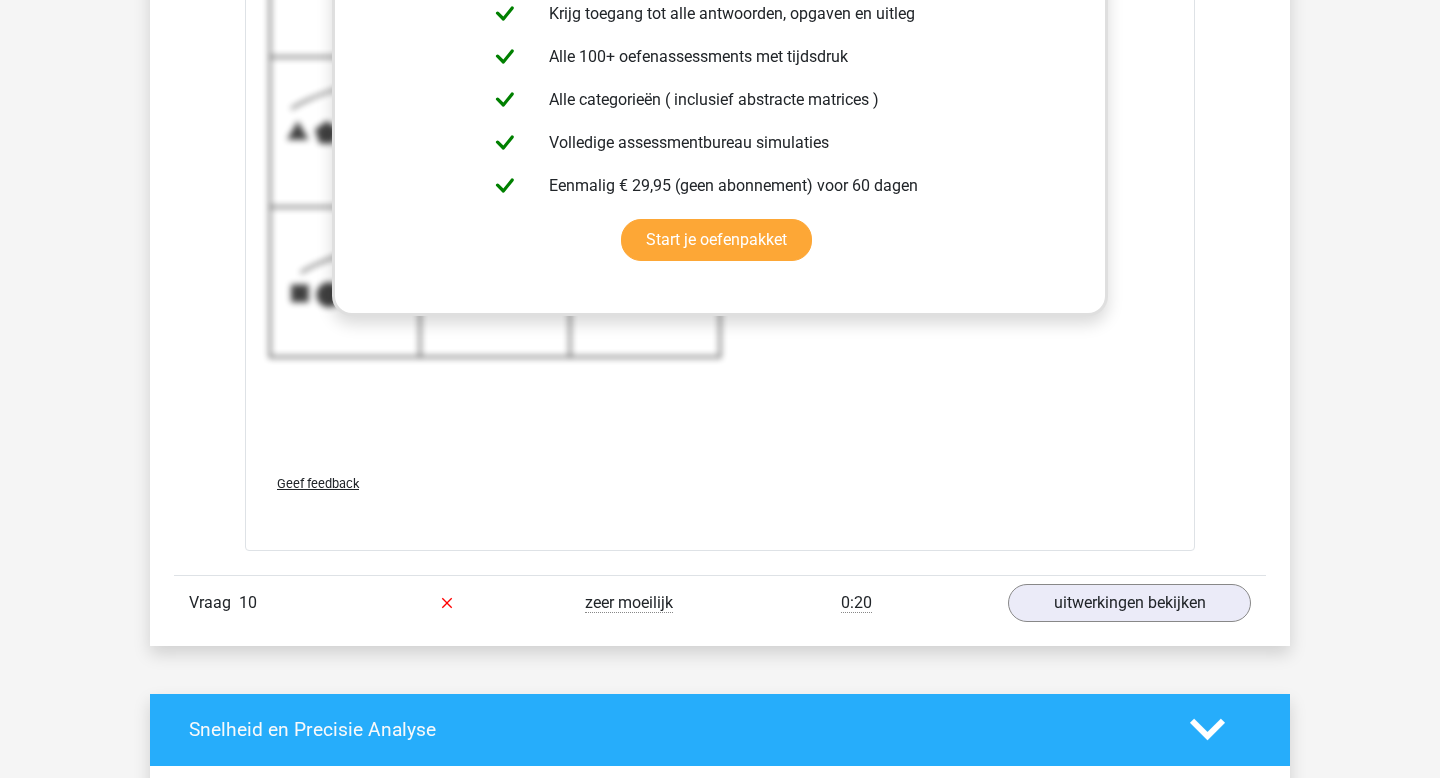 scroll, scrollTop: 11077, scrollLeft: 0, axis: vertical 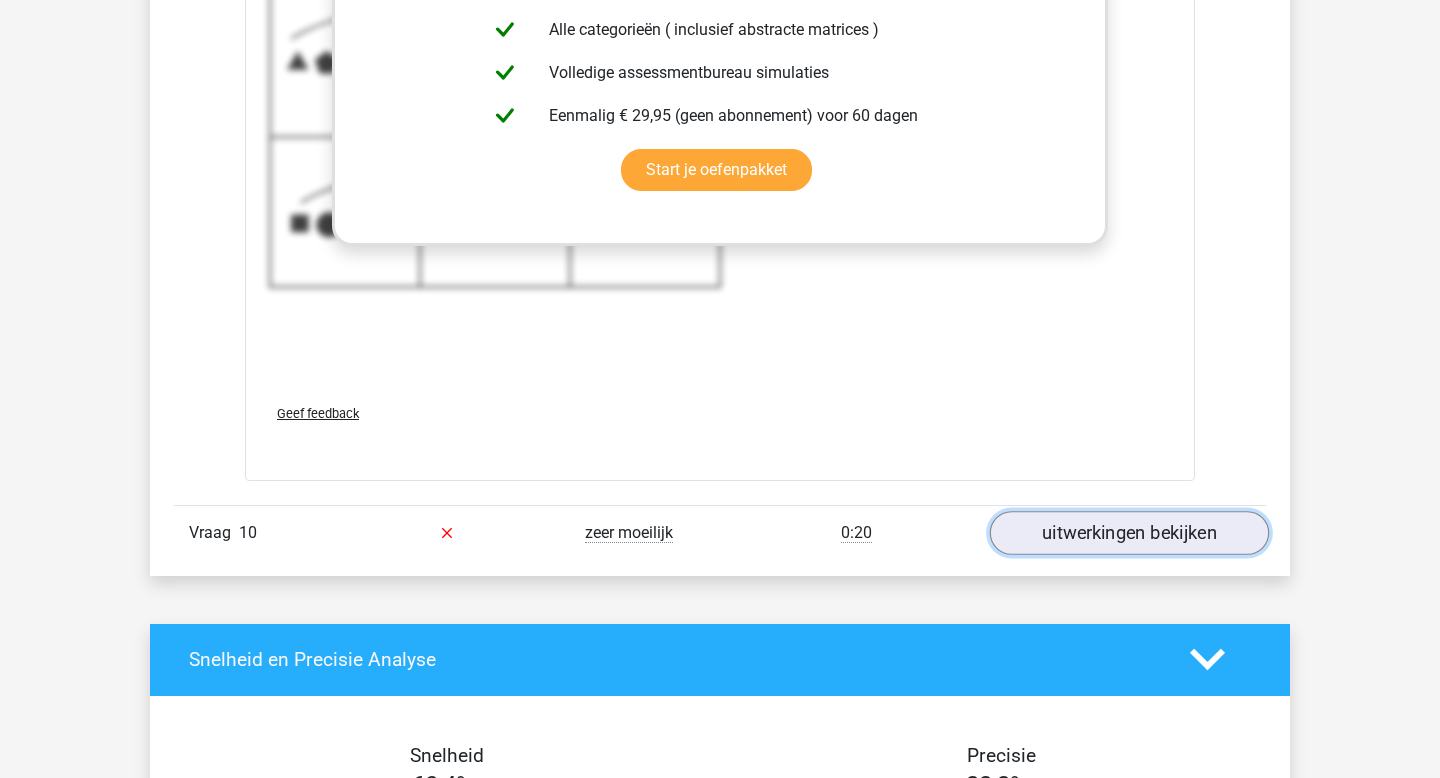 click on "uitwerkingen bekijken" at bounding box center (1129, 533) 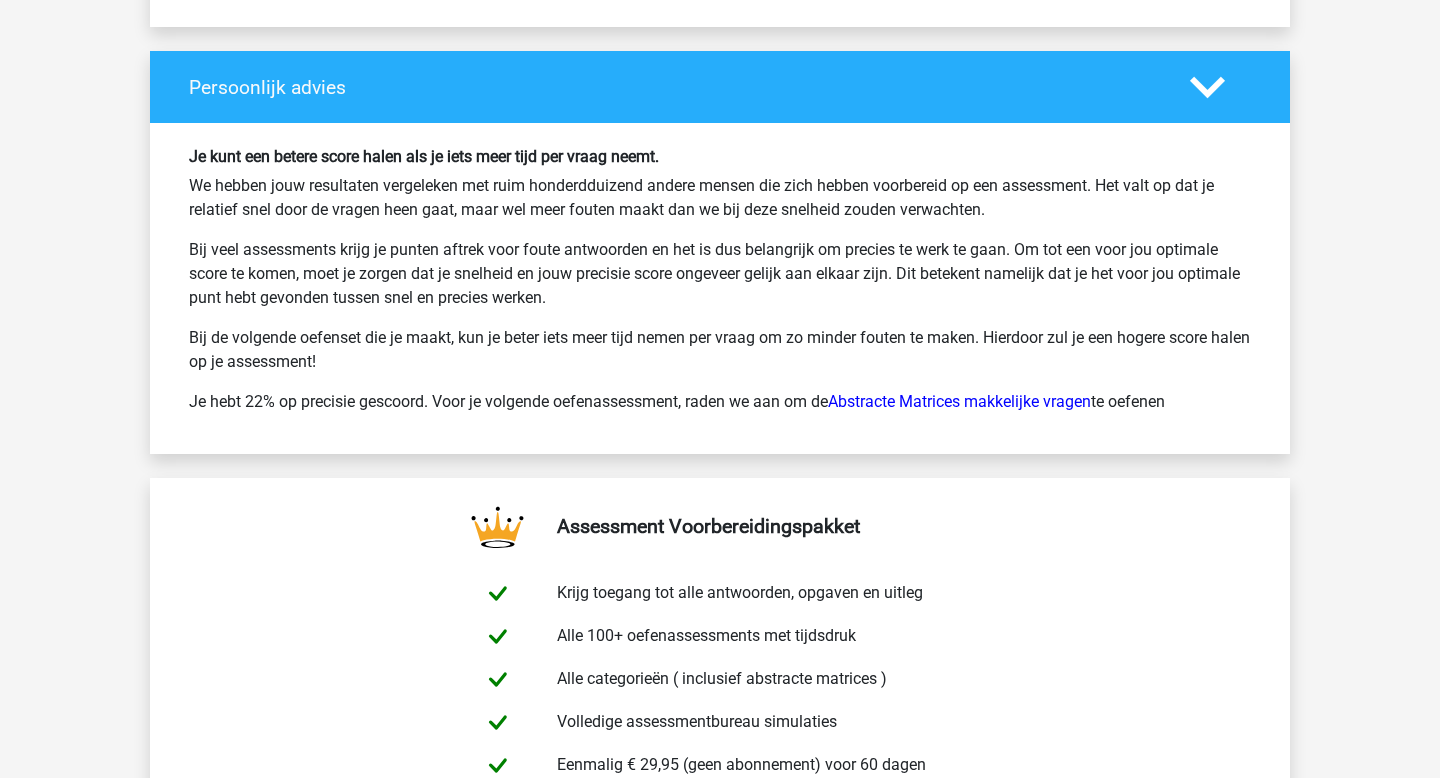 scroll, scrollTop: 13656, scrollLeft: 0, axis: vertical 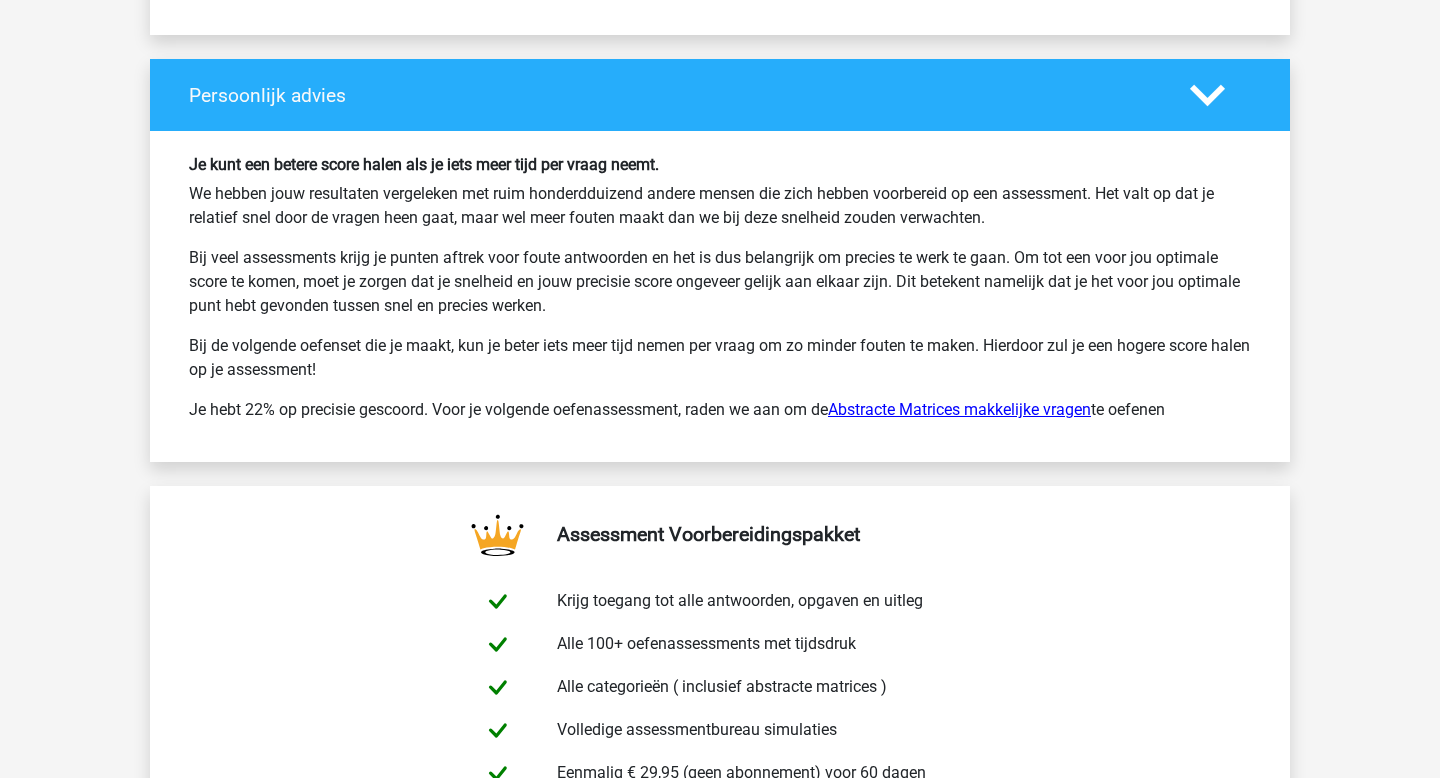 click on "Abstracte Matrices makkelijke vragen" at bounding box center [959, 409] 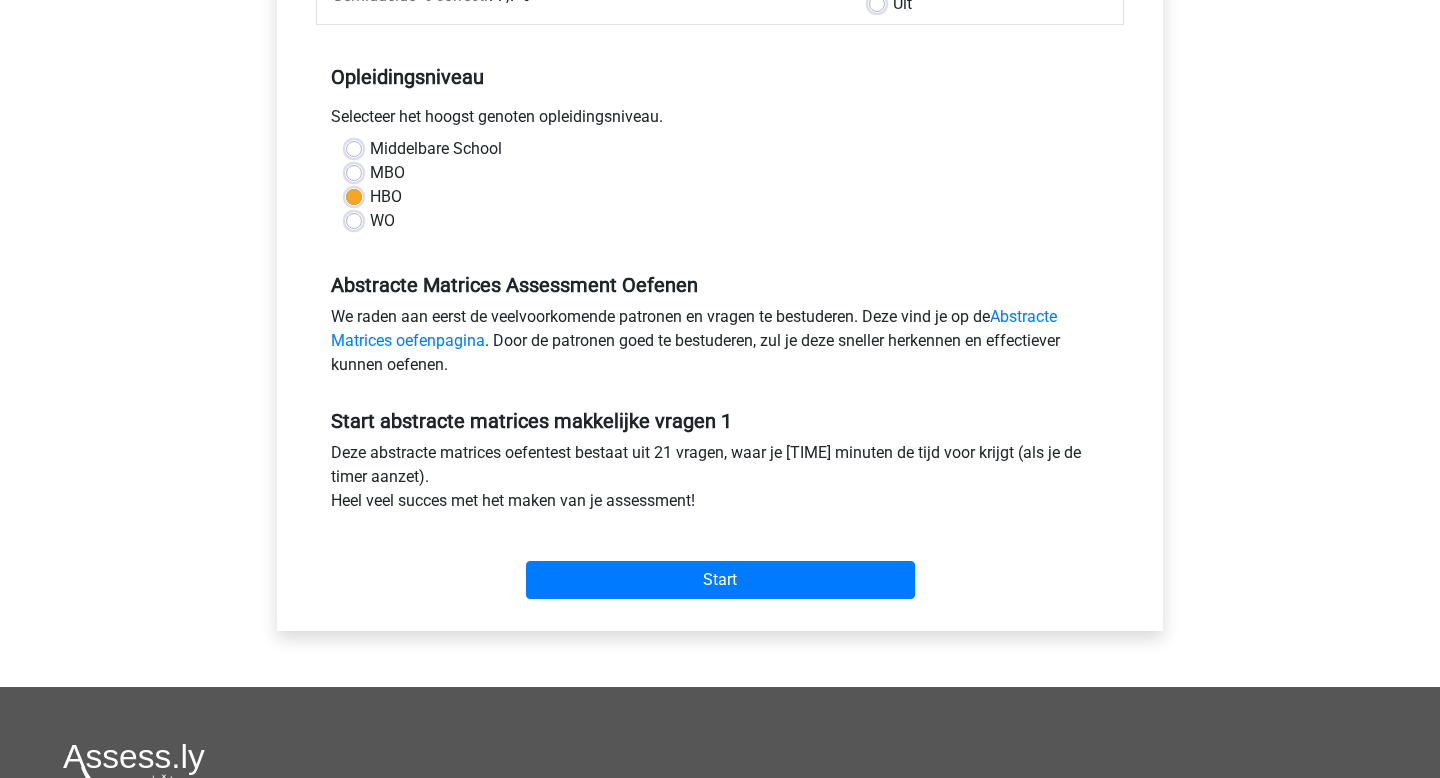 scroll, scrollTop: 358, scrollLeft: 0, axis: vertical 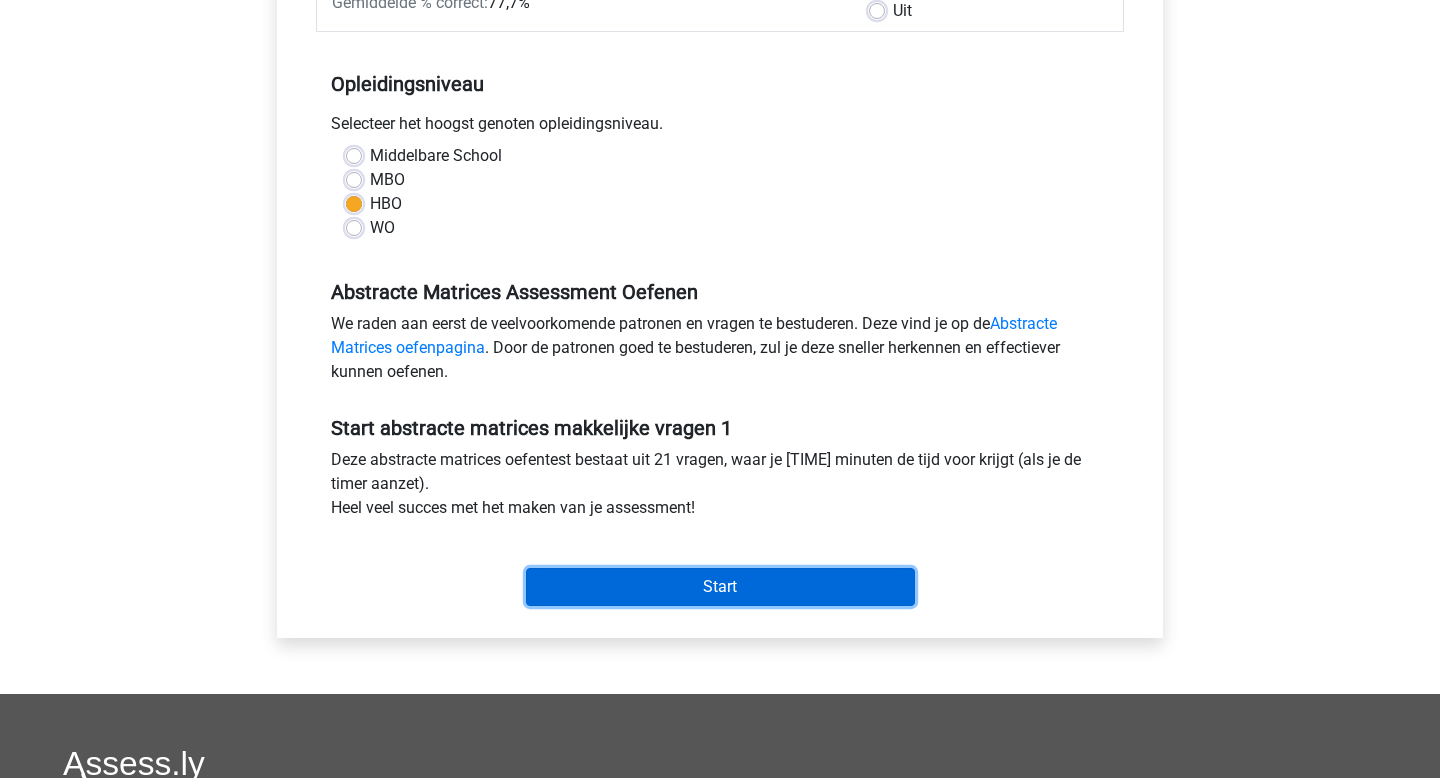 click on "Start" at bounding box center [720, 587] 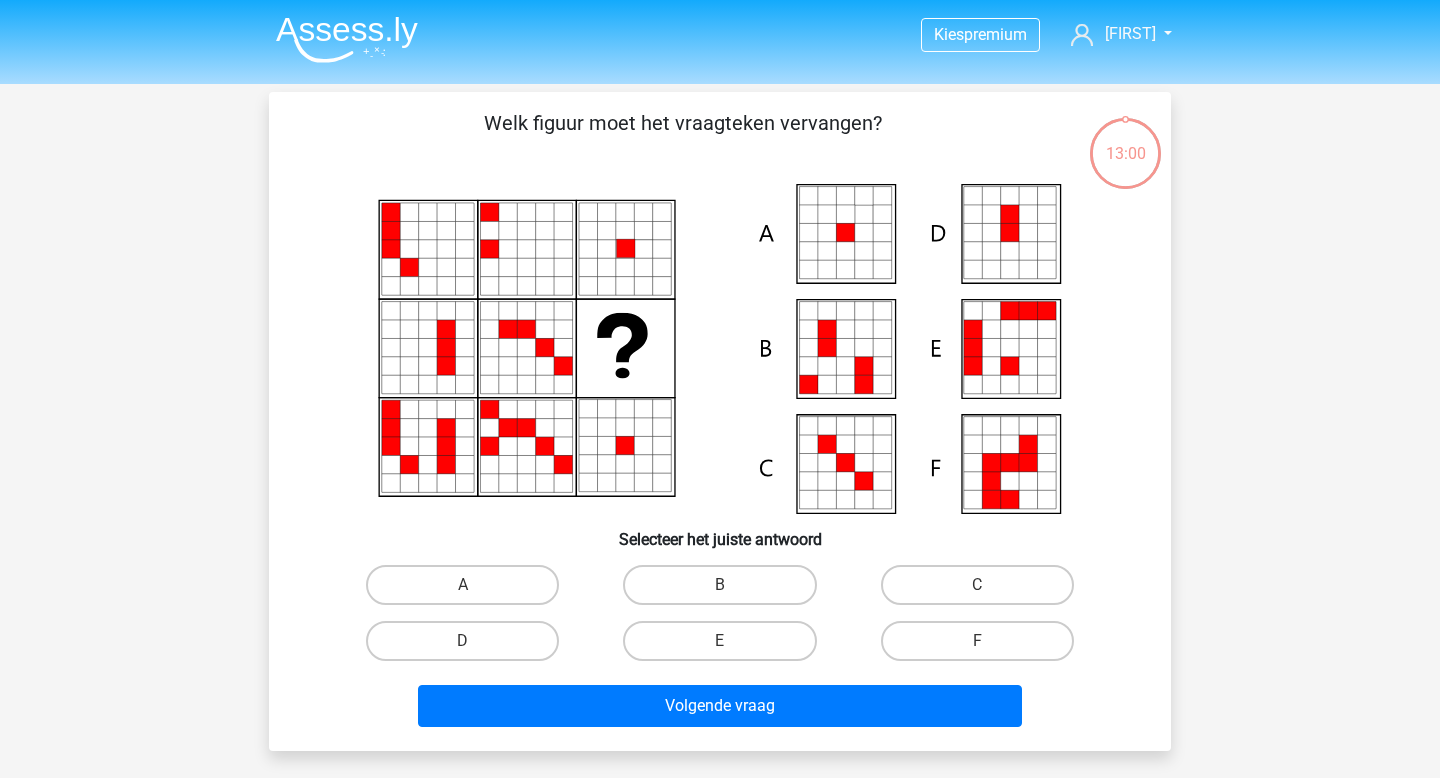 scroll, scrollTop: 0, scrollLeft: 0, axis: both 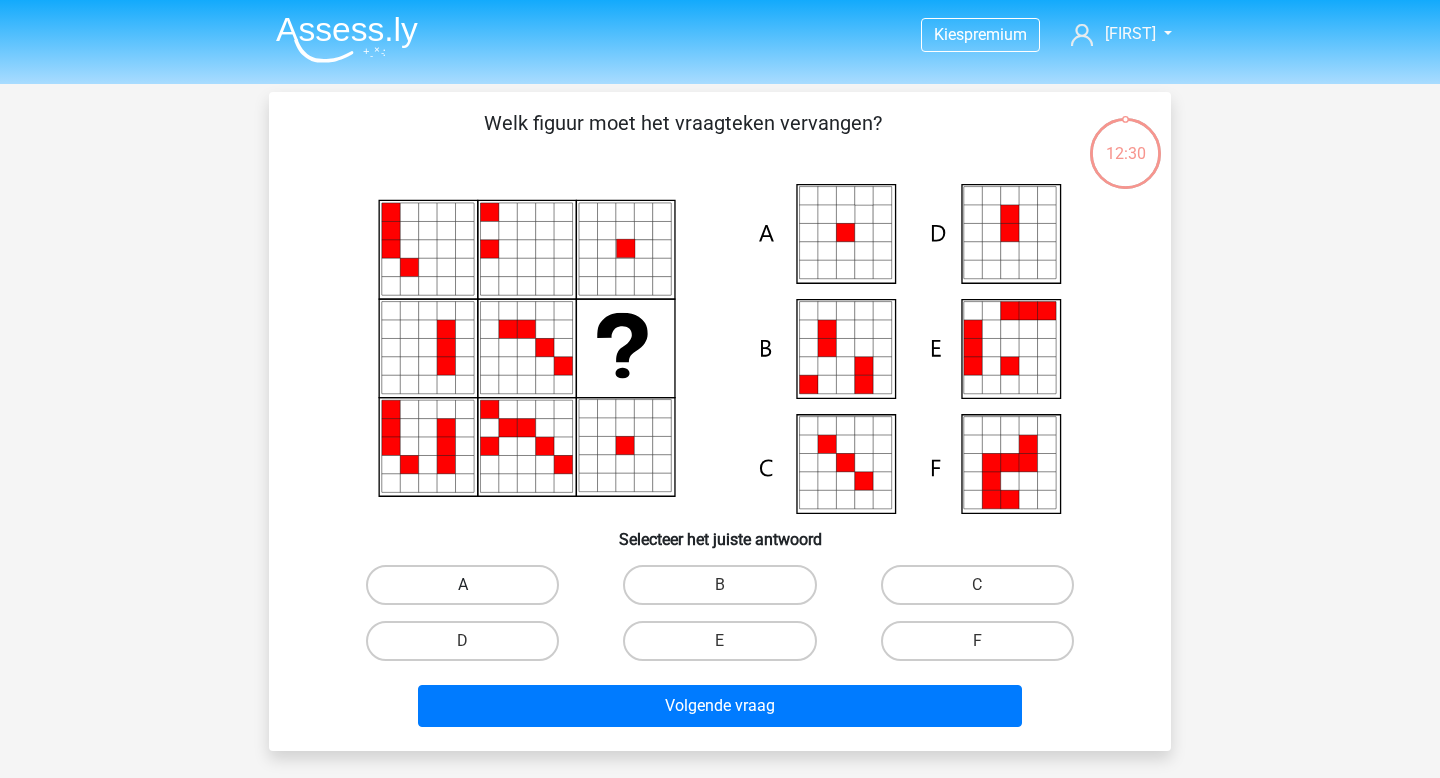 click on "A" at bounding box center [462, 585] 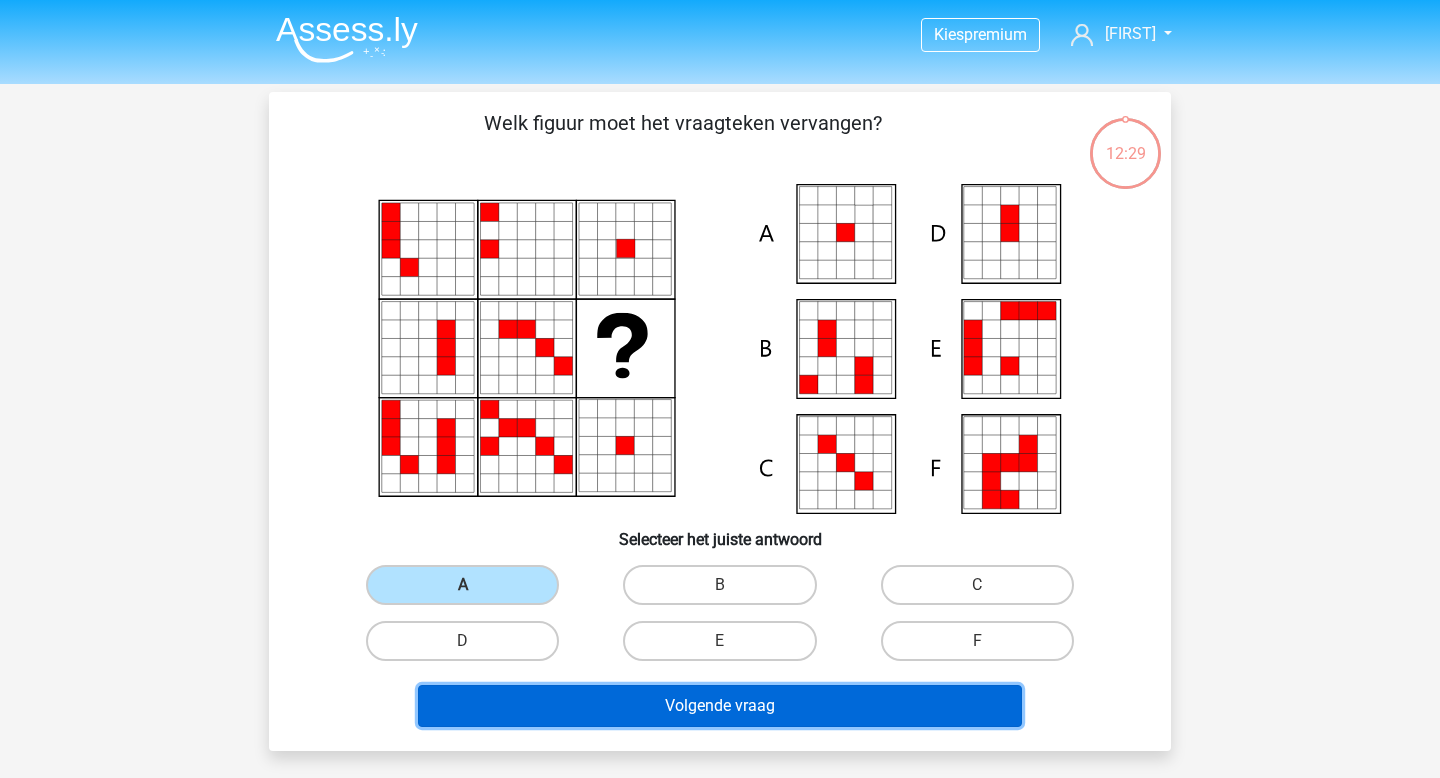 click on "Volgende vraag" at bounding box center [720, 706] 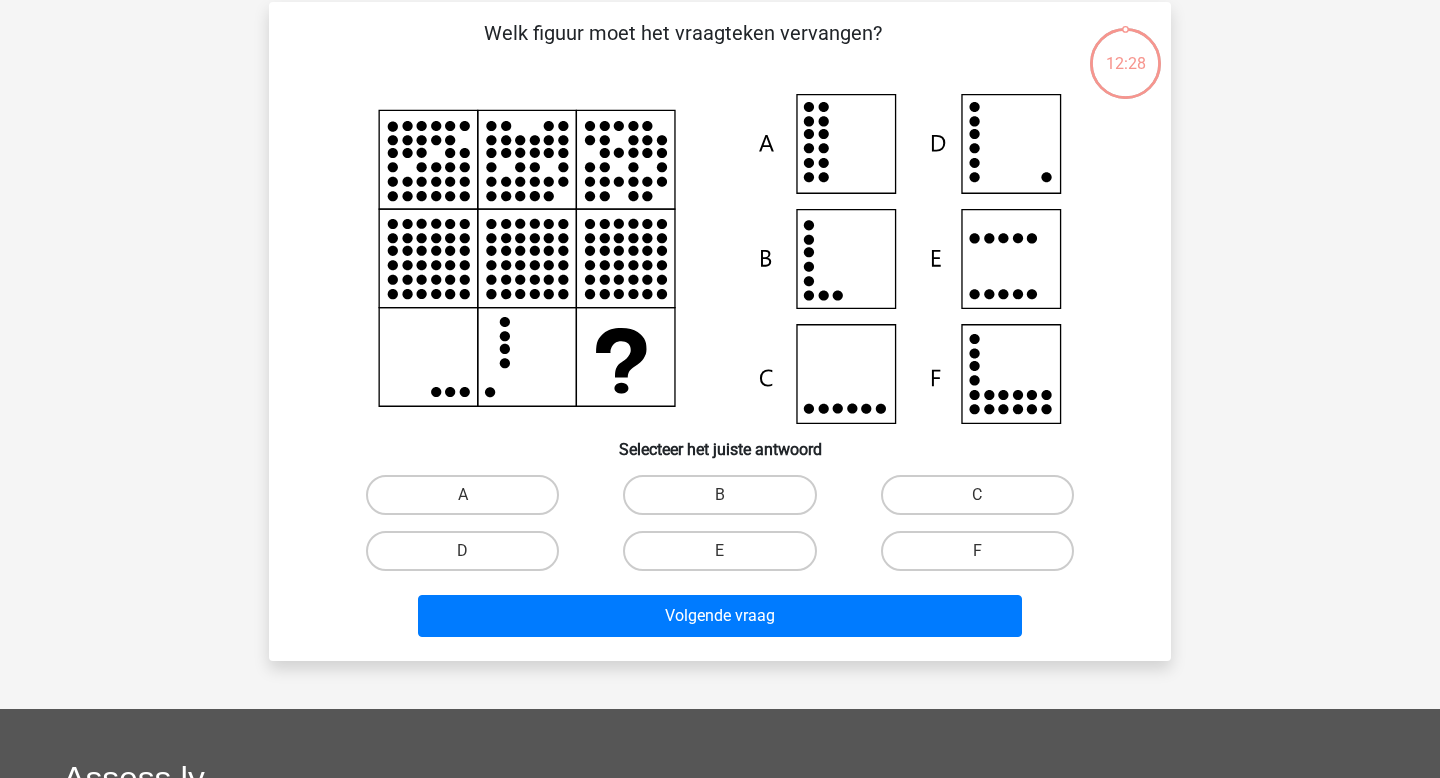 scroll, scrollTop: 92, scrollLeft: 0, axis: vertical 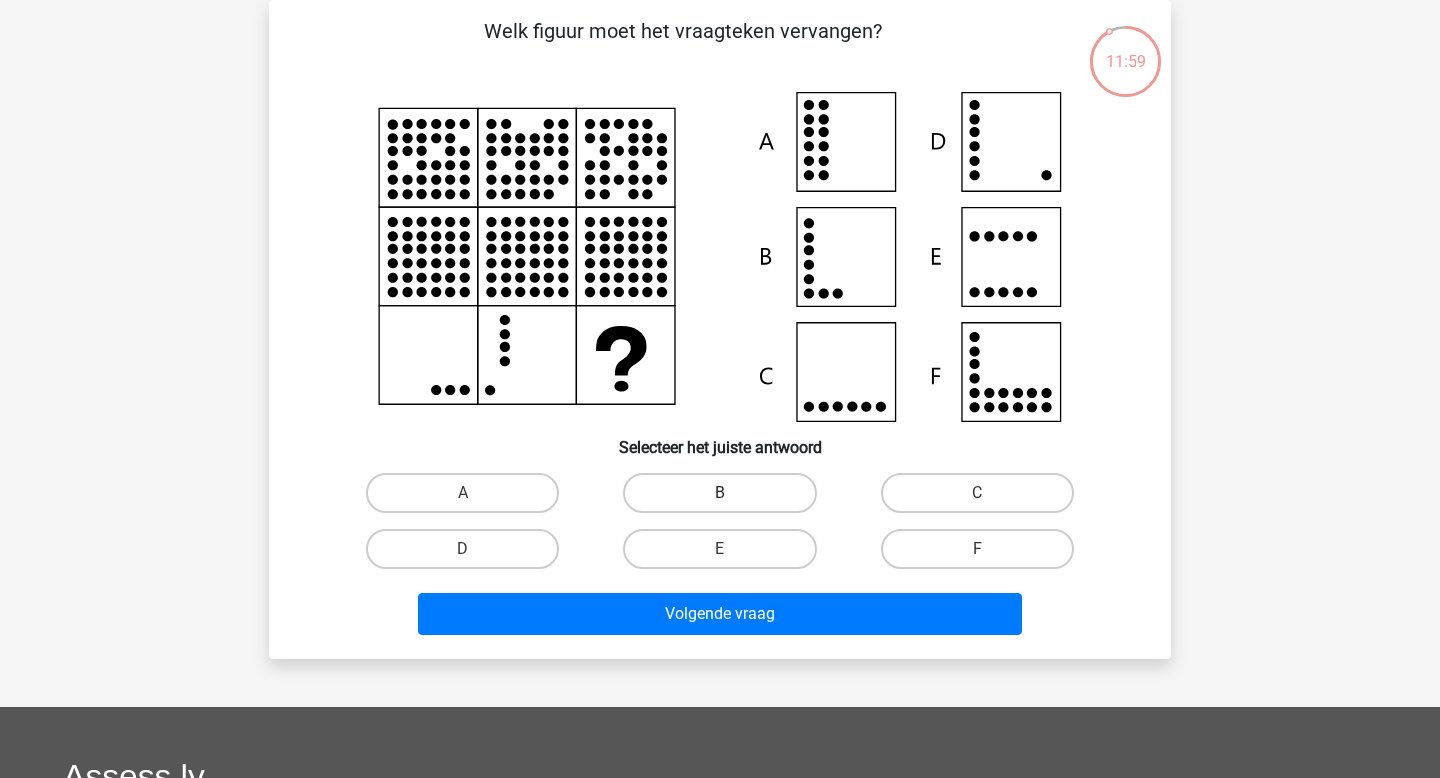 click on "B" at bounding box center (719, 493) 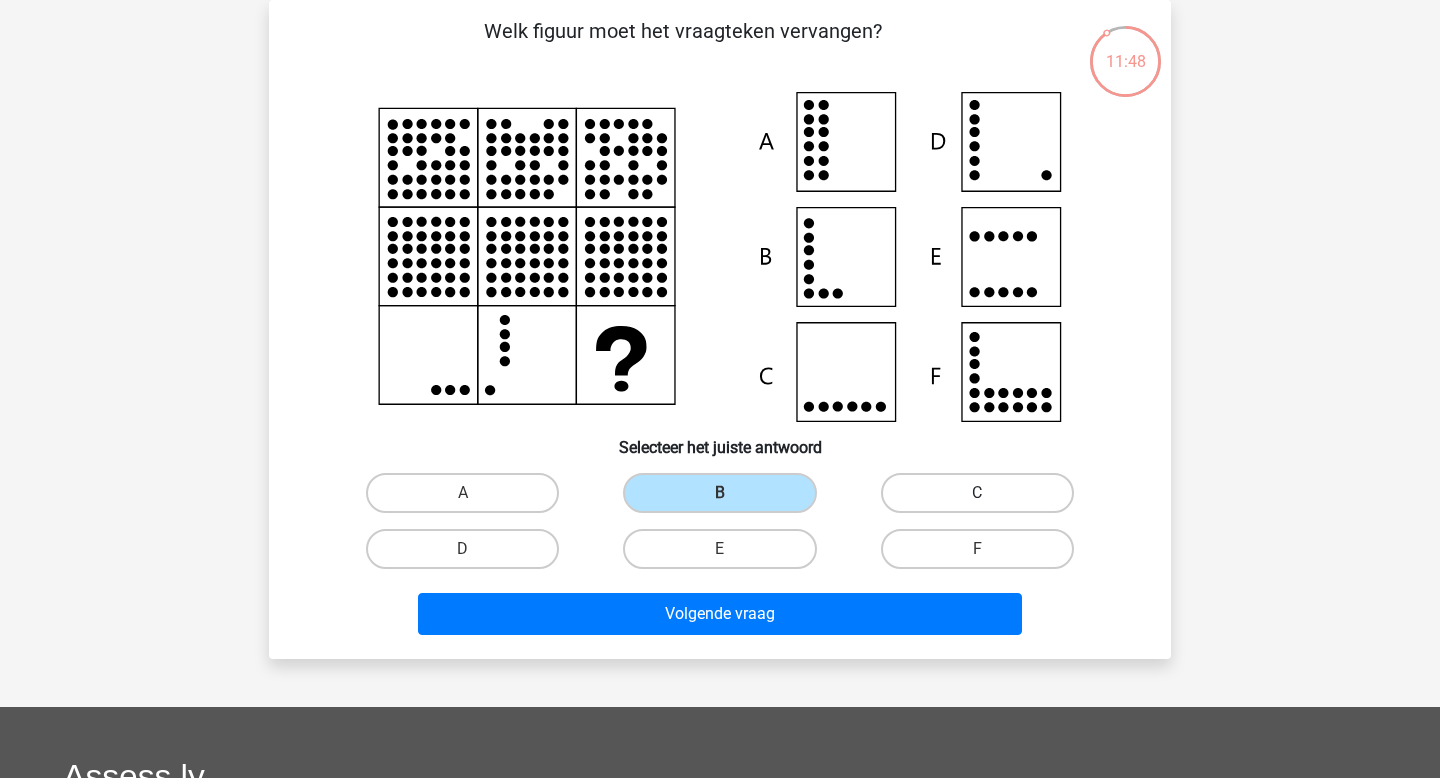 click on "C" at bounding box center (977, 493) 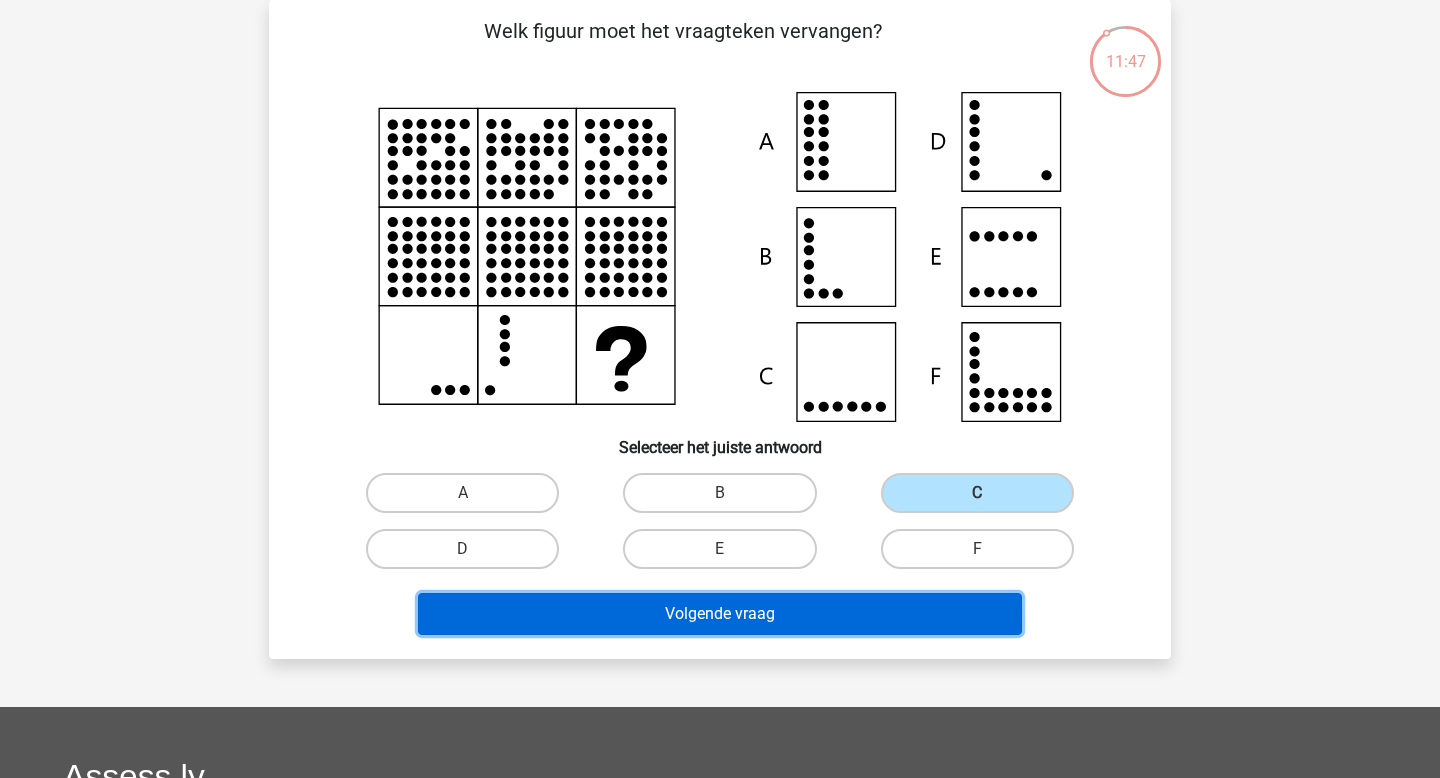 click on "Volgende vraag" at bounding box center (720, 614) 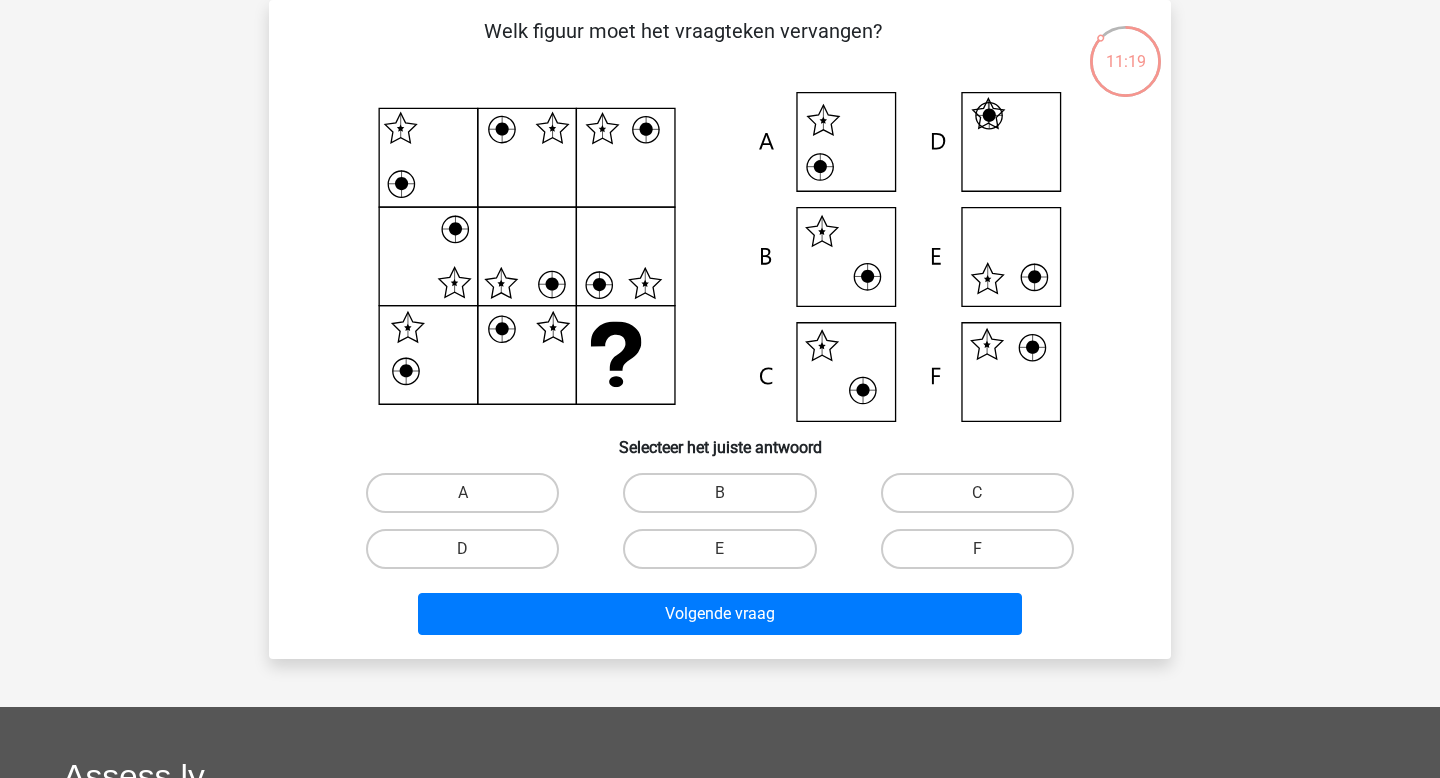 click 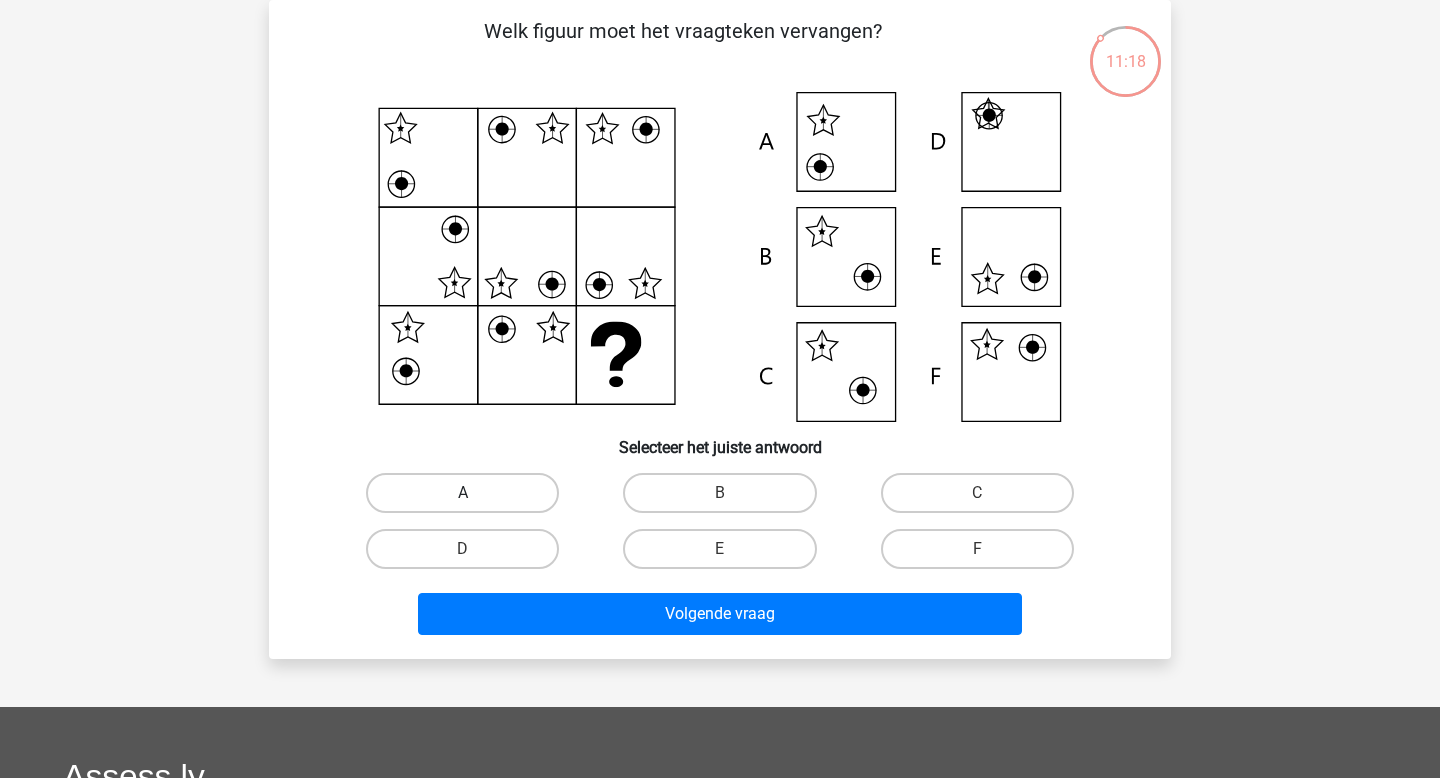click on "A" at bounding box center (462, 493) 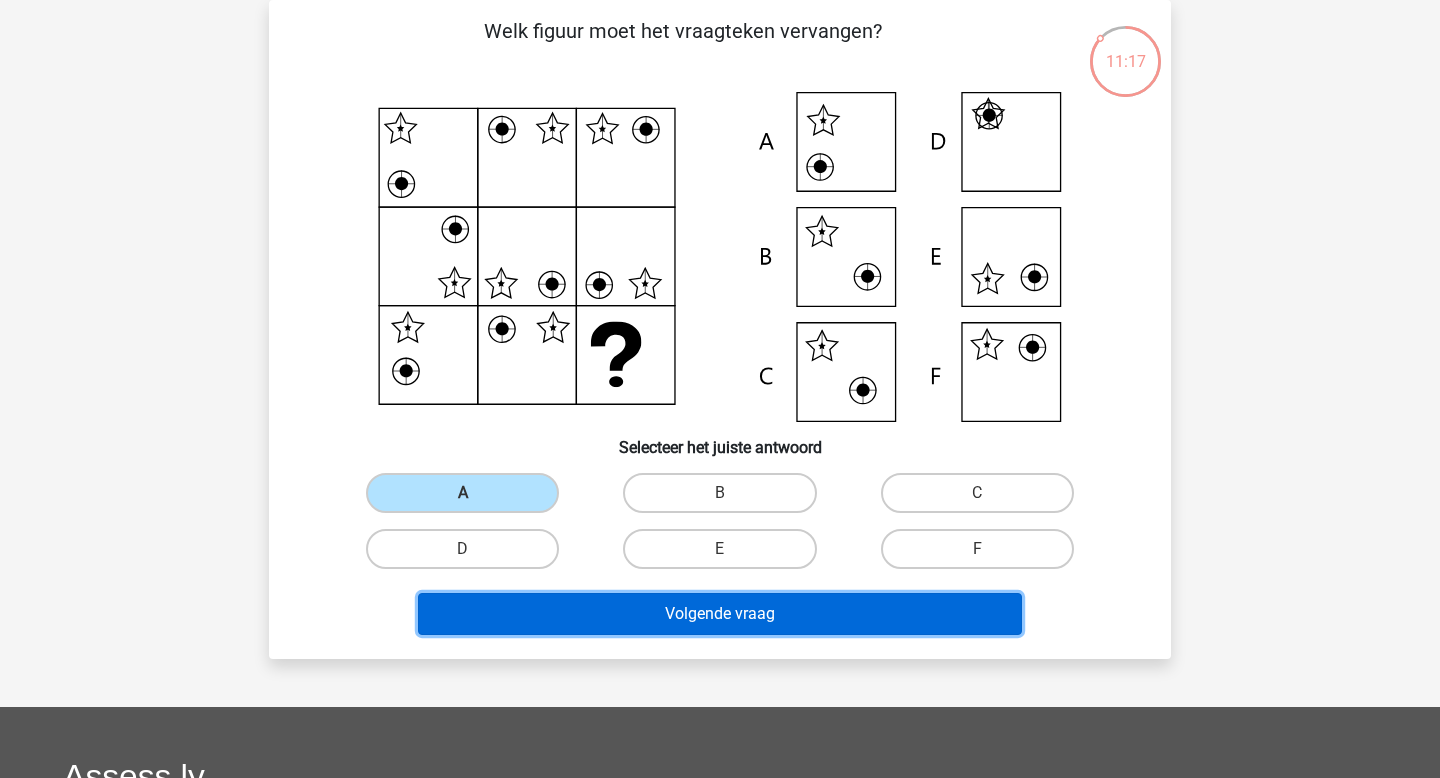 click on "Volgende vraag" at bounding box center (720, 614) 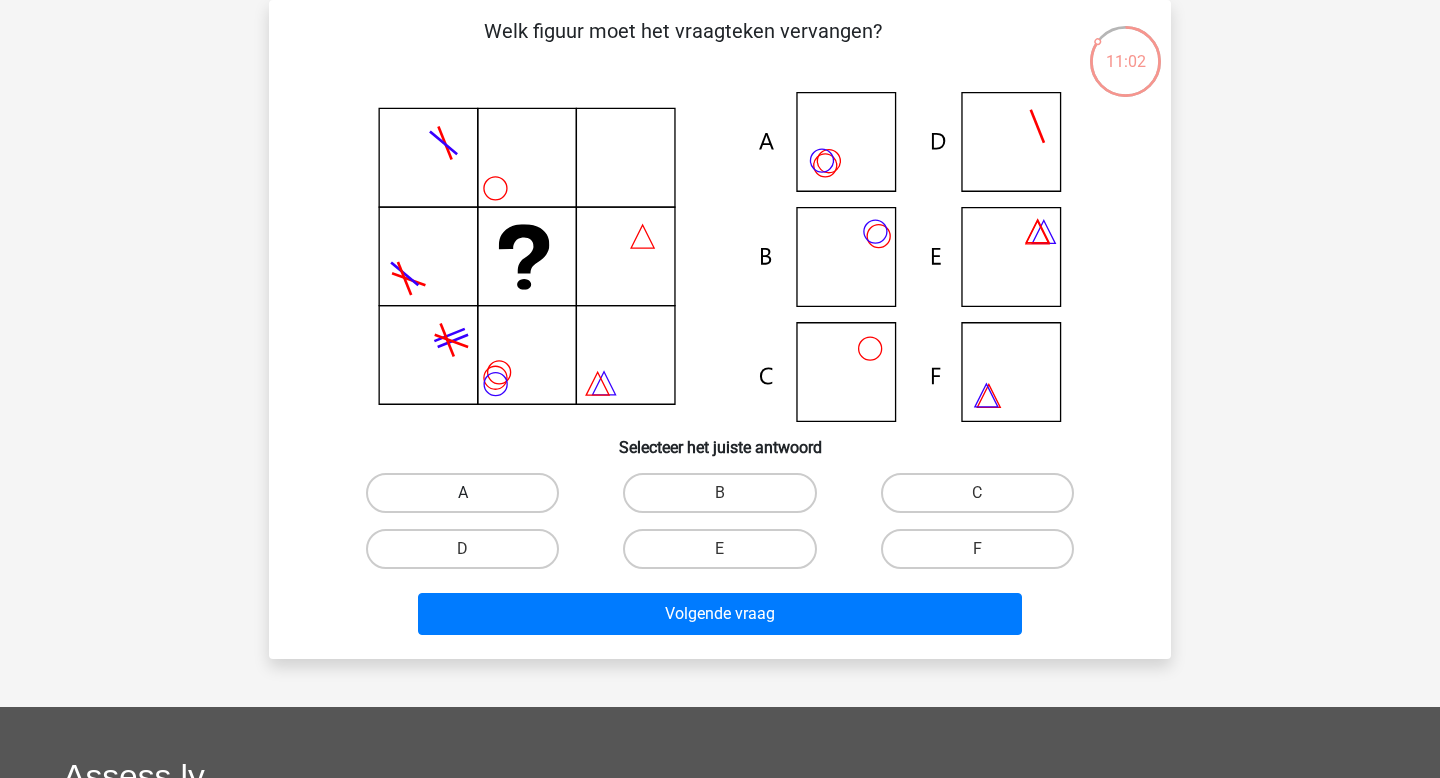 click on "A" at bounding box center (462, 493) 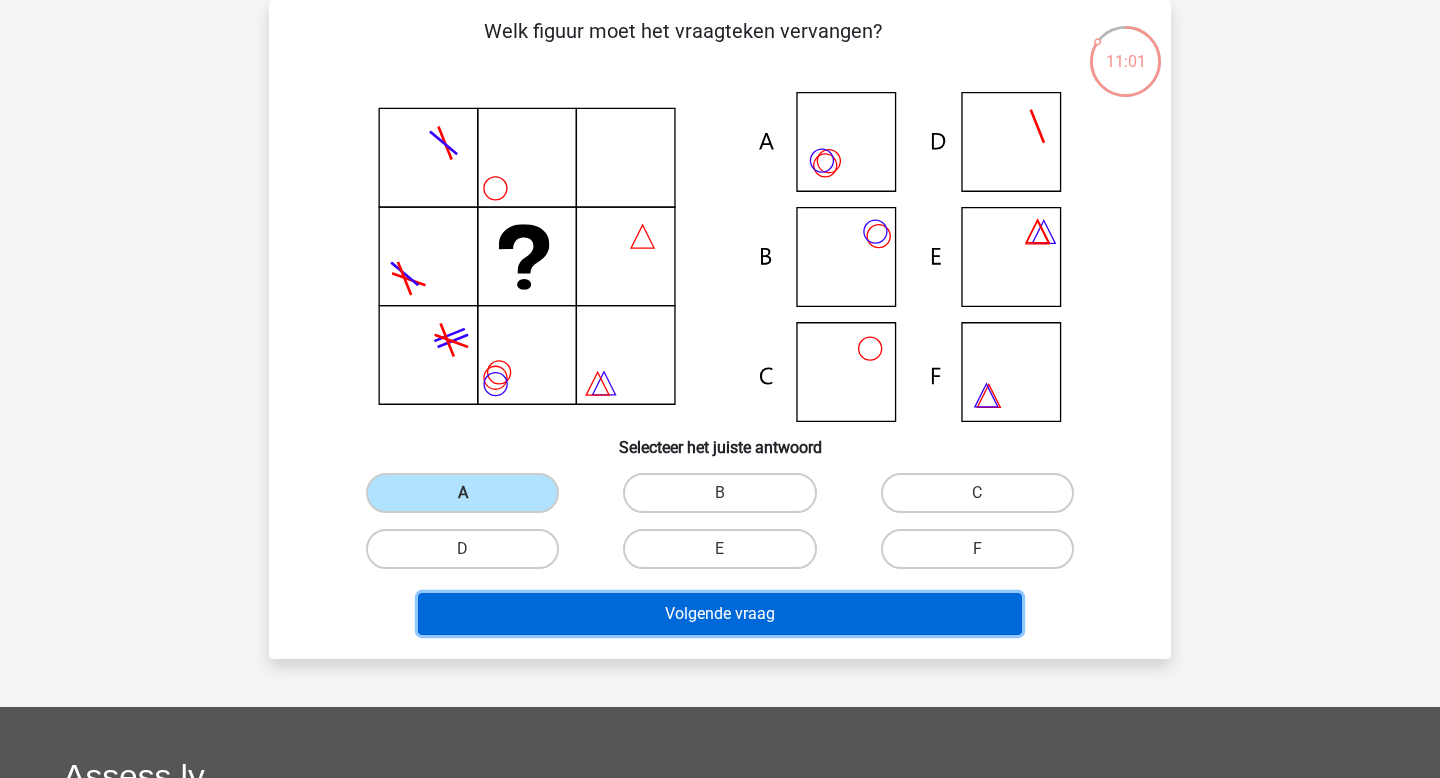 click on "Volgende vraag" at bounding box center (720, 614) 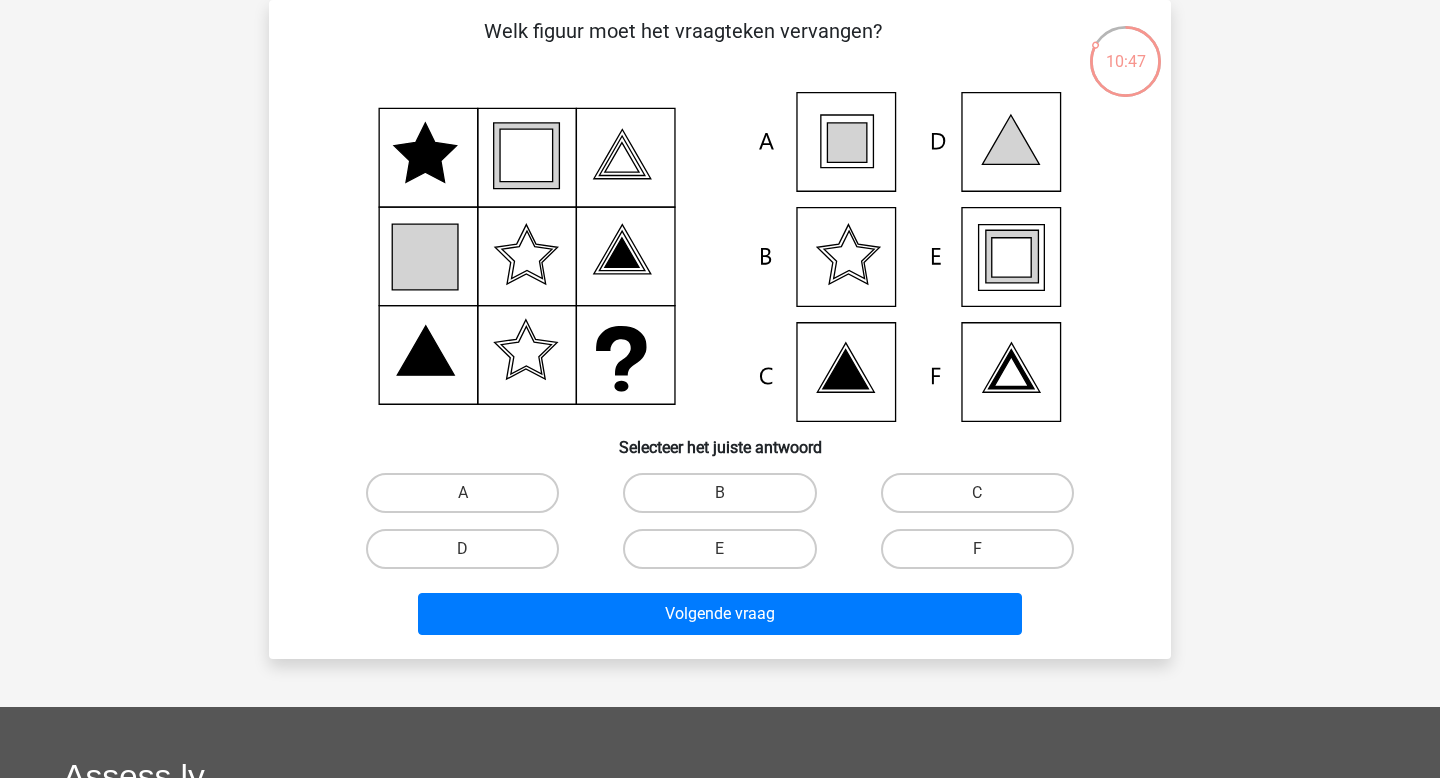 click on "A" at bounding box center (462, 493) 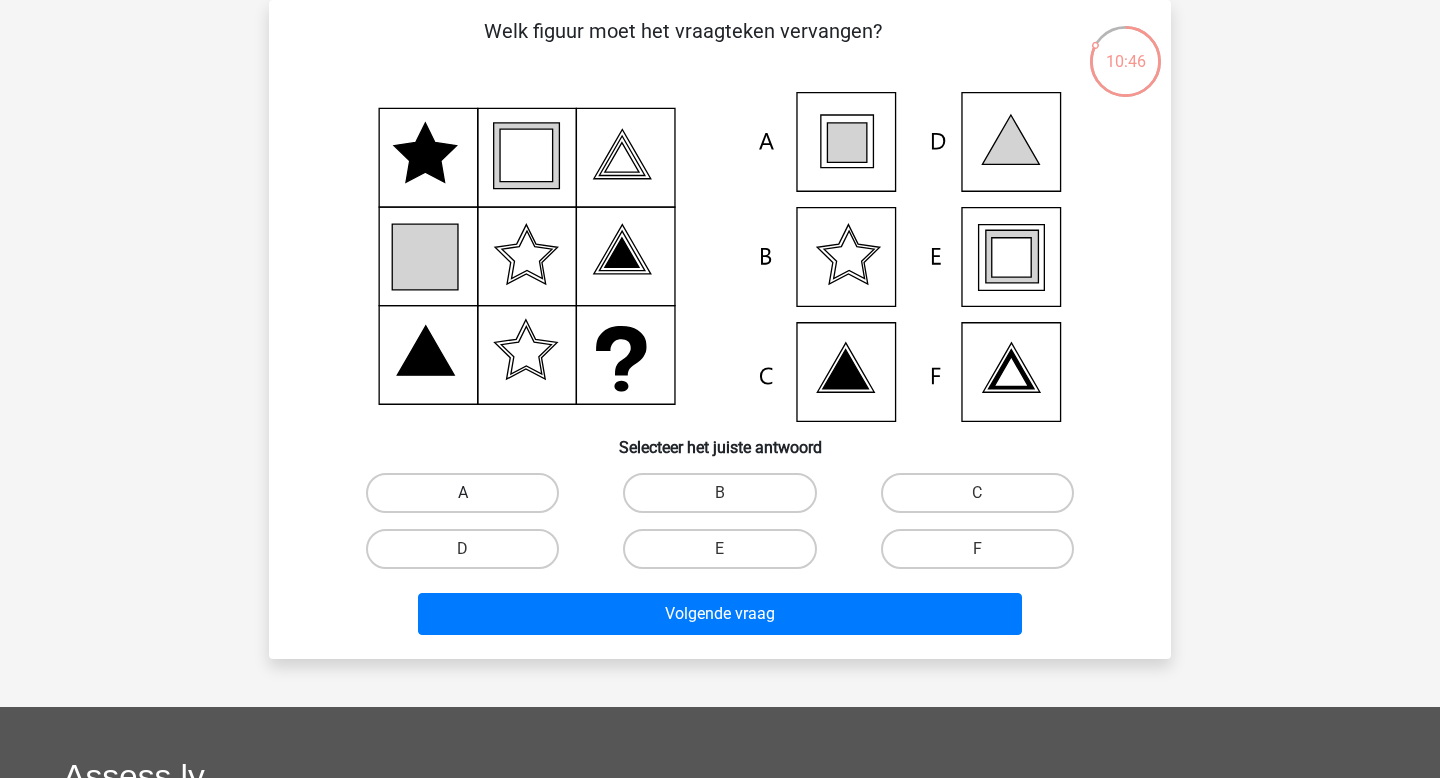click on "A" at bounding box center [462, 493] 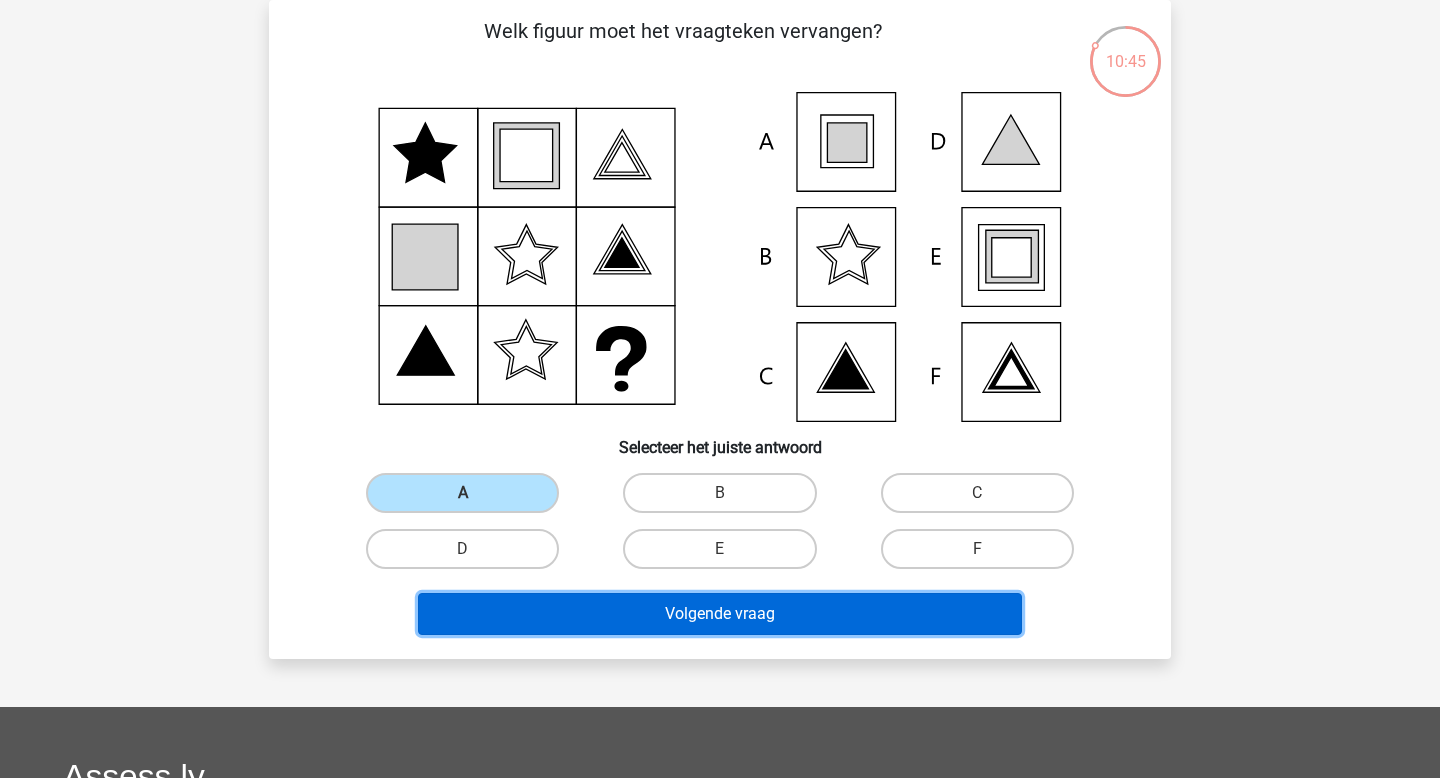 click on "Volgende vraag" at bounding box center (720, 614) 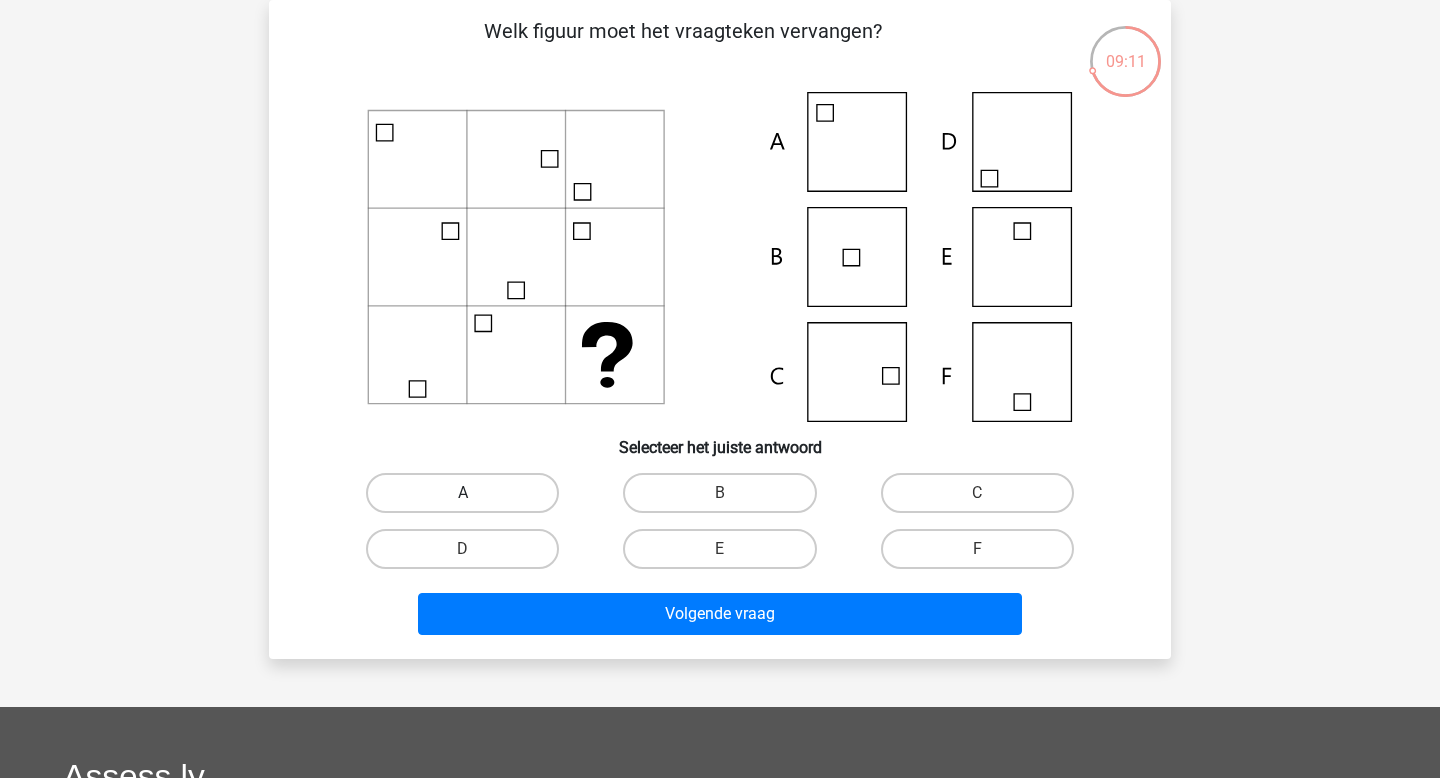 click on "A" at bounding box center (462, 493) 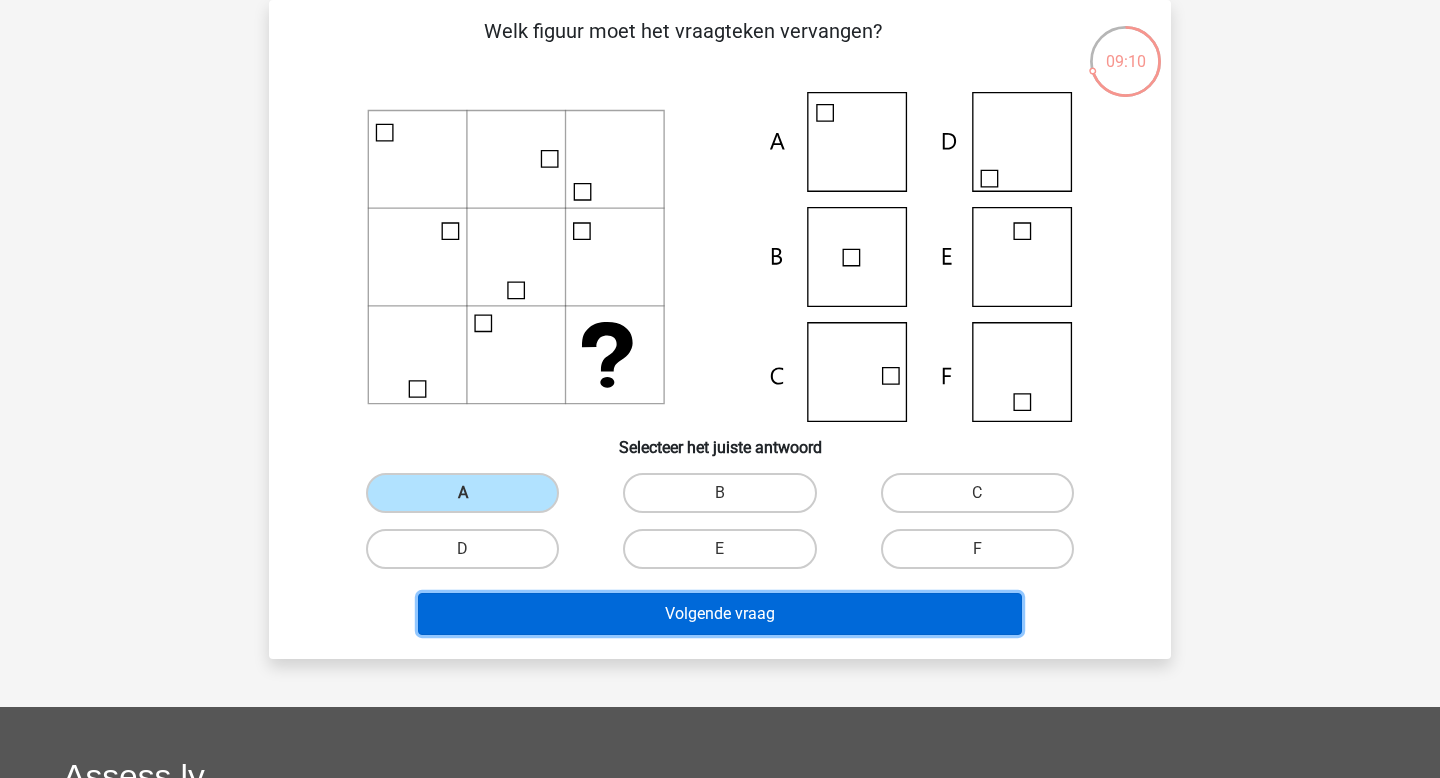 click on "Volgende vraag" at bounding box center (720, 614) 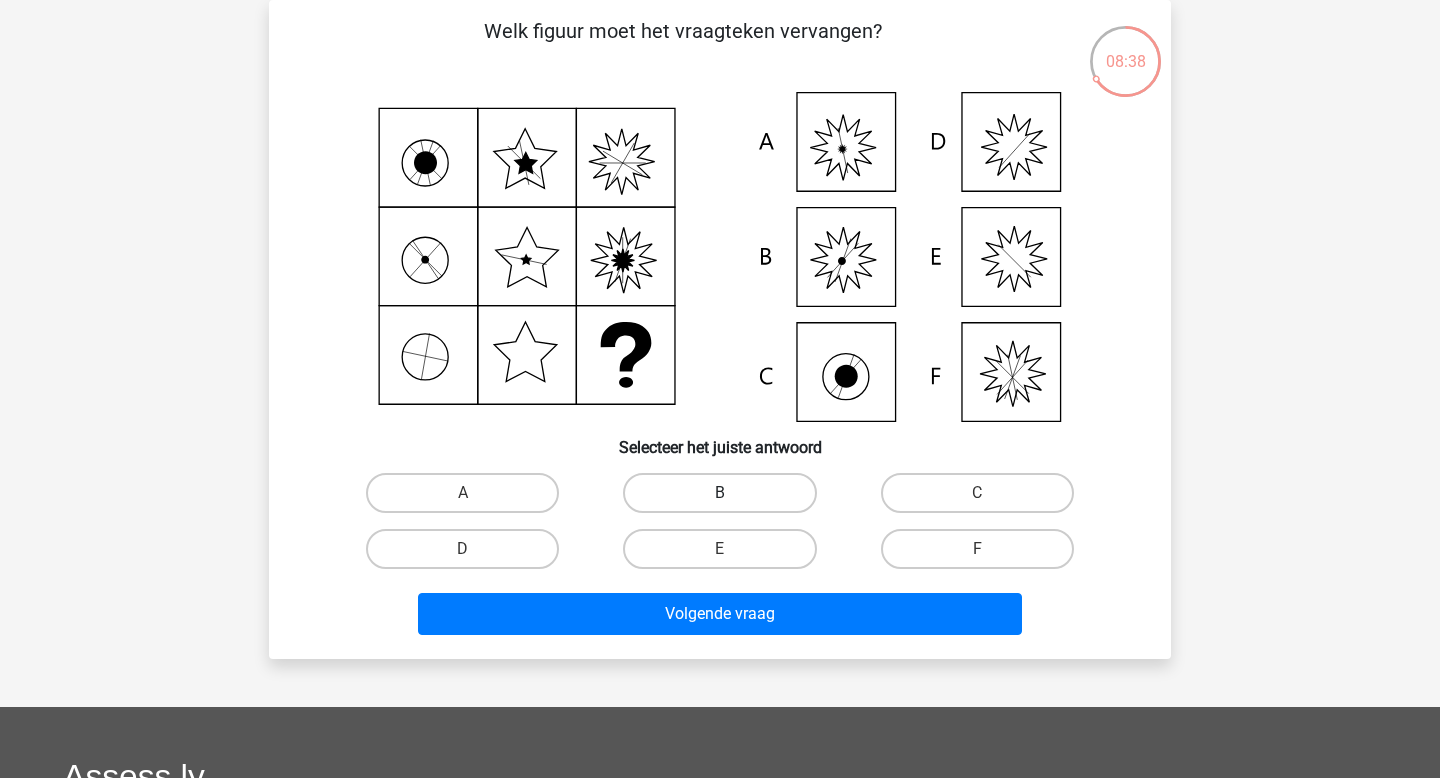 click on "B" at bounding box center [719, 493] 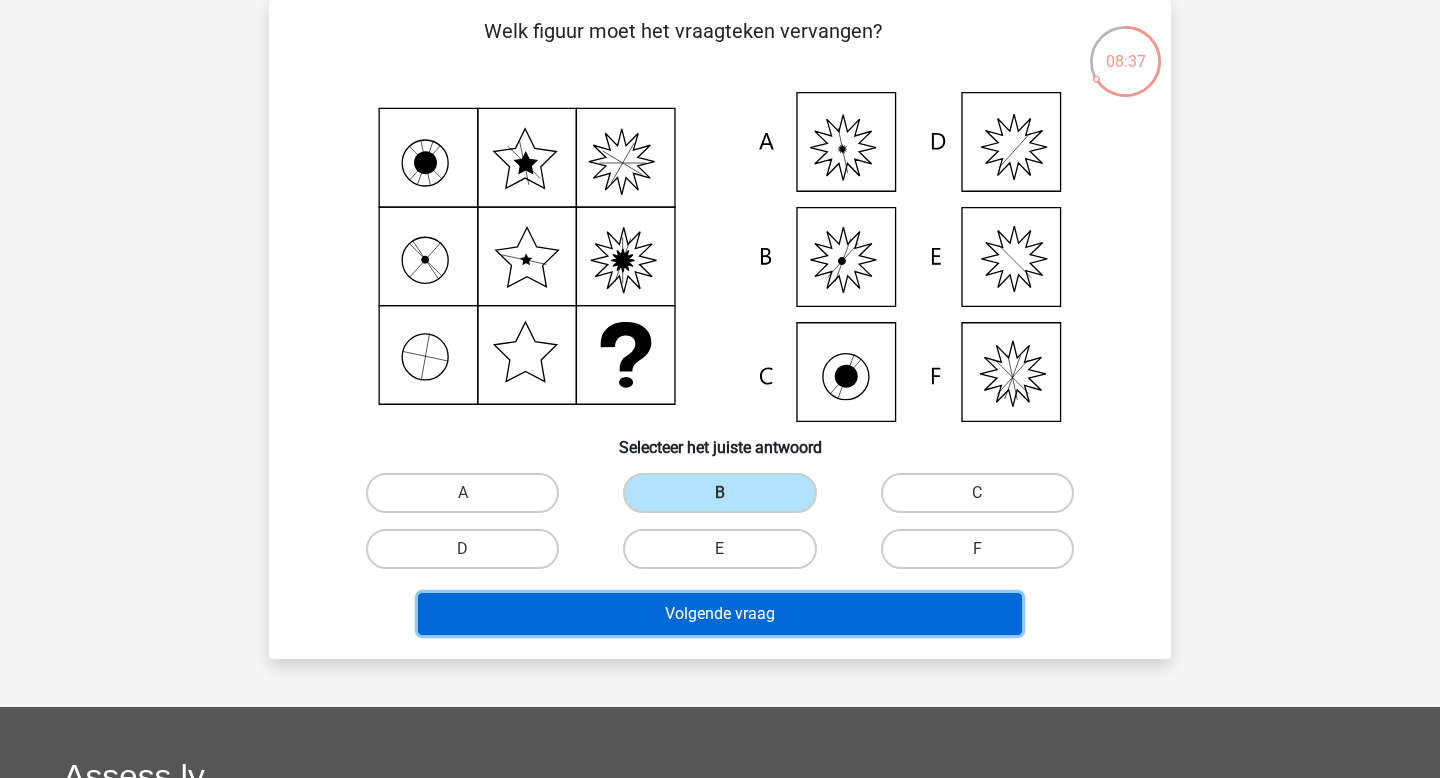 click on "Volgende vraag" at bounding box center [720, 614] 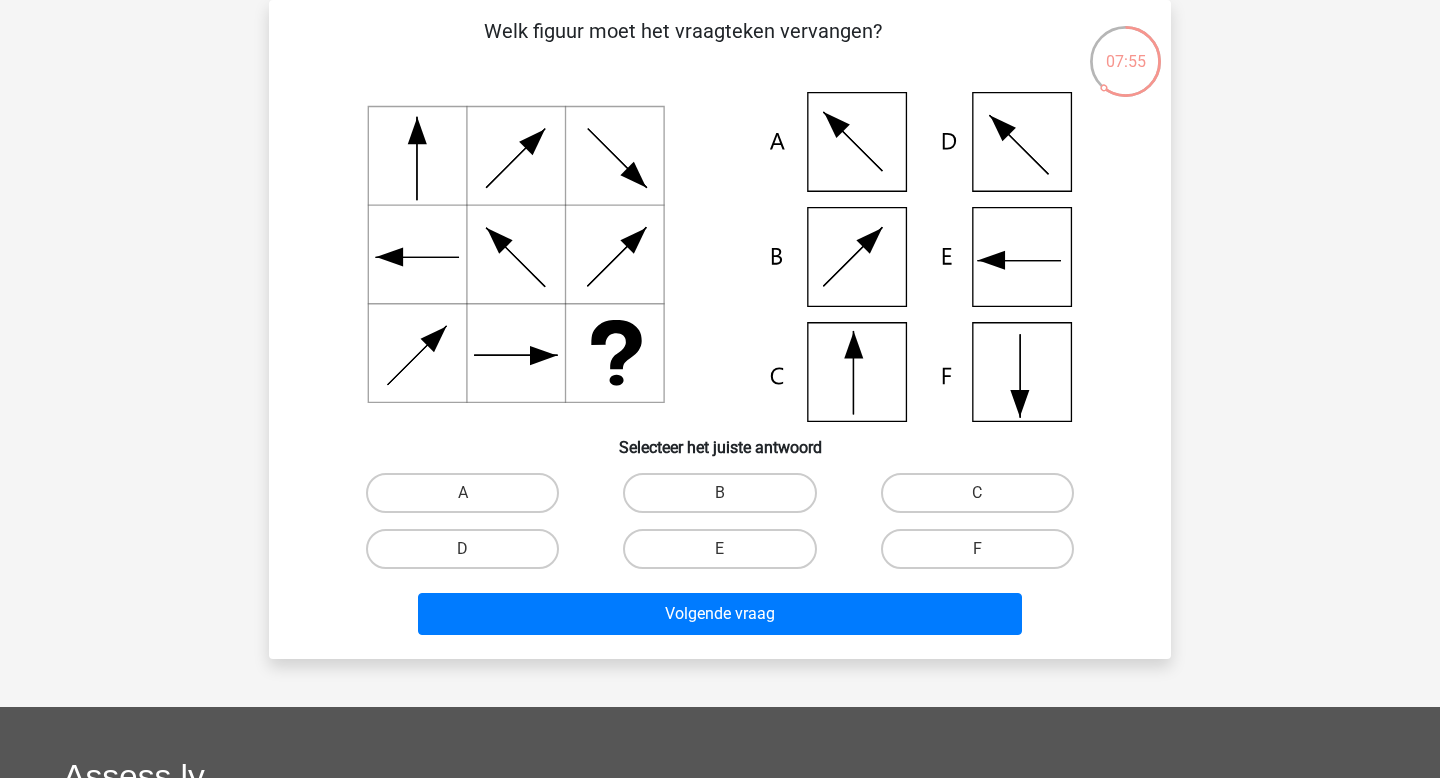 click 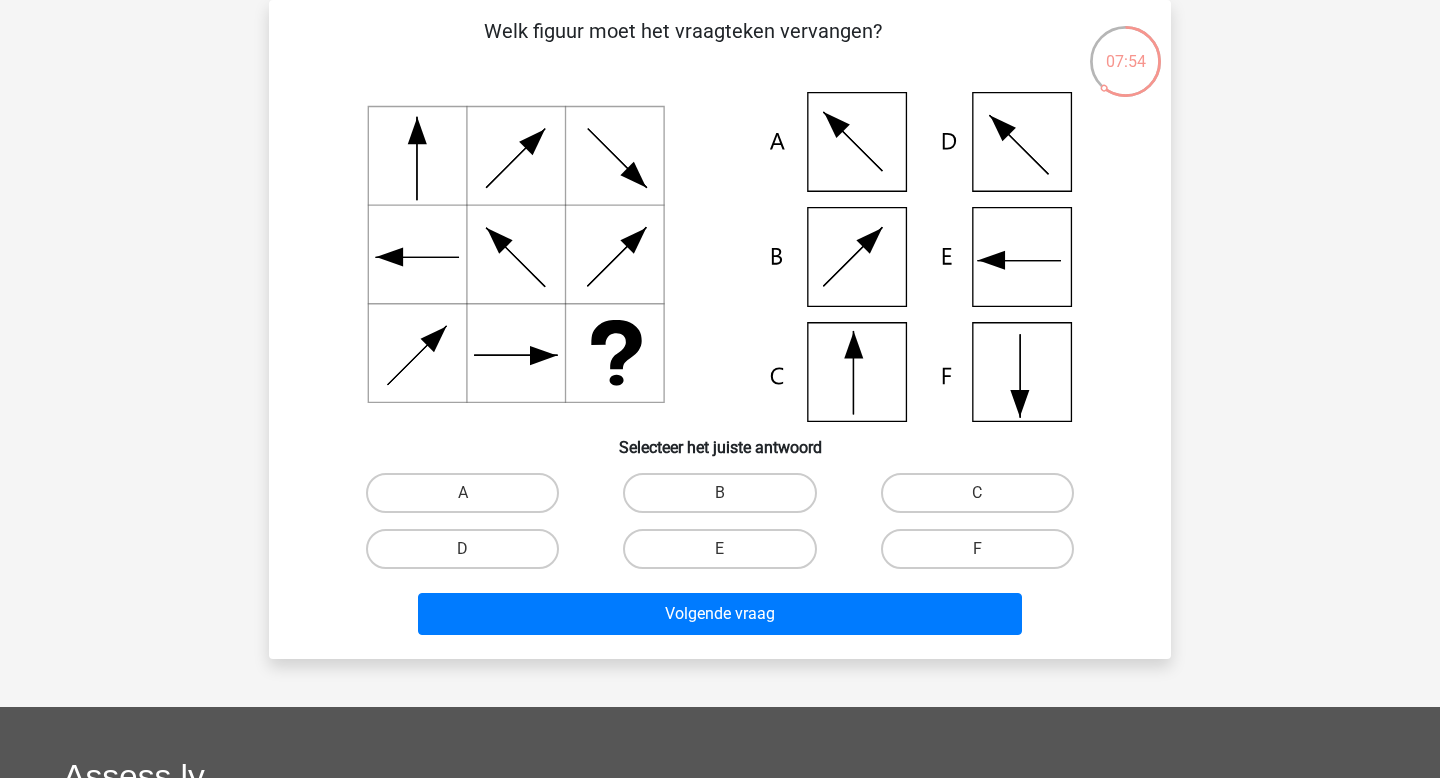 click on "F" at bounding box center [977, 549] 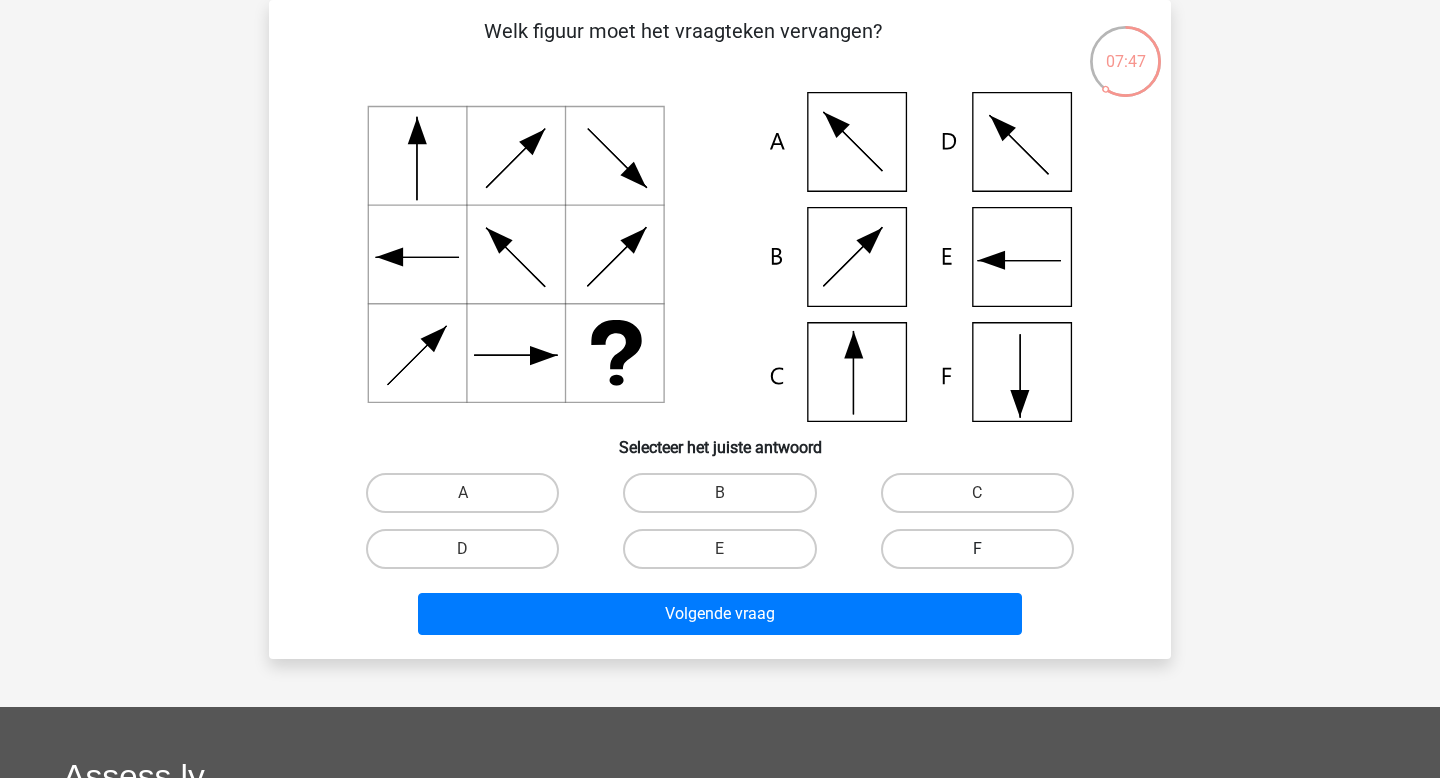 click on "F" at bounding box center [977, 549] 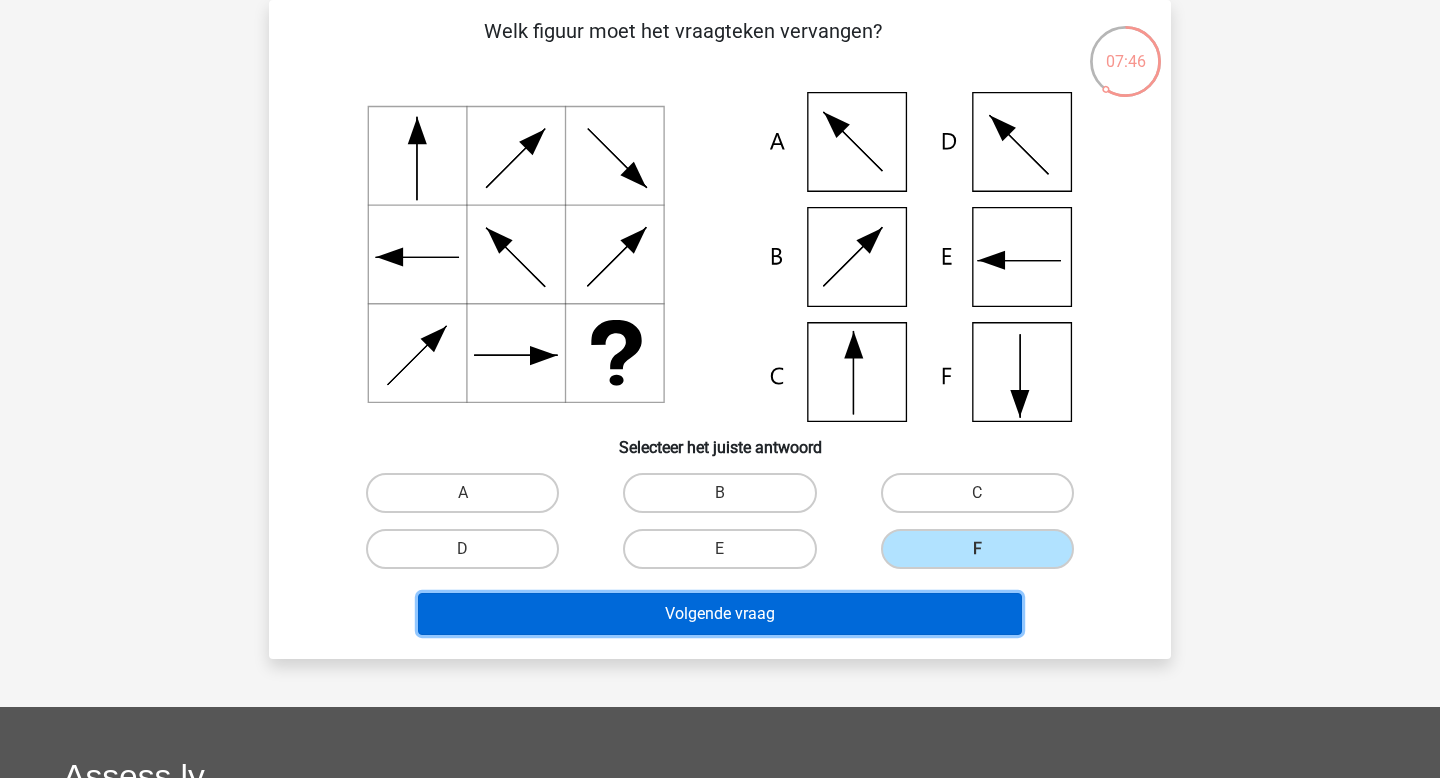 click on "Volgende vraag" at bounding box center (720, 614) 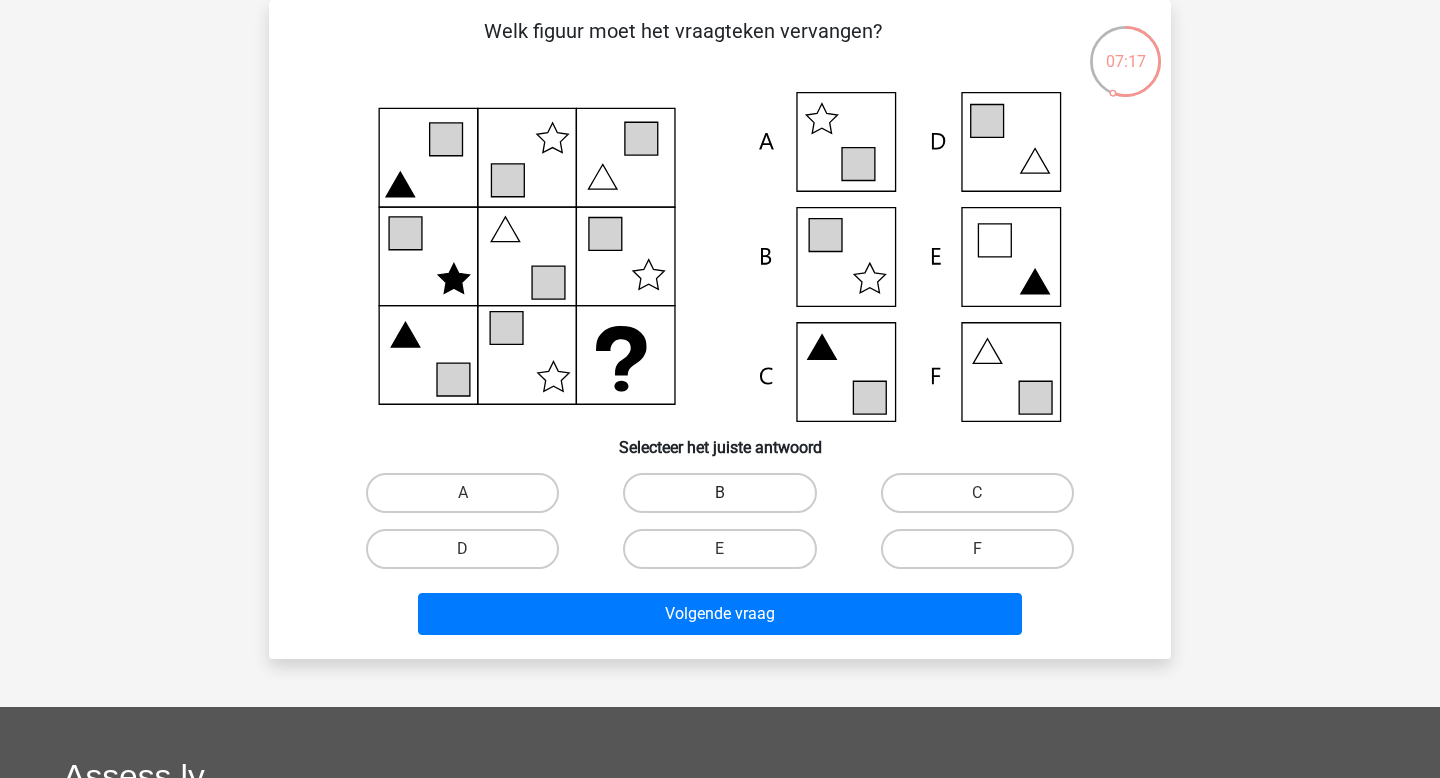 click on "B" at bounding box center [719, 493] 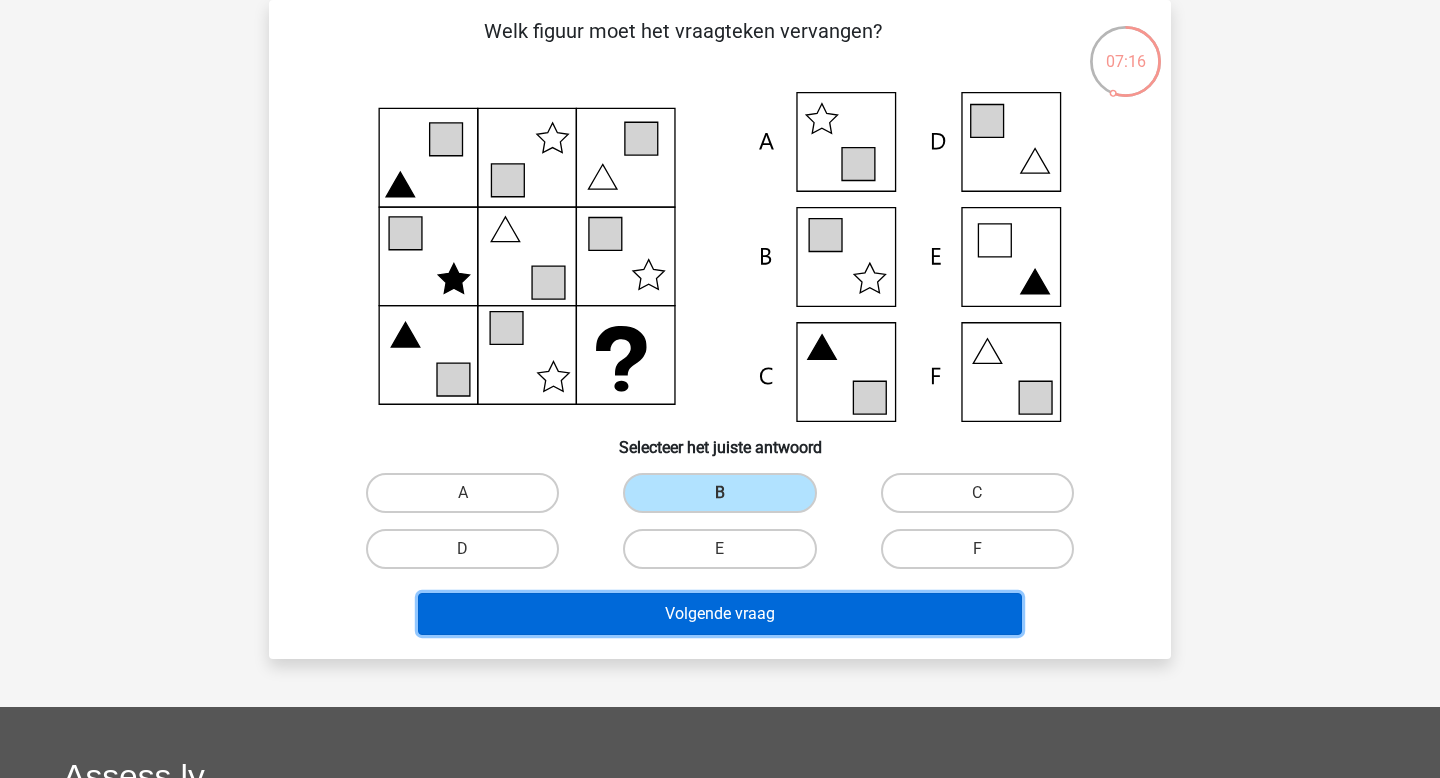 click on "Volgende vraag" at bounding box center [720, 614] 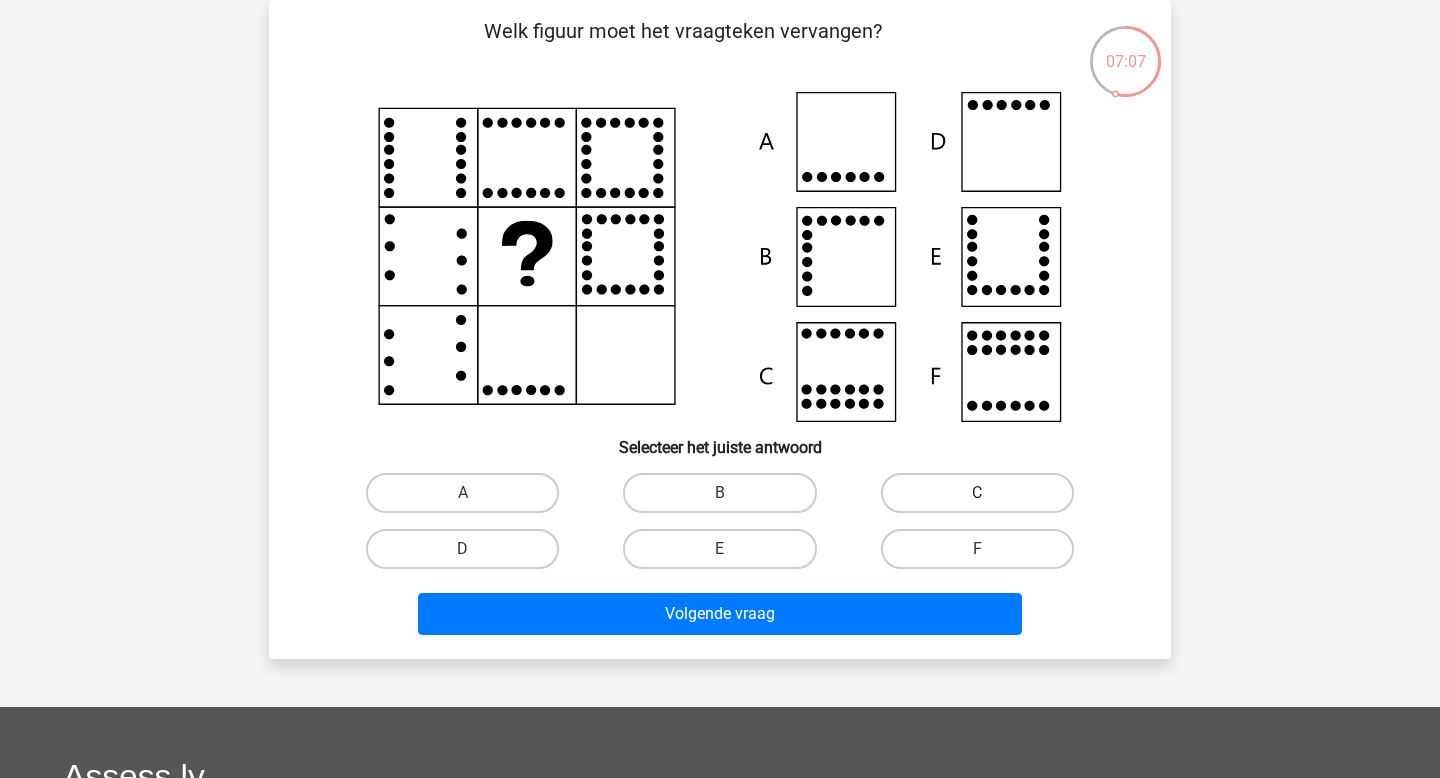 click on "C" at bounding box center [977, 493] 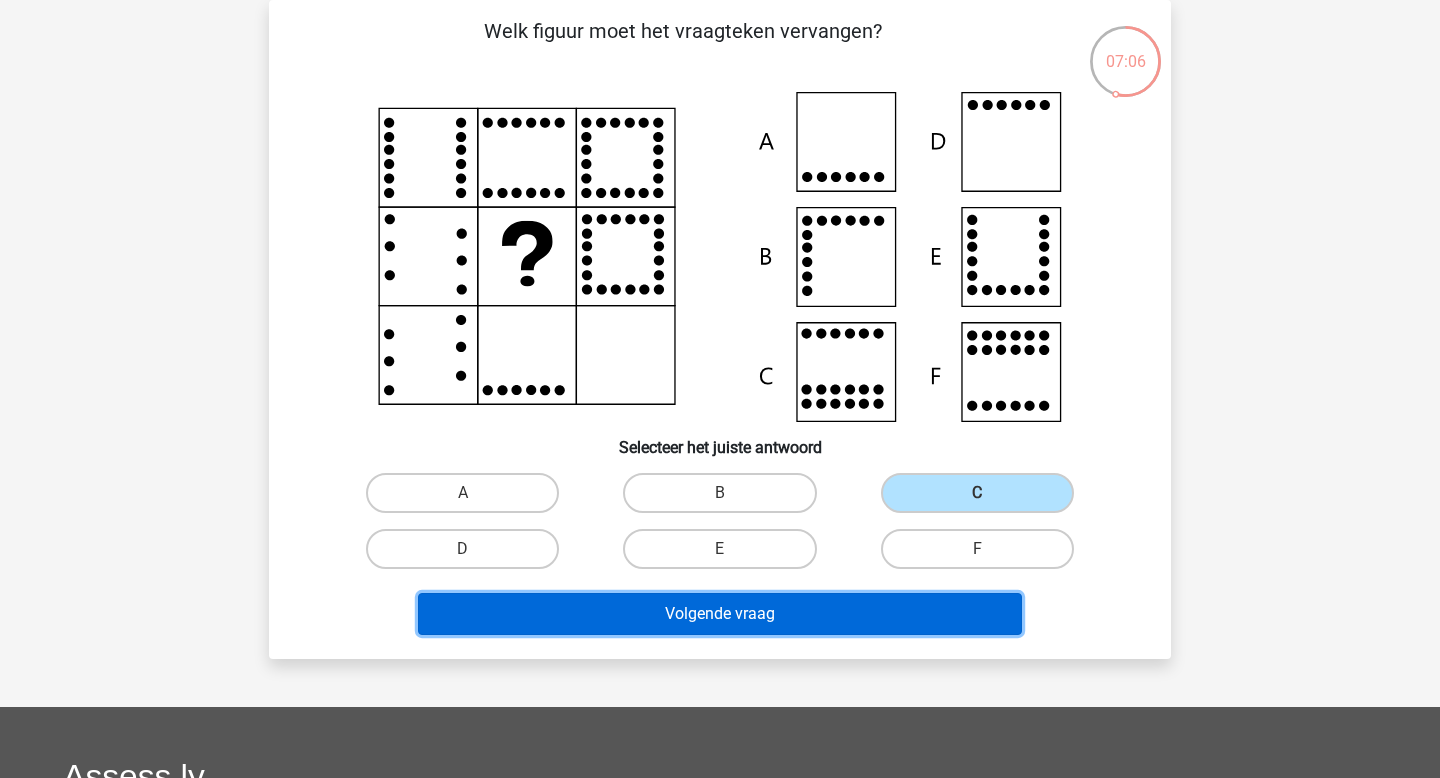 click on "Volgende vraag" at bounding box center [720, 614] 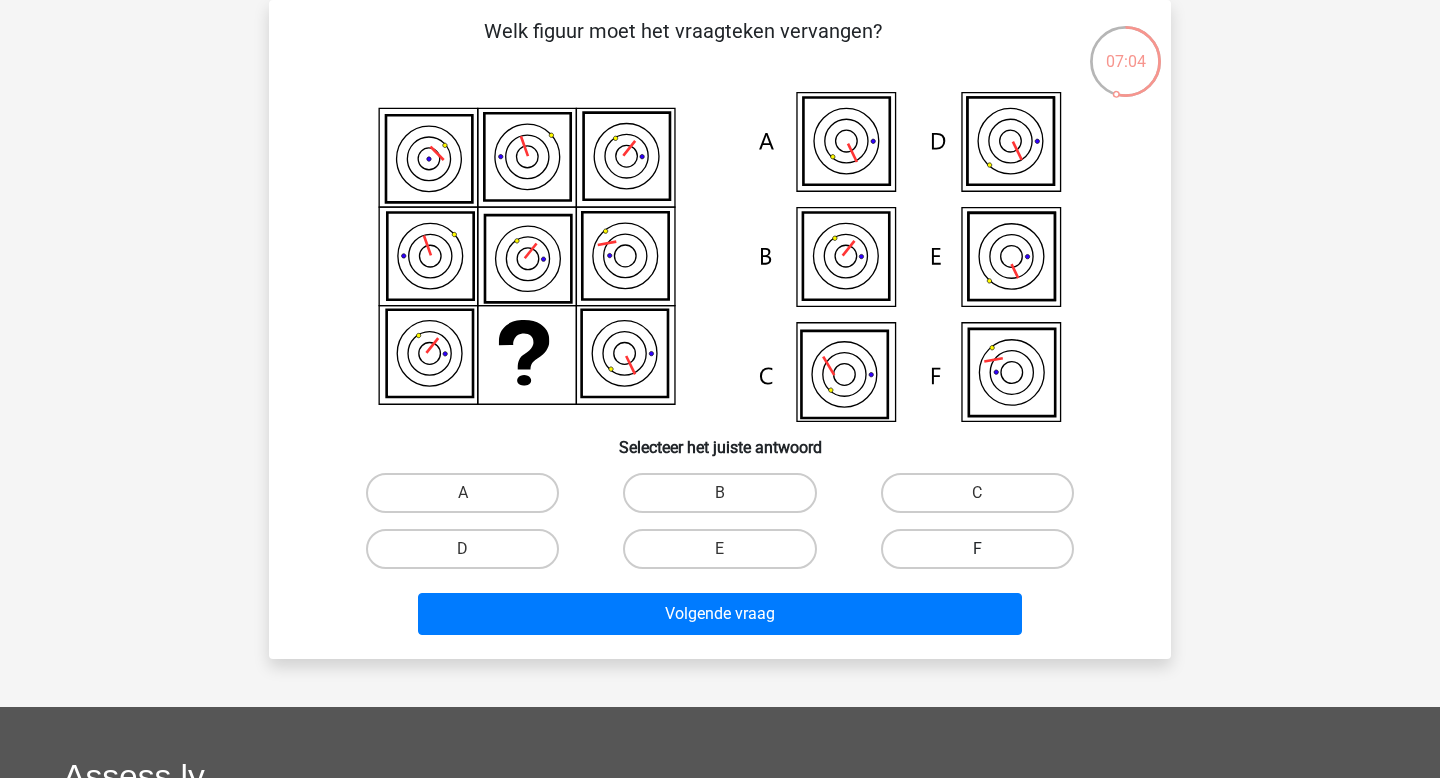 click on "F" at bounding box center (977, 549) 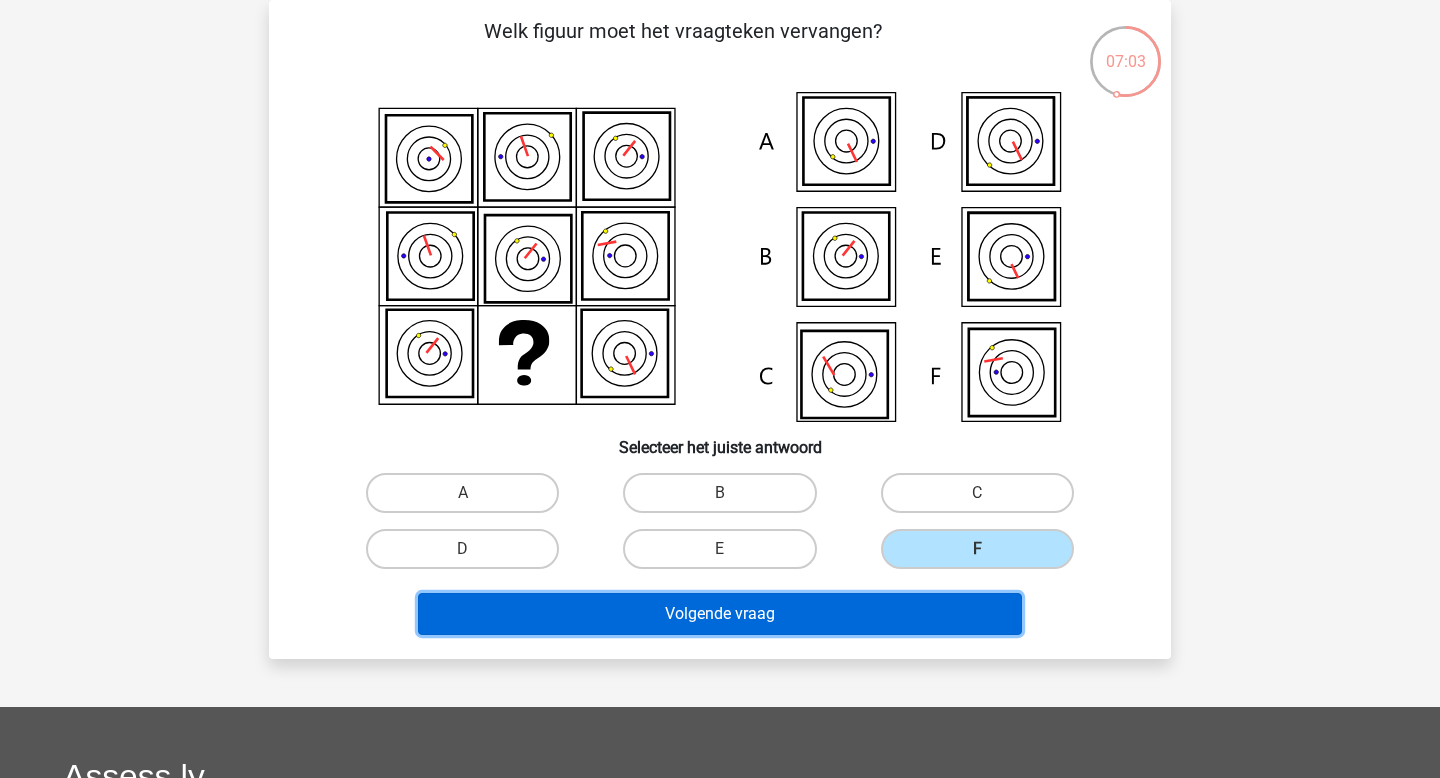 click on "Volgende vraag" at bounding box center (720, 614) 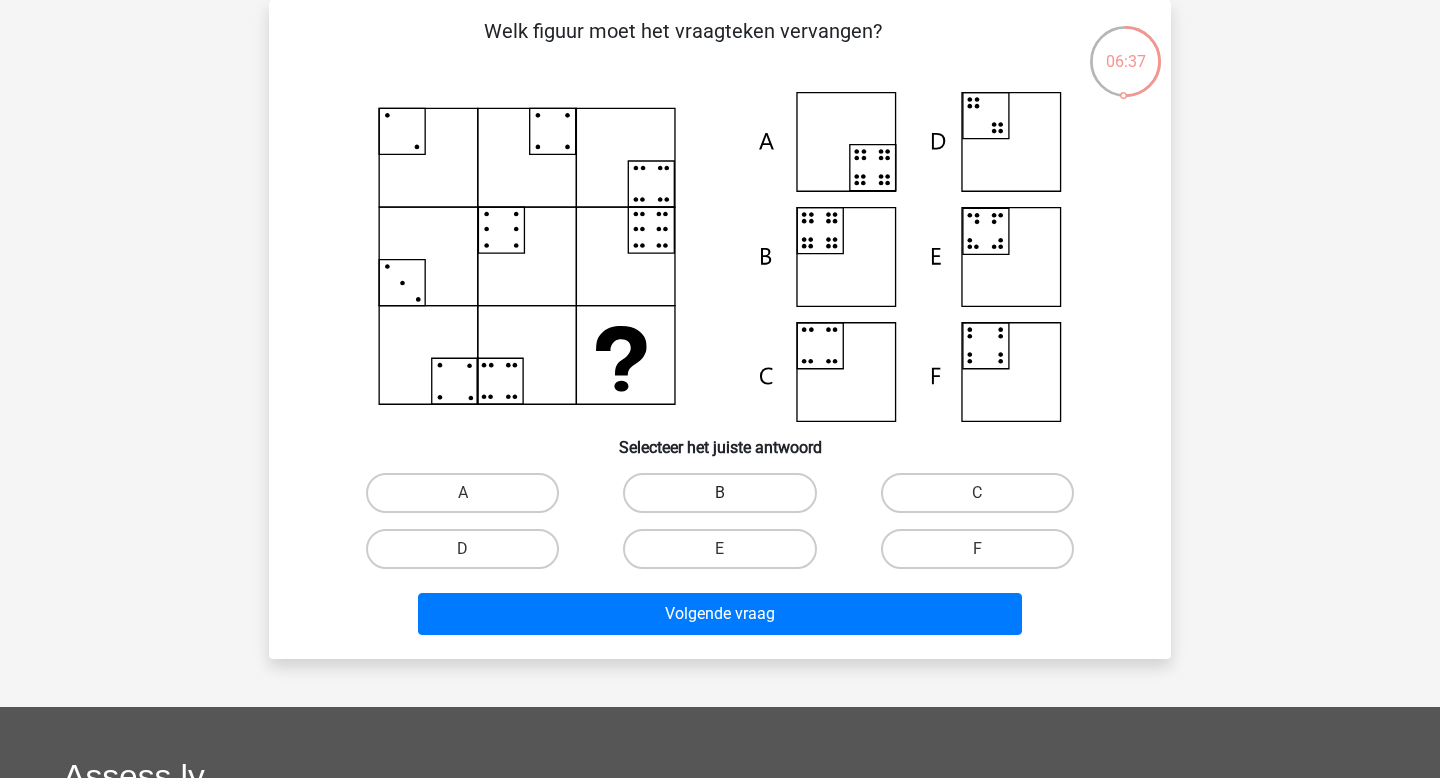 click on "B" at bounding box center [719, 493] 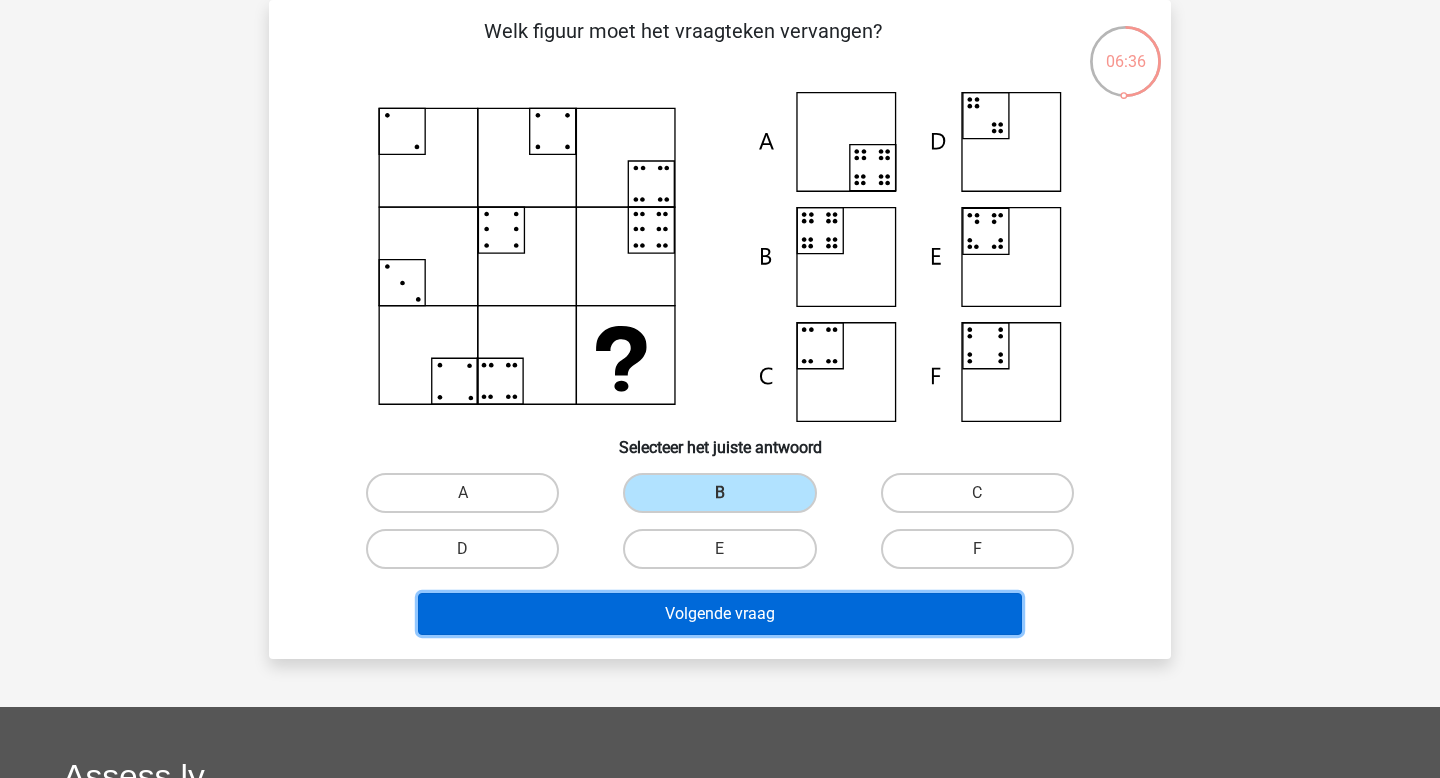 click on "Volgende vraag" at bounding box center (720, 614) 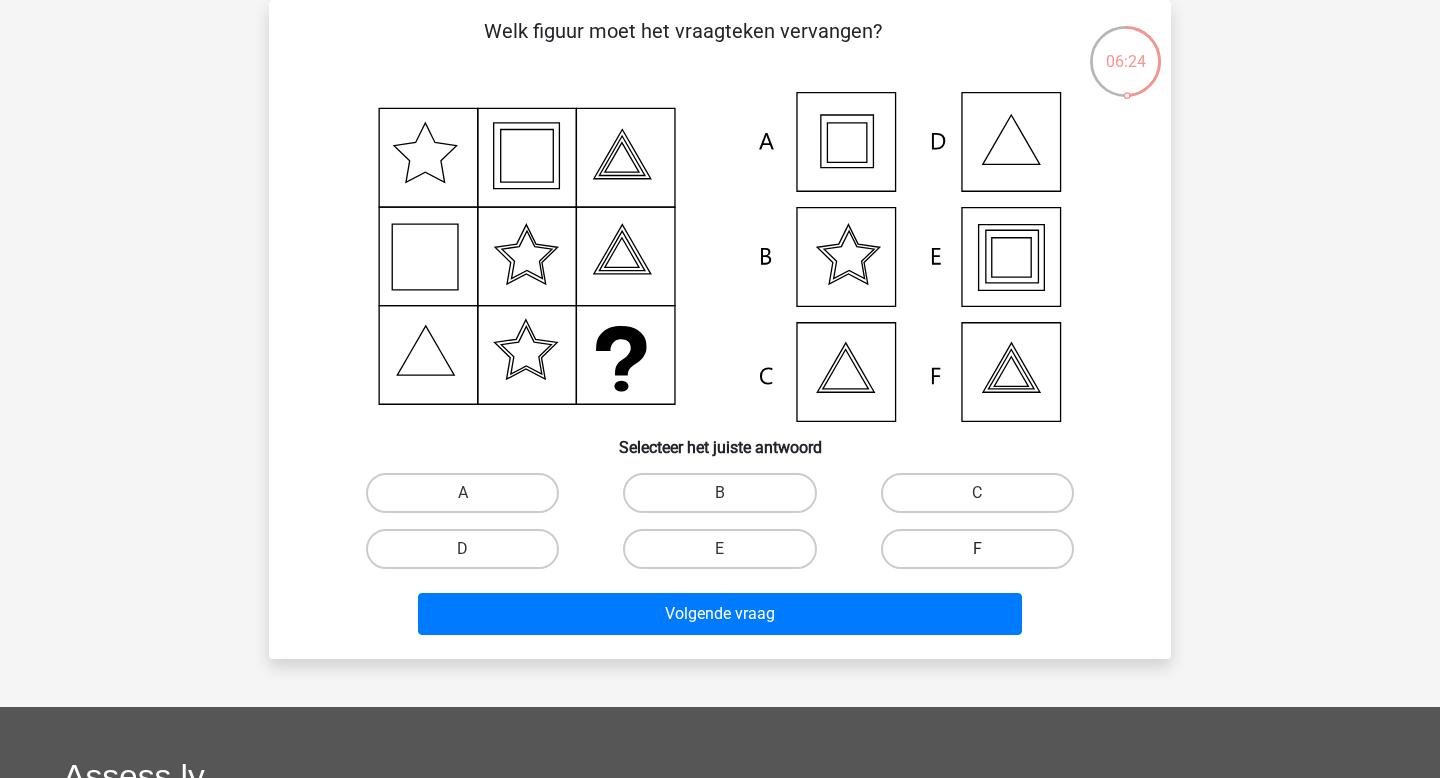 click on "F" at bounding box center (977, 549) 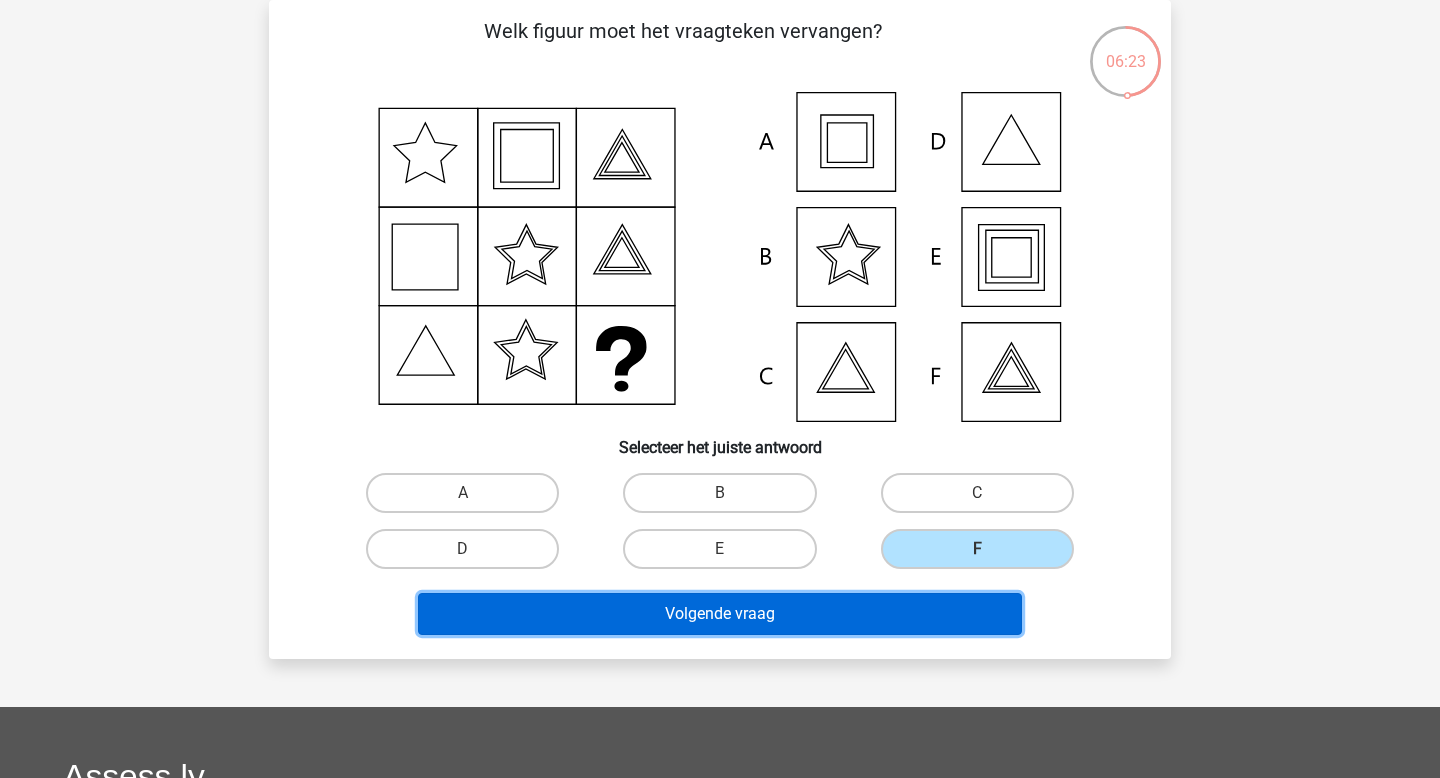click on "Volgende vraag" at bounding box center [720, 614] 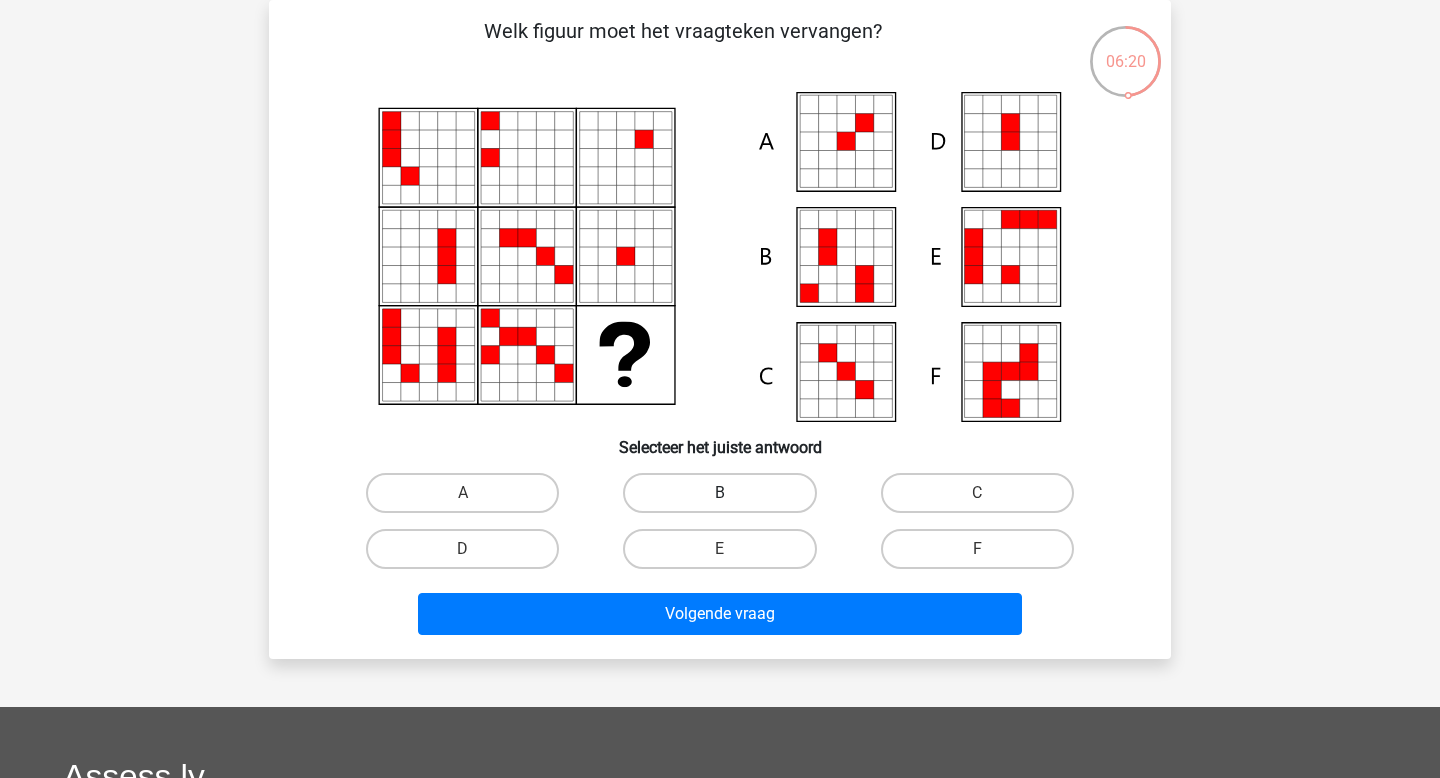 click on "B" at bounding box center (719, 493) 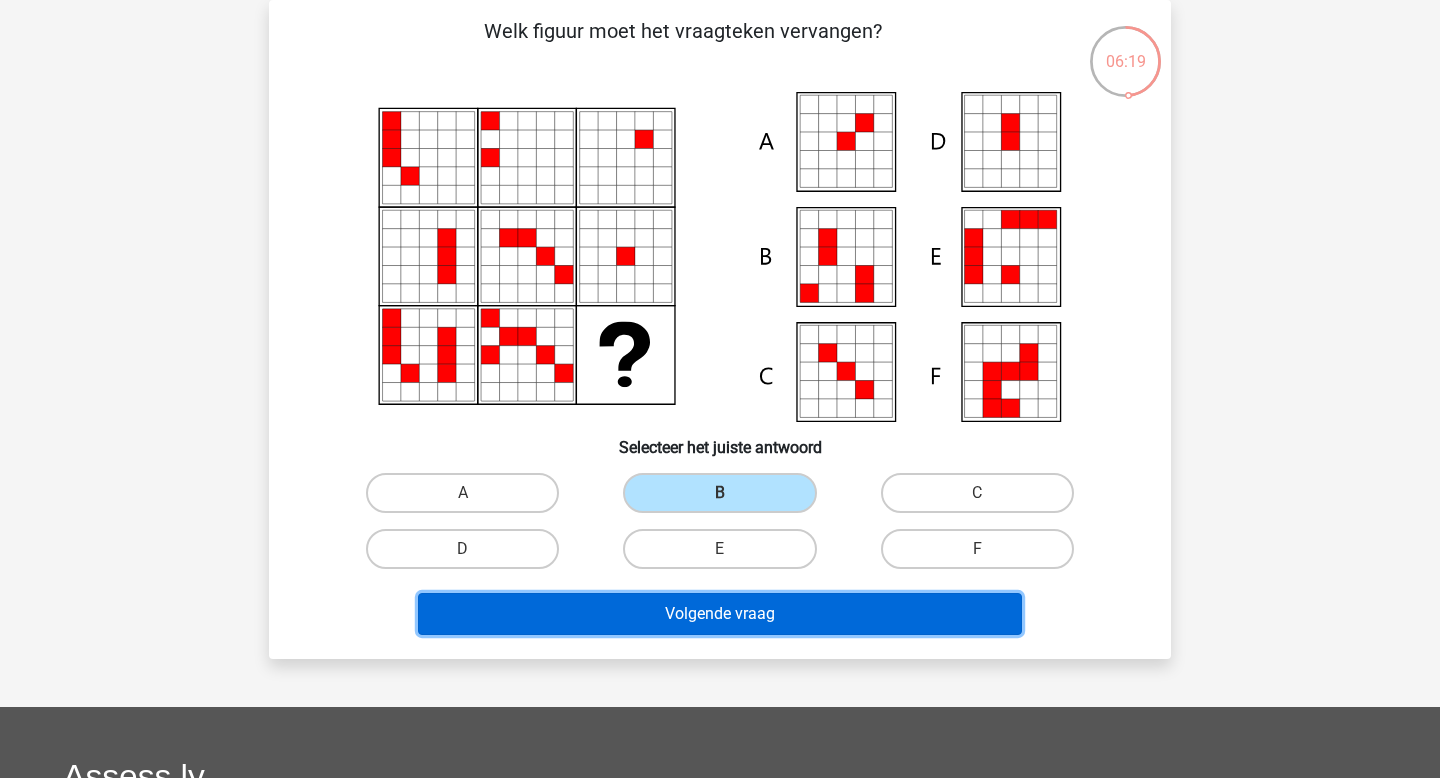 click on "Volgende vraag" at bounding box center (720, 614) 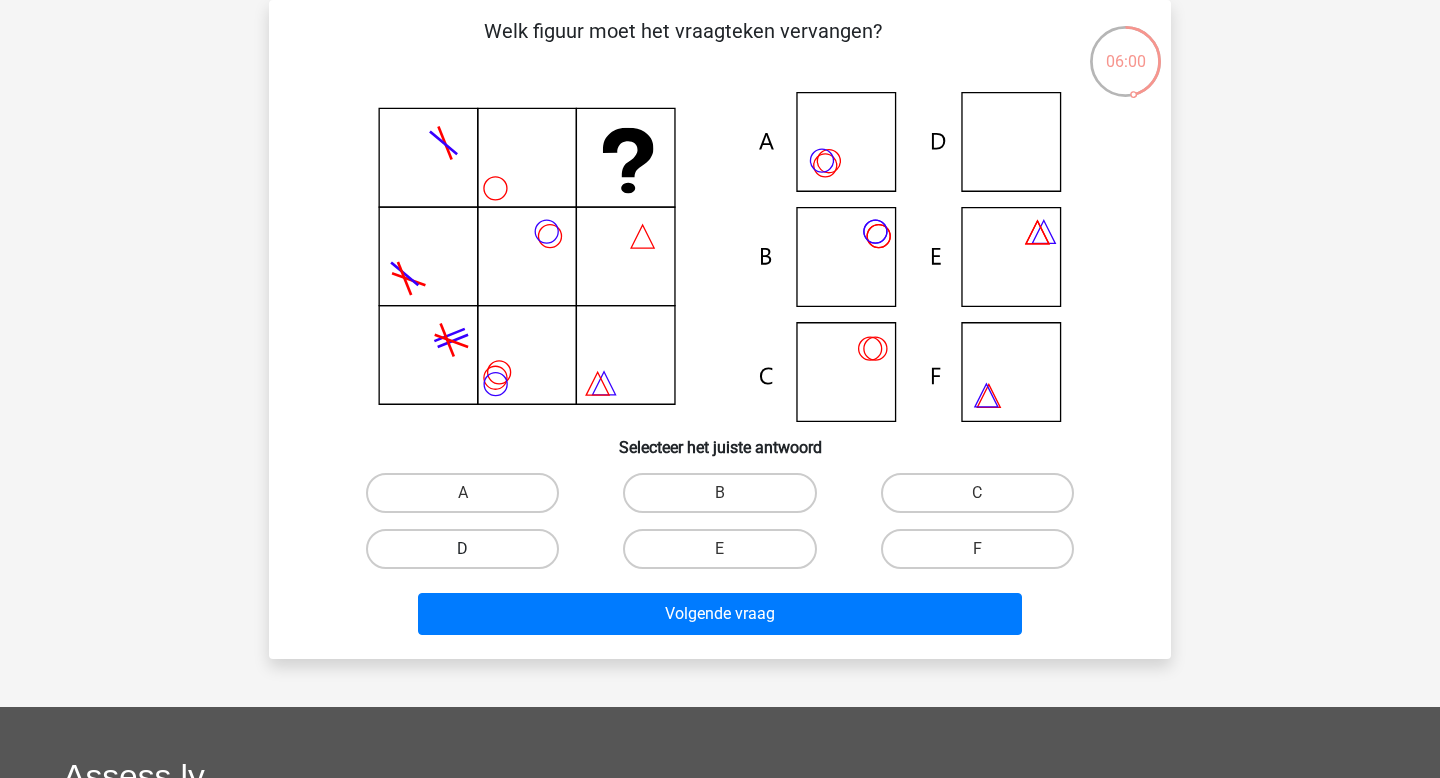 click on "D" at bounding box center [462, 549] 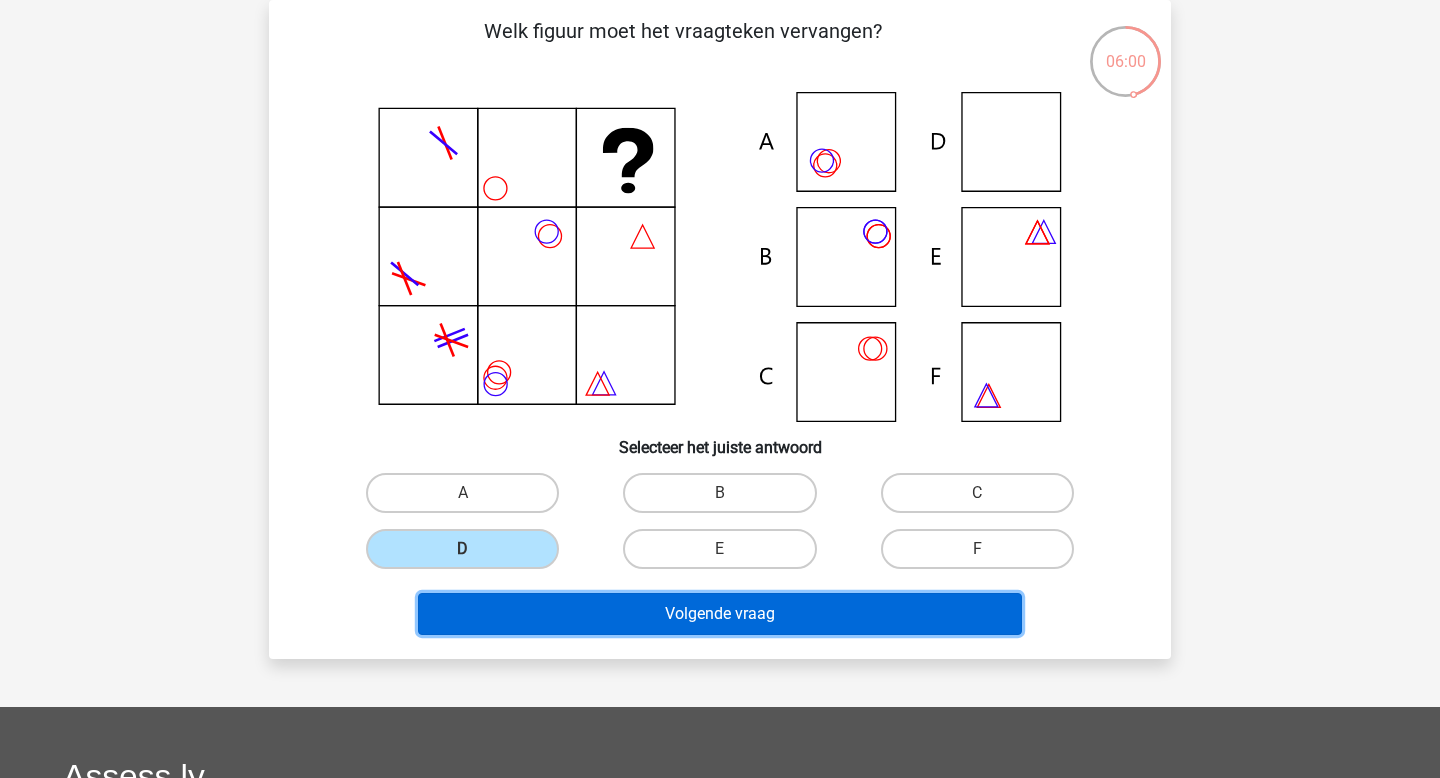 click on "Volgende vraag" at bounding box center [720, 614] 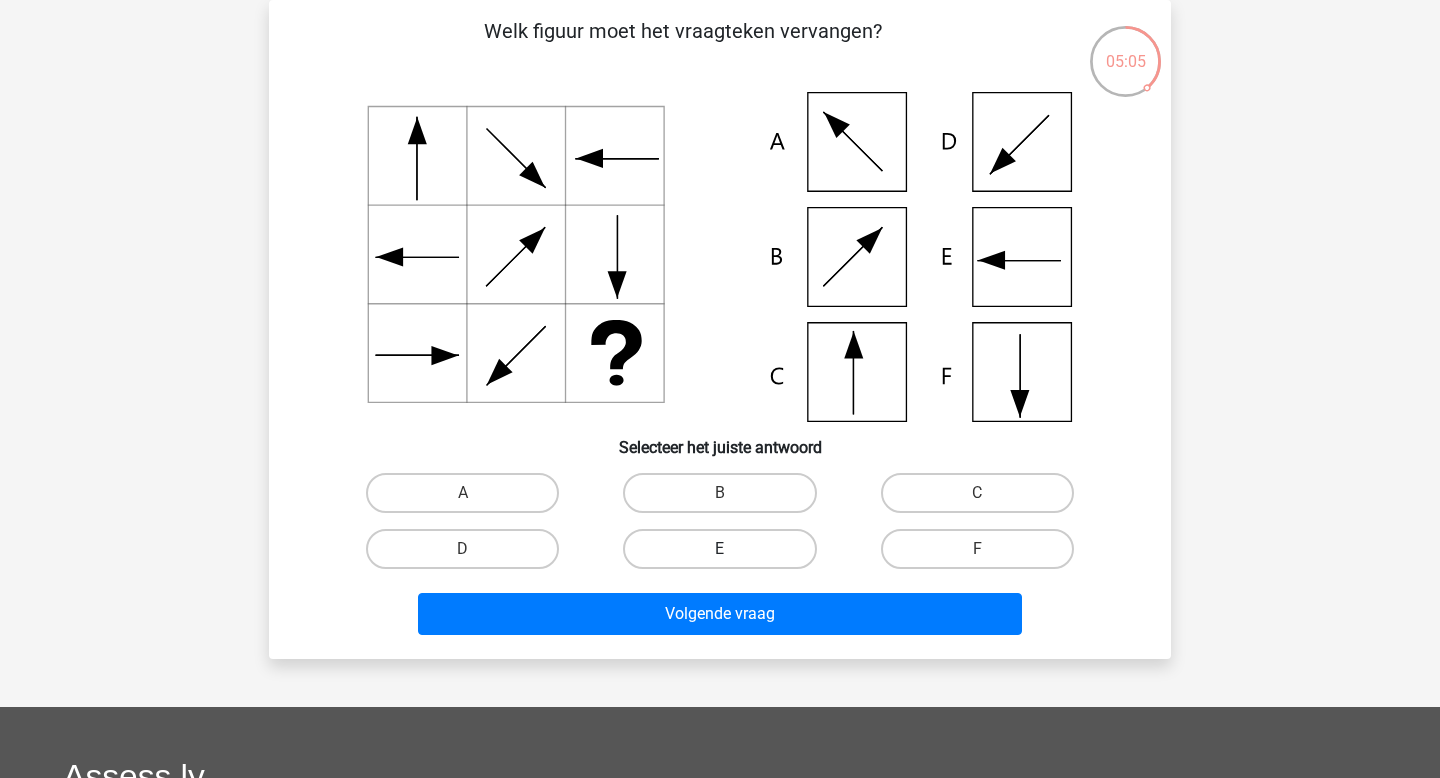 click on "E" at bounding box center (719, 549) 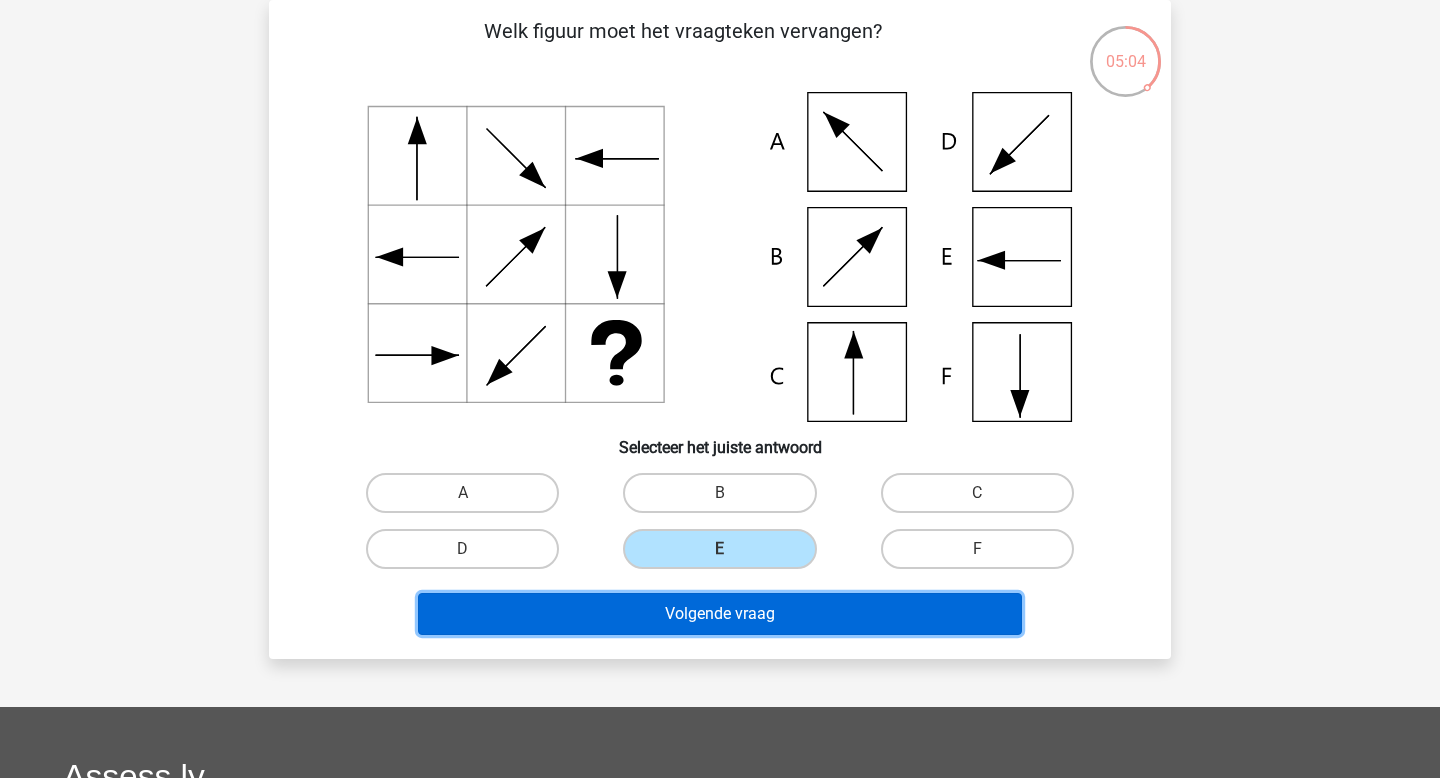click on "Volgende vraag" at bounding box center (720, 614) 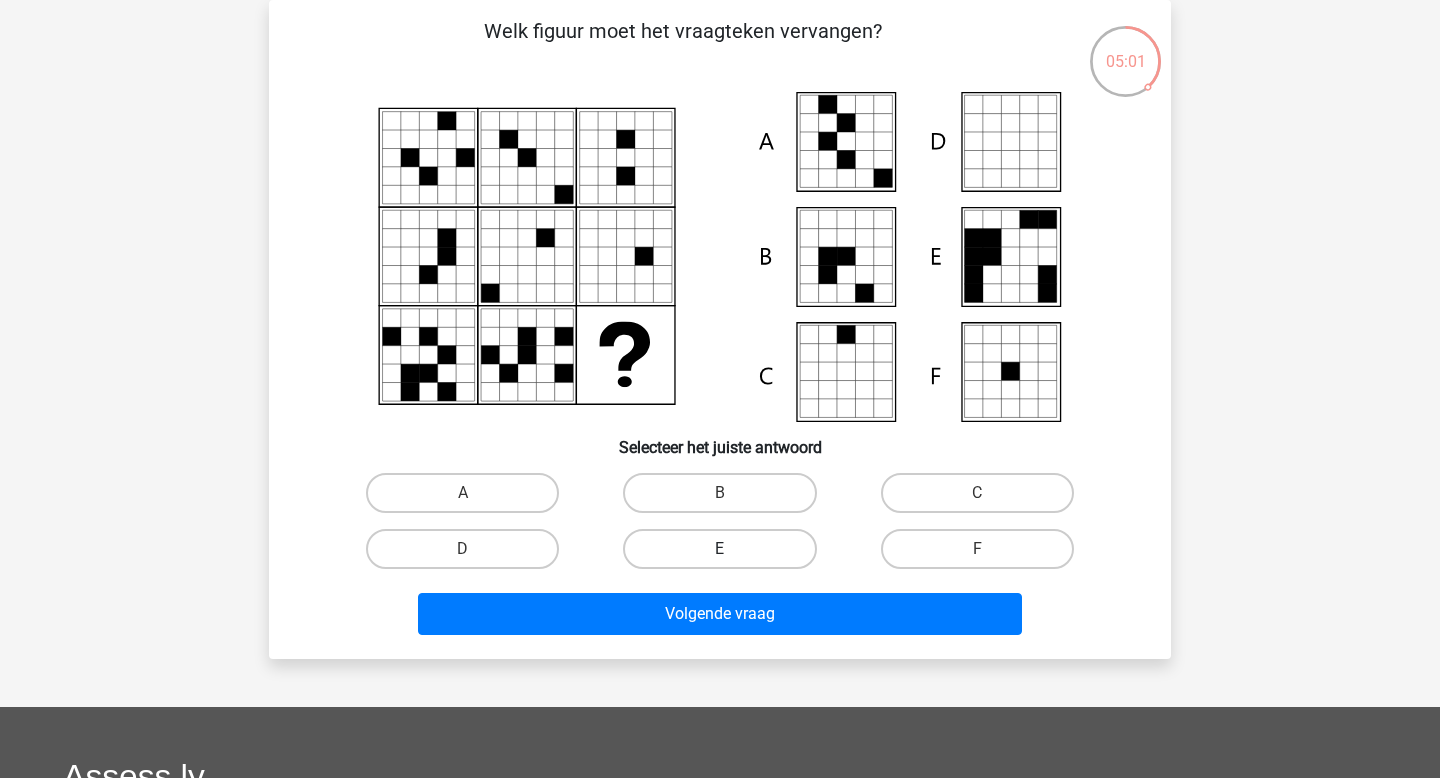 click on "E" at bounding box center (719, 549) 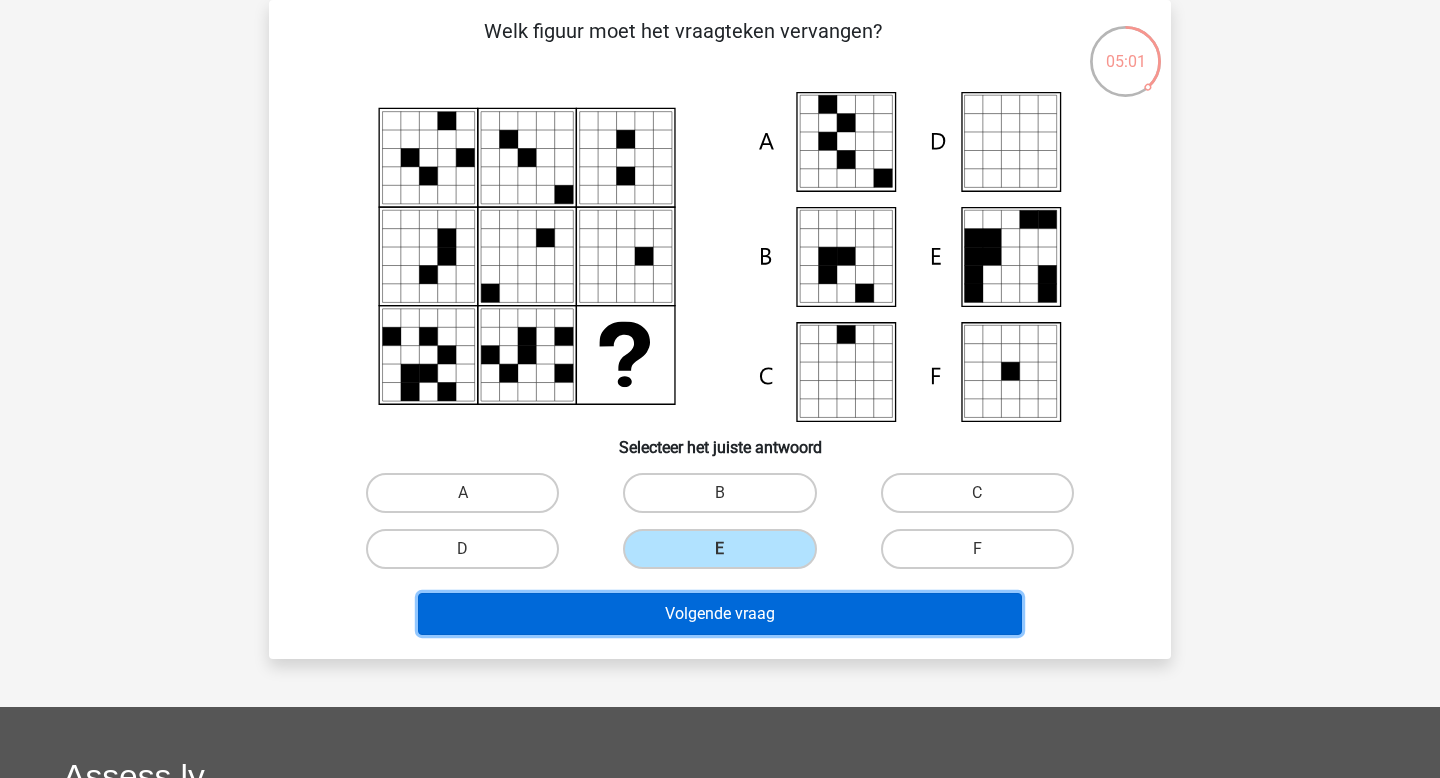 click on "Volgende vraag" at bounding box center [720, 614] 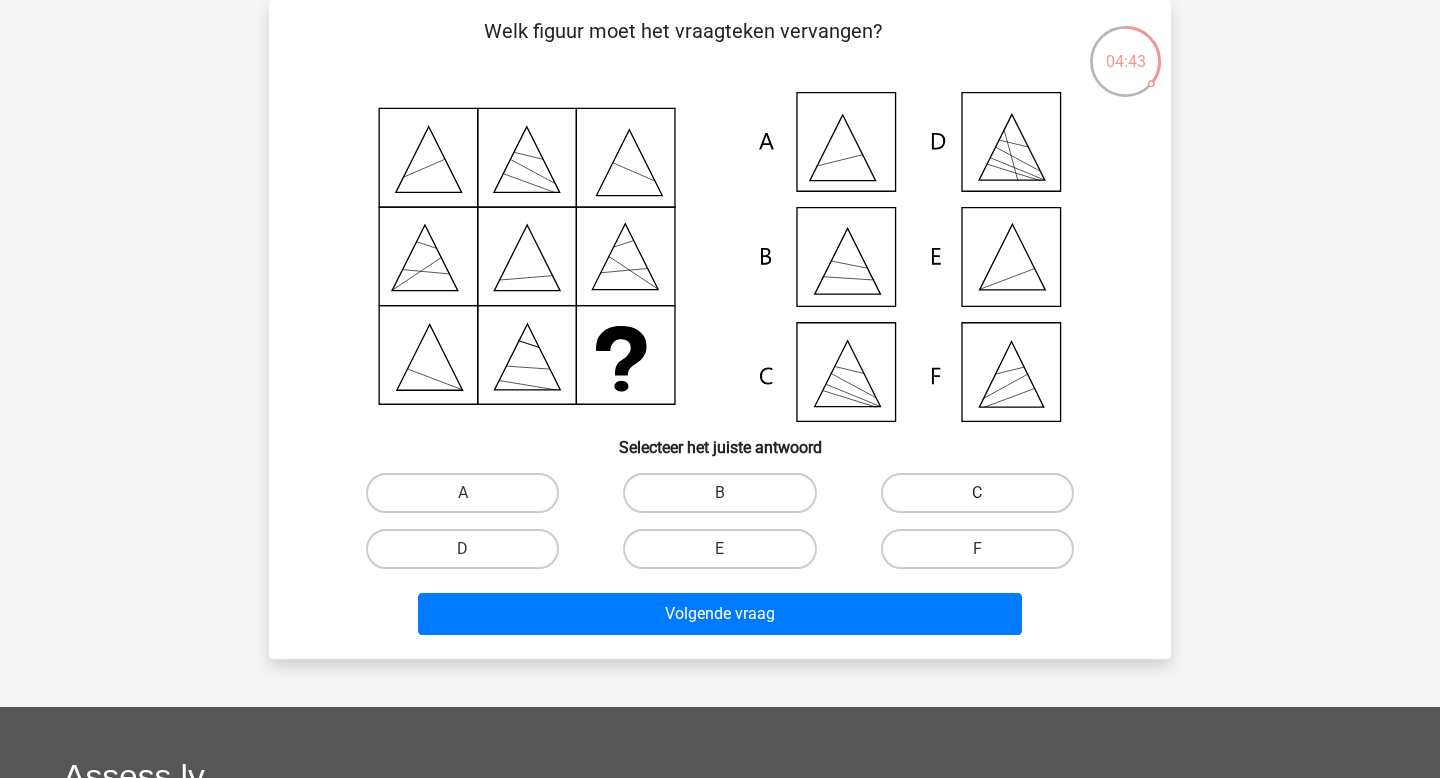 click on "C" at bounding box center (977, 493) 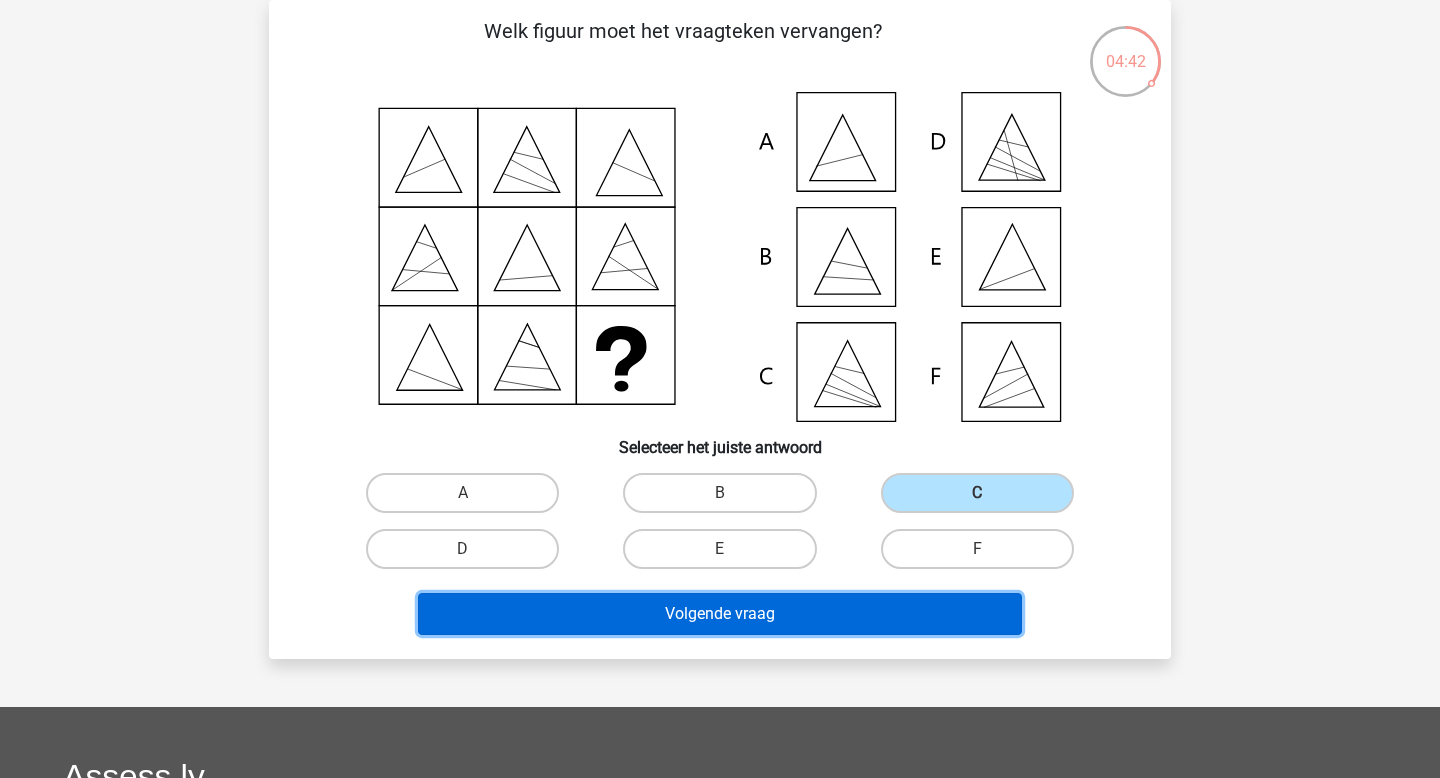 click on "Volgende vraag" at bounding box center (720, 614) 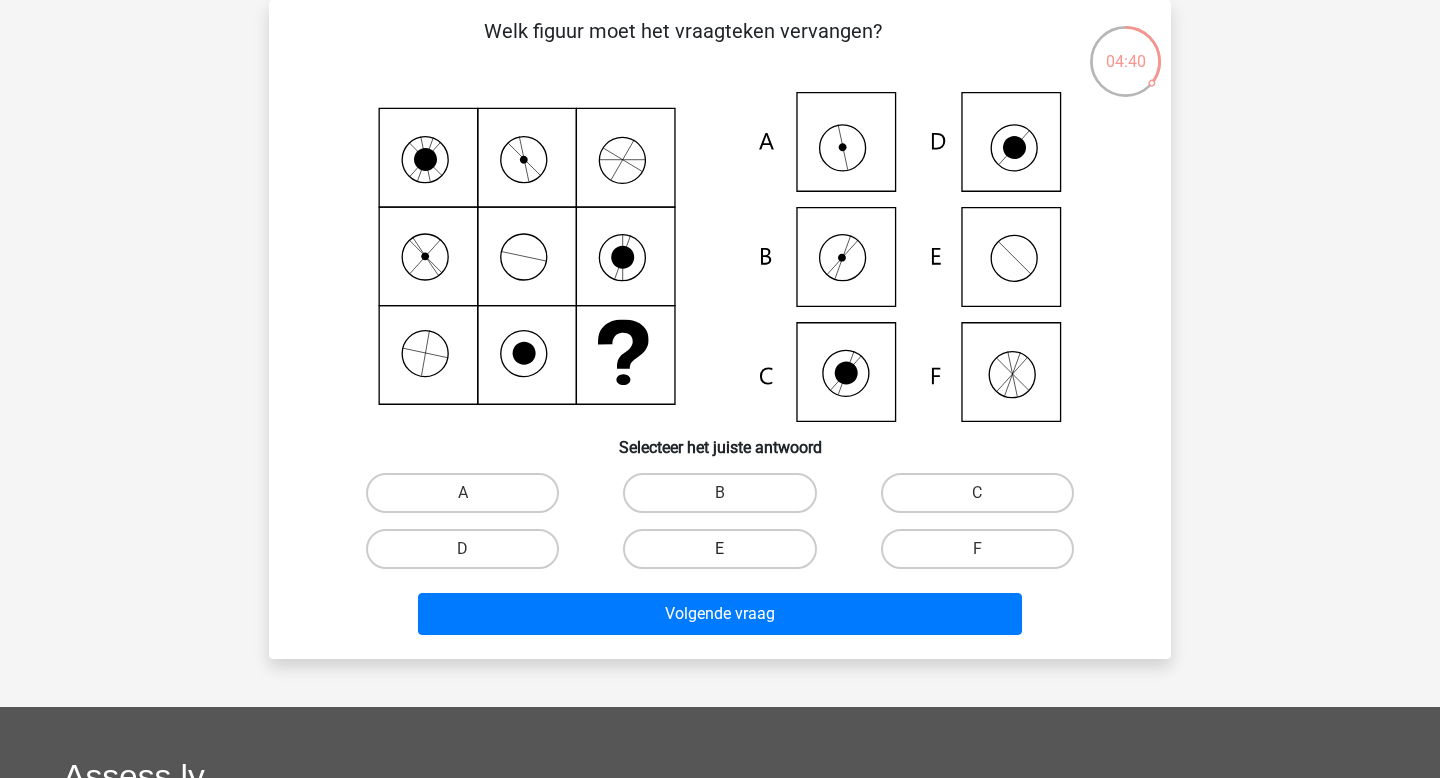 click on "E" at bounding box center [719, 549] 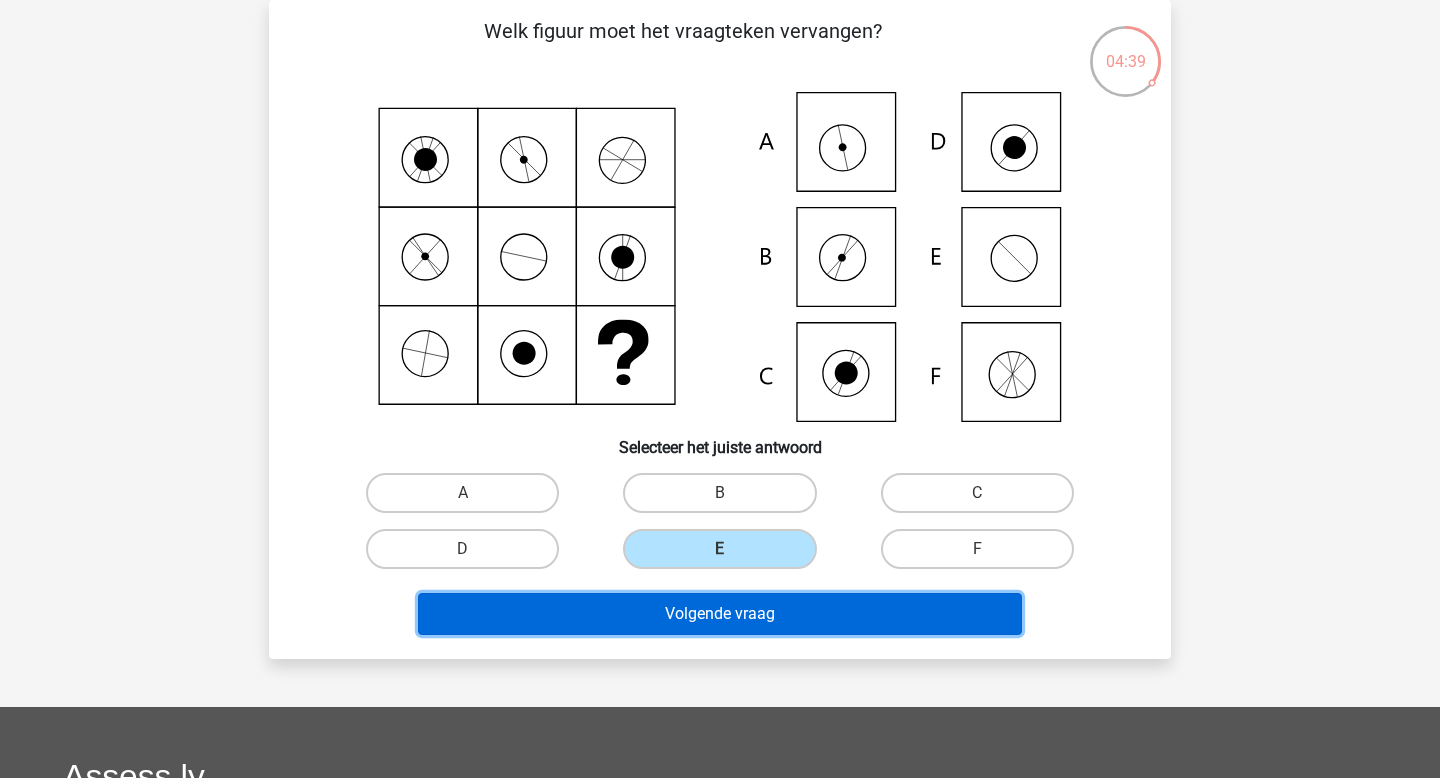 click on "Volgende vraag" at bounding box center (720, 614) 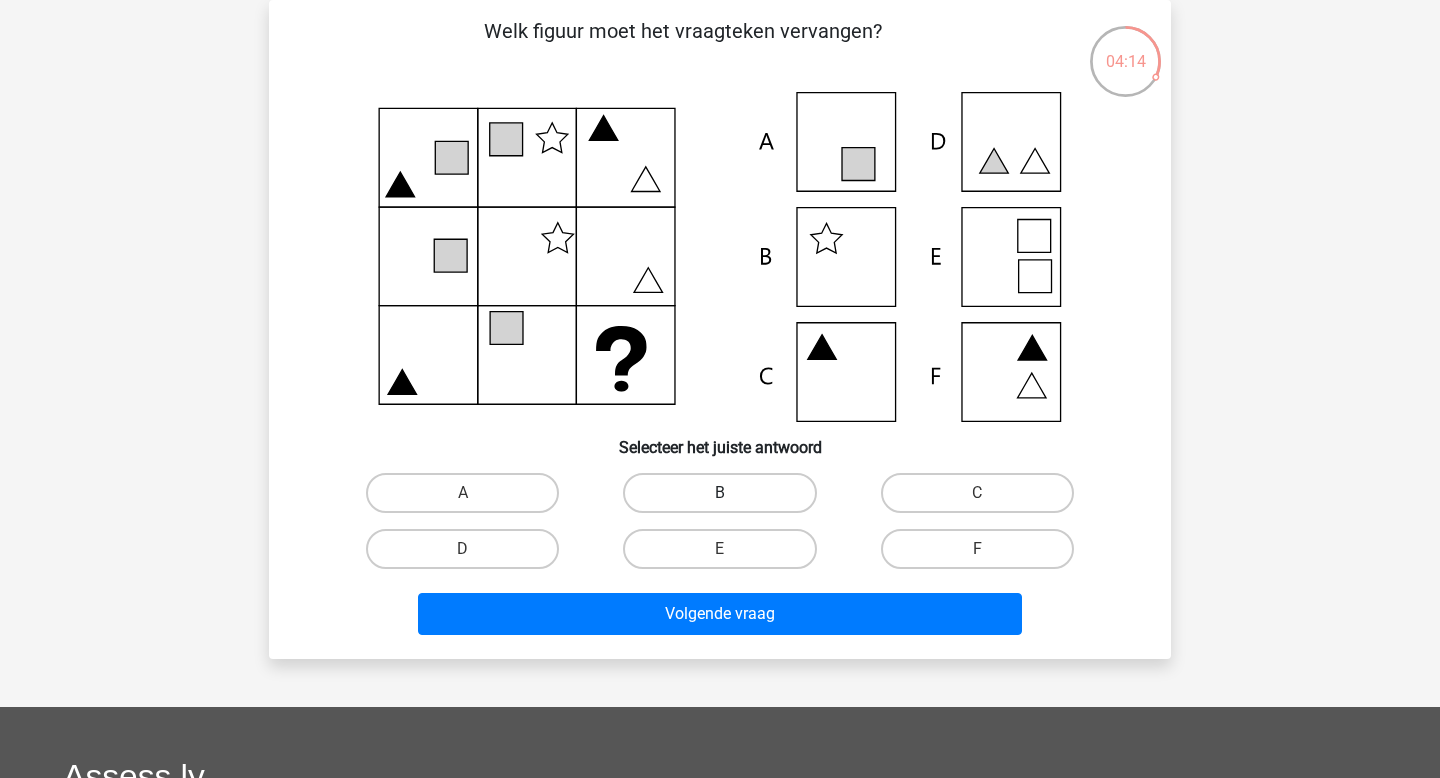 click on "B" at bounding box center (719, 493) 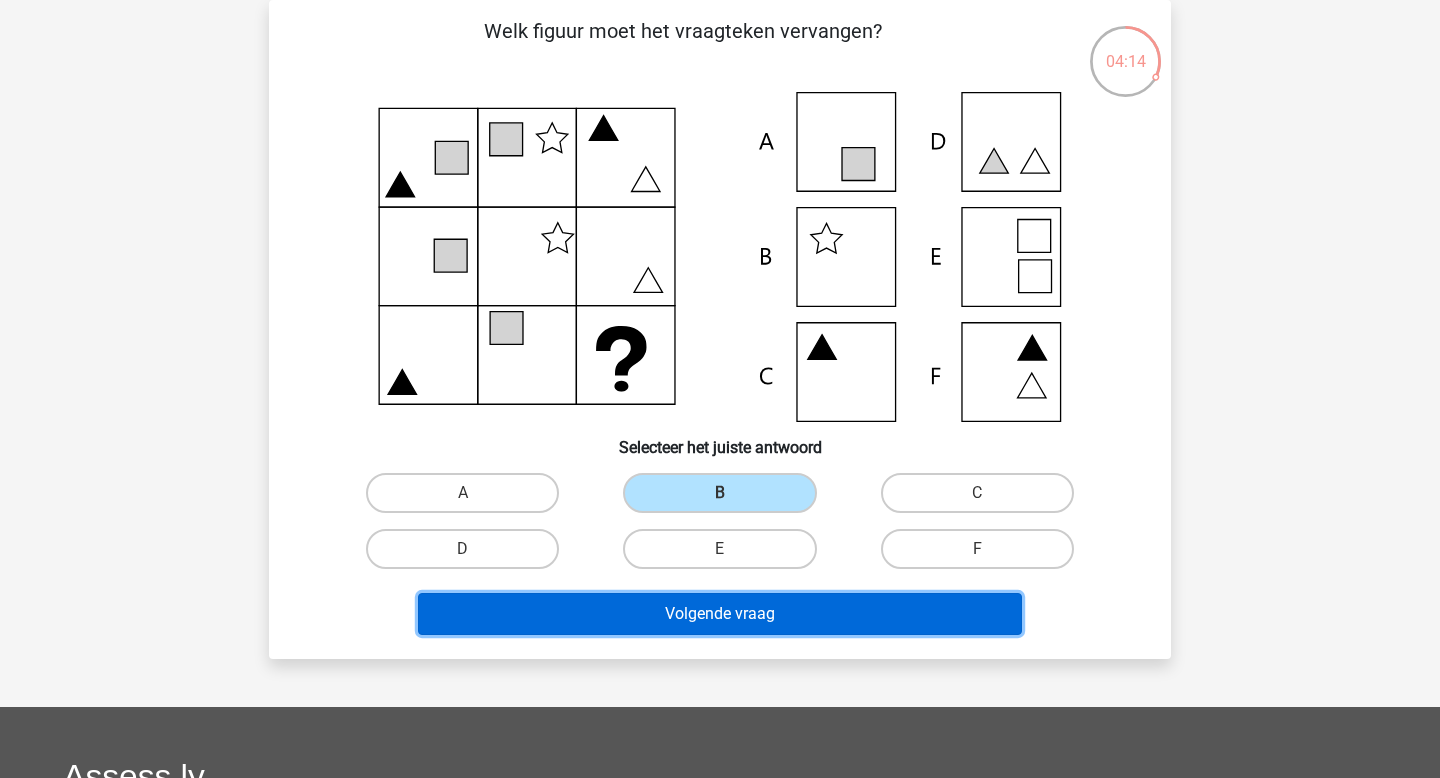 click on "Volgende vraag" at bounding box center [720, 614] 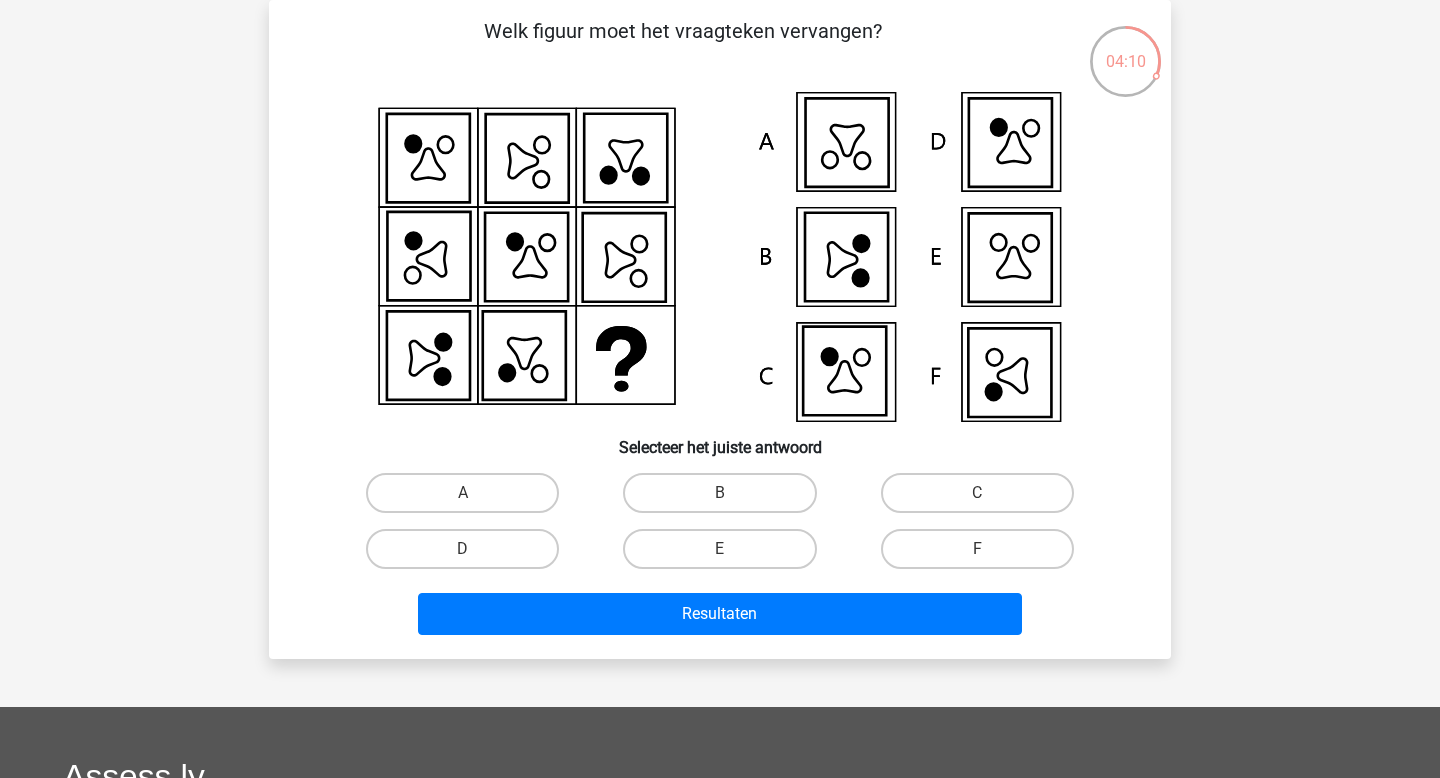 scroll, scrollTop: 93, scrollLeft: 0, axis: vertical 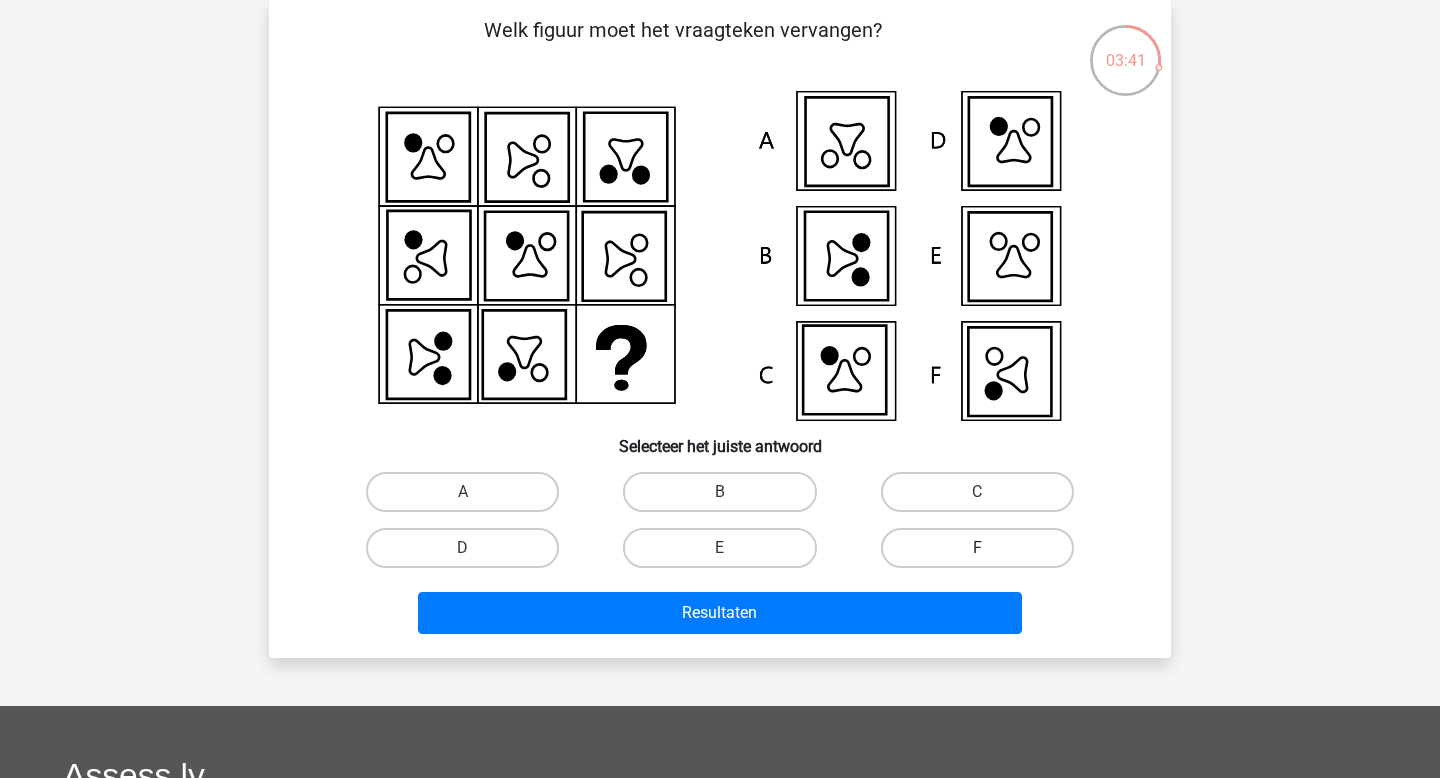click on "F" at bounding box center (977, 548) 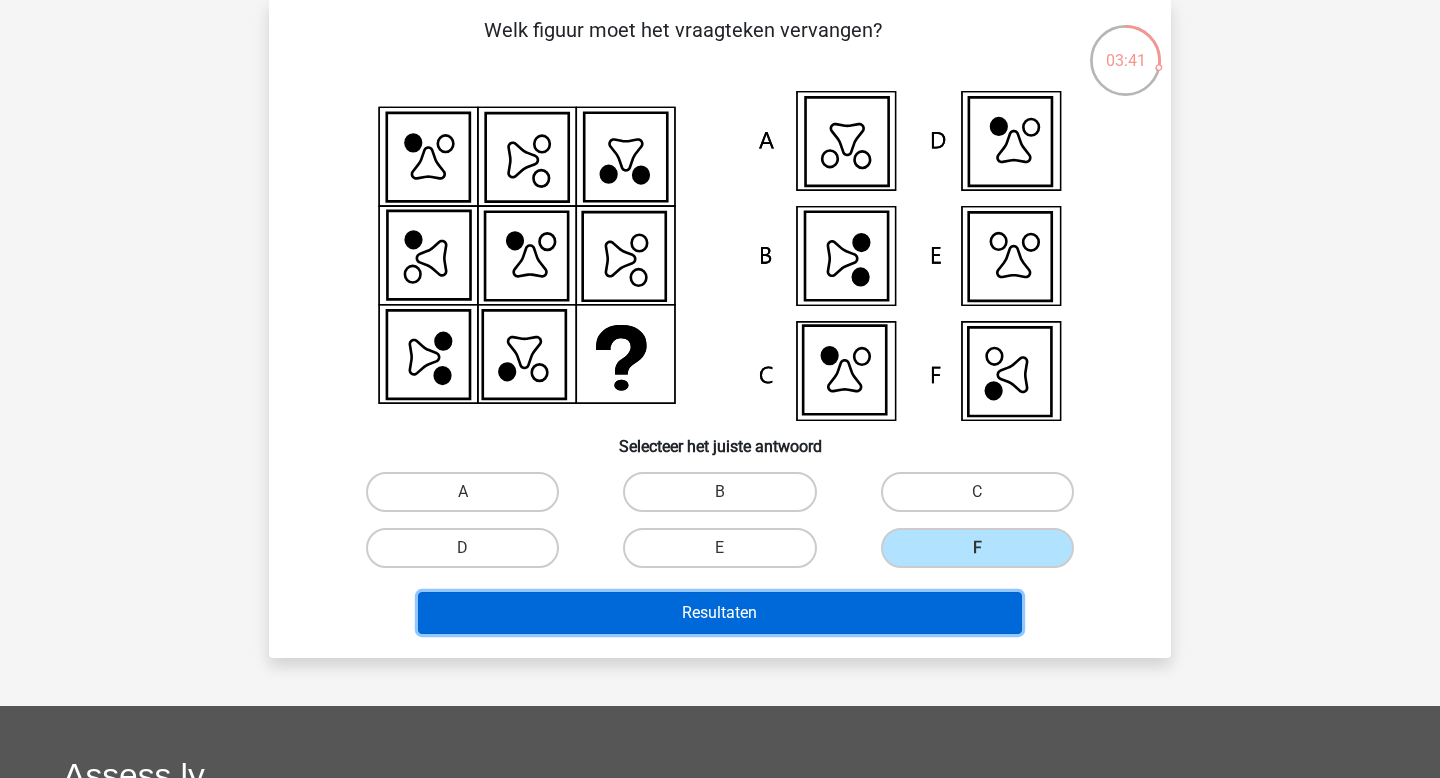 click on "Resultaten" at bounding box center [720, 613] 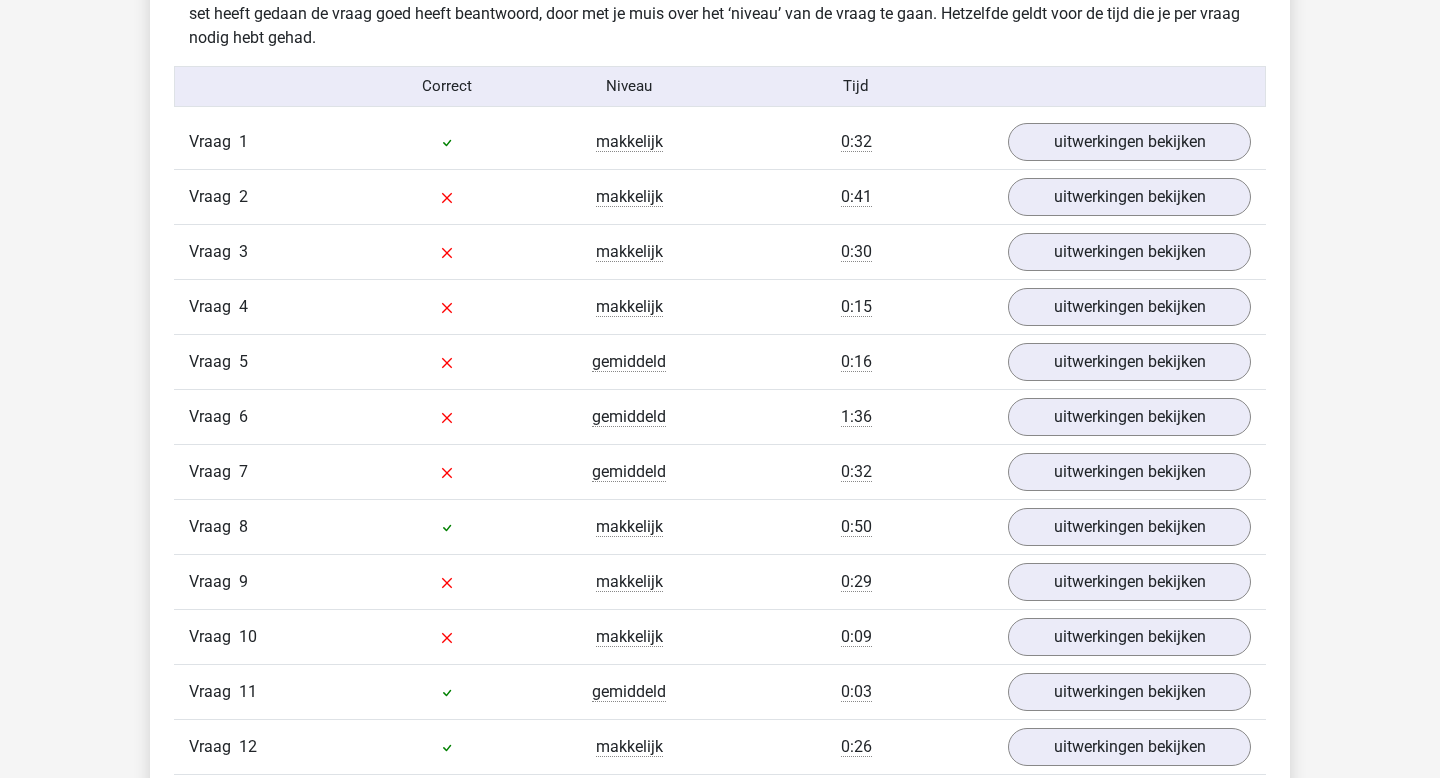 scroll, scrollTop: 1636, scrollLeft: 0, axis: vertical 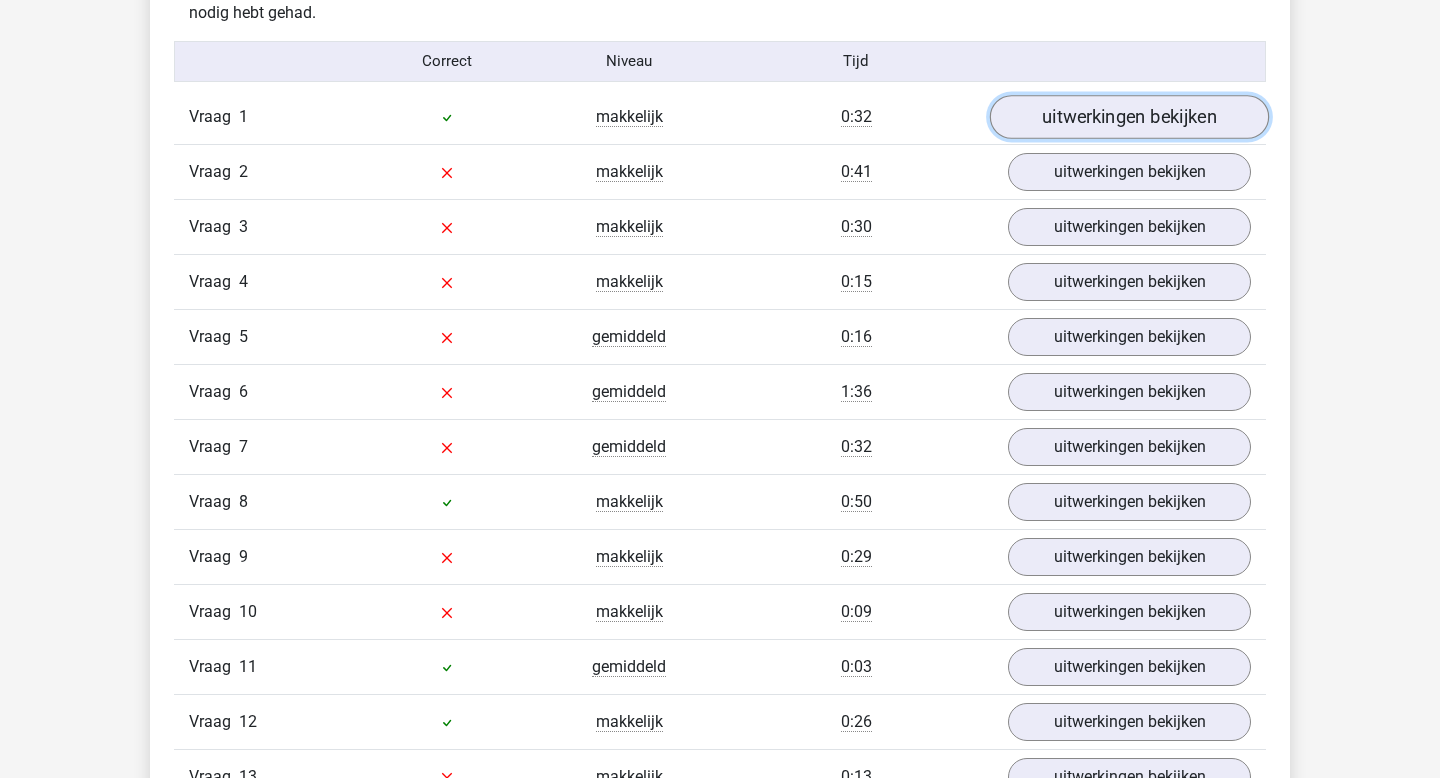 click on "uitwerkingen bekijken" at bounding box center (1129, 117) 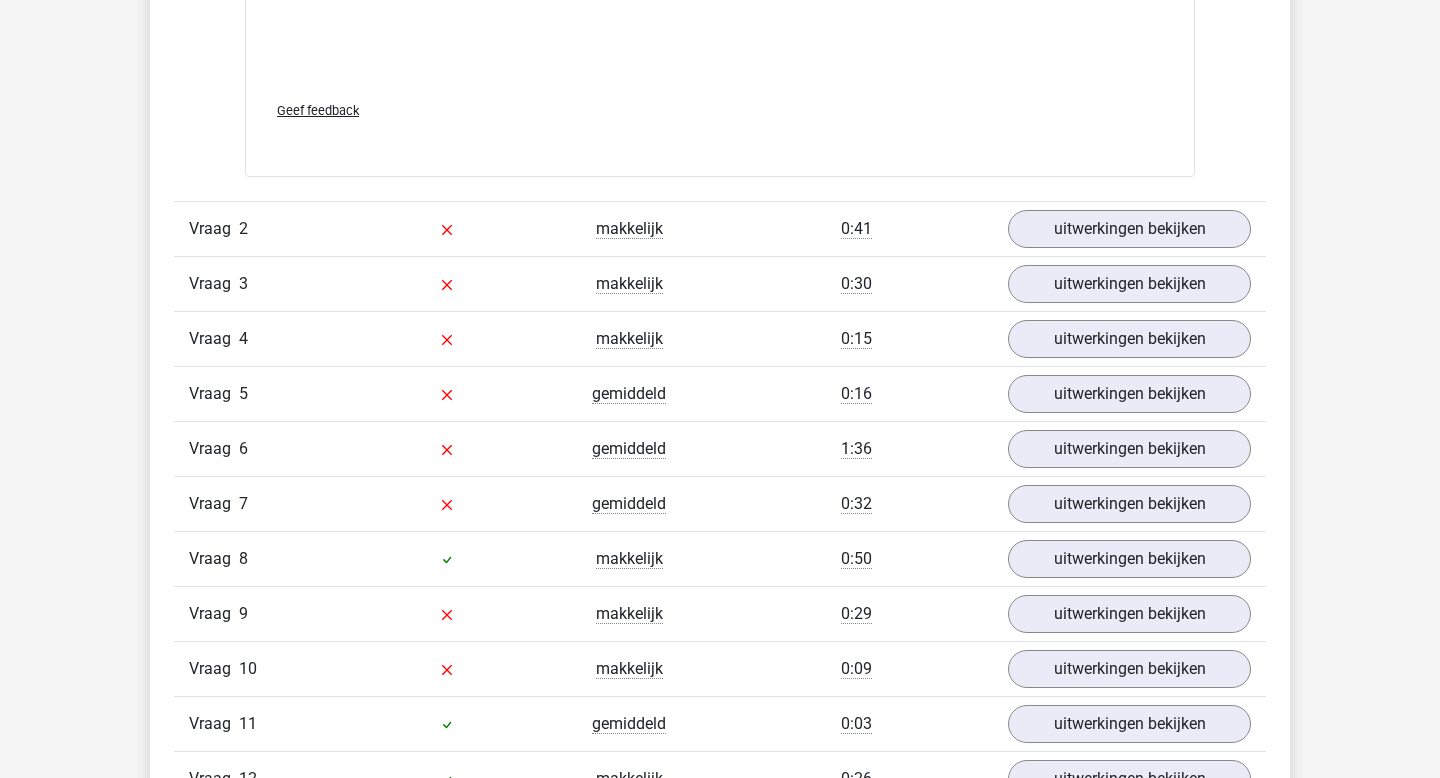 scroll, scrollTop: 2935, scrollLeft: 0, axis: vertical 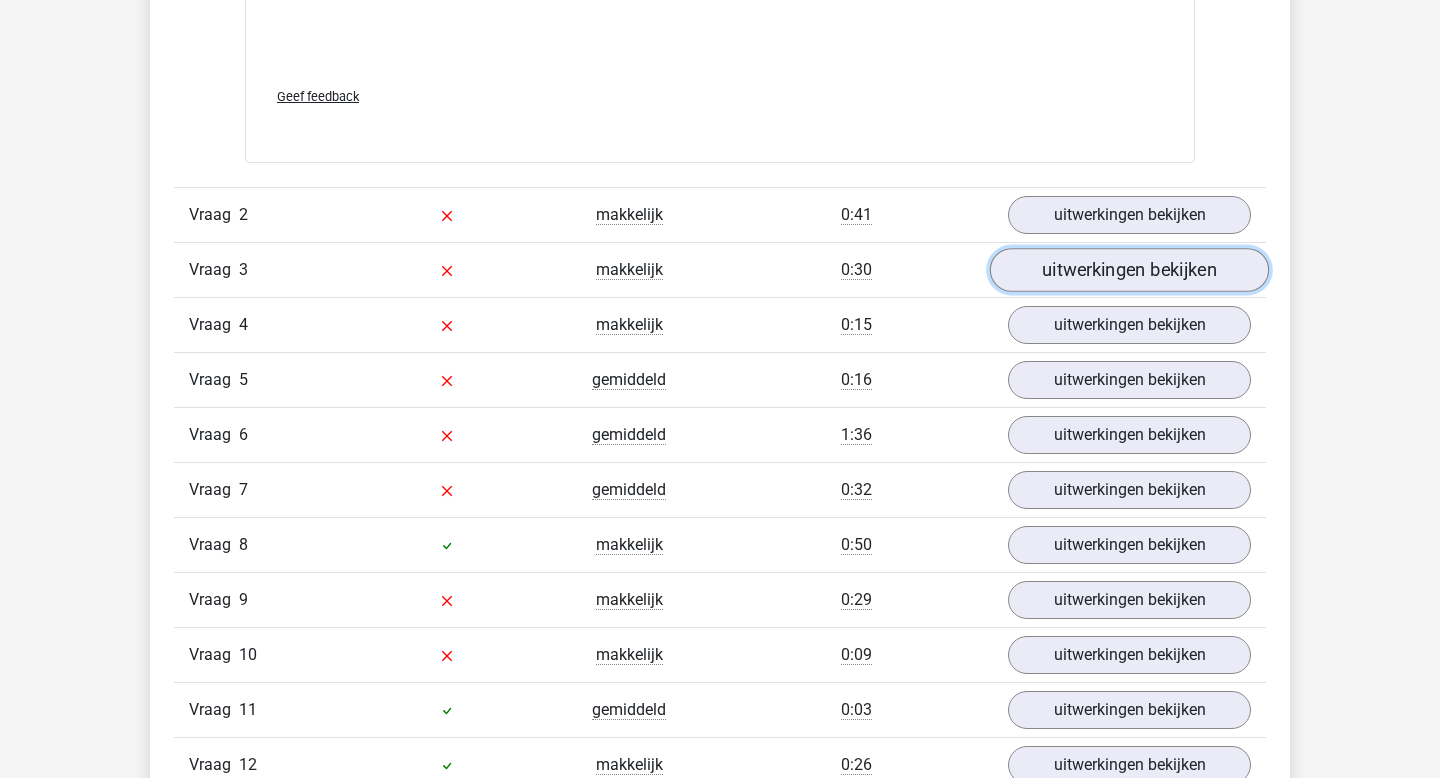 click on "uitwerkingen bekijken" at bounding box center (1129, 270) 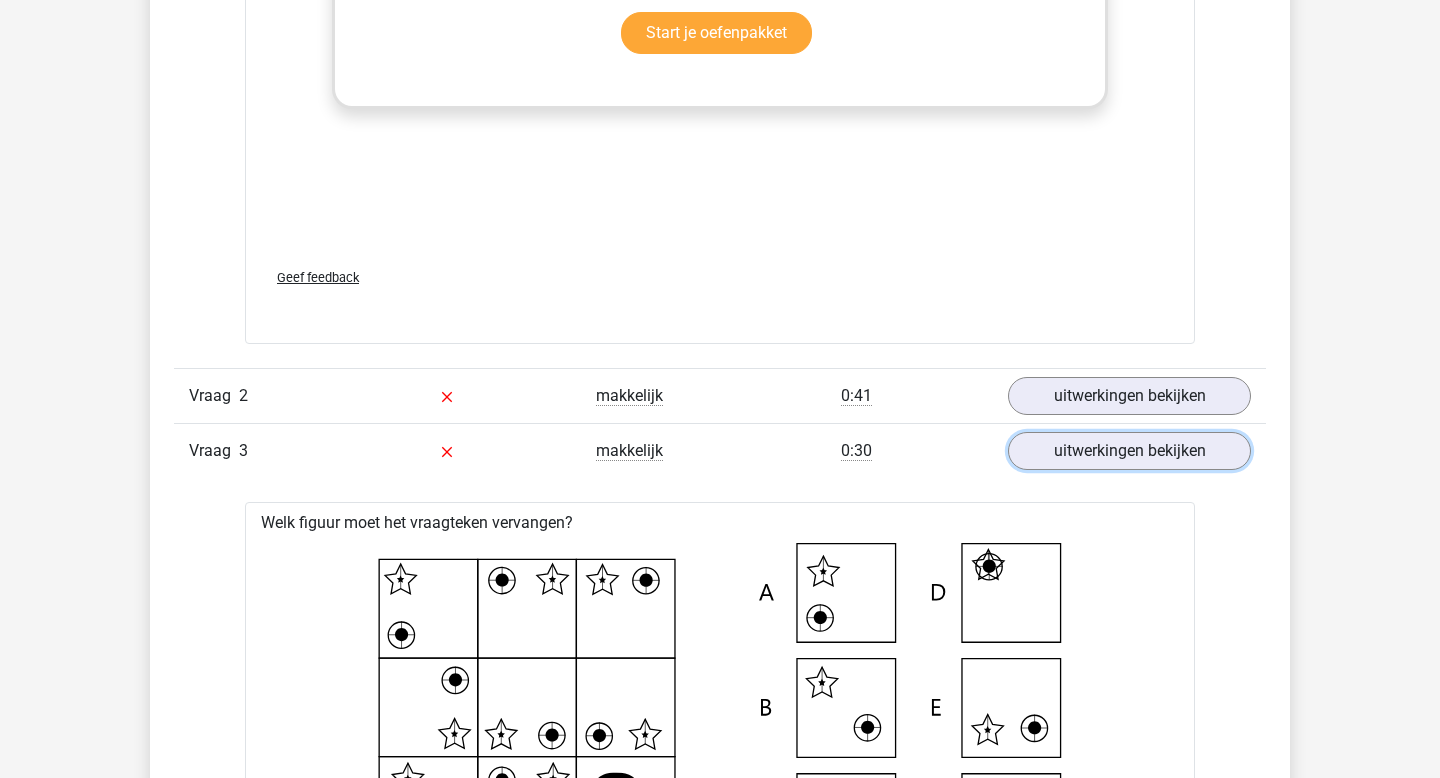 scroll, scrollTop: 2518, scrollLeft: 0, axis: vertical 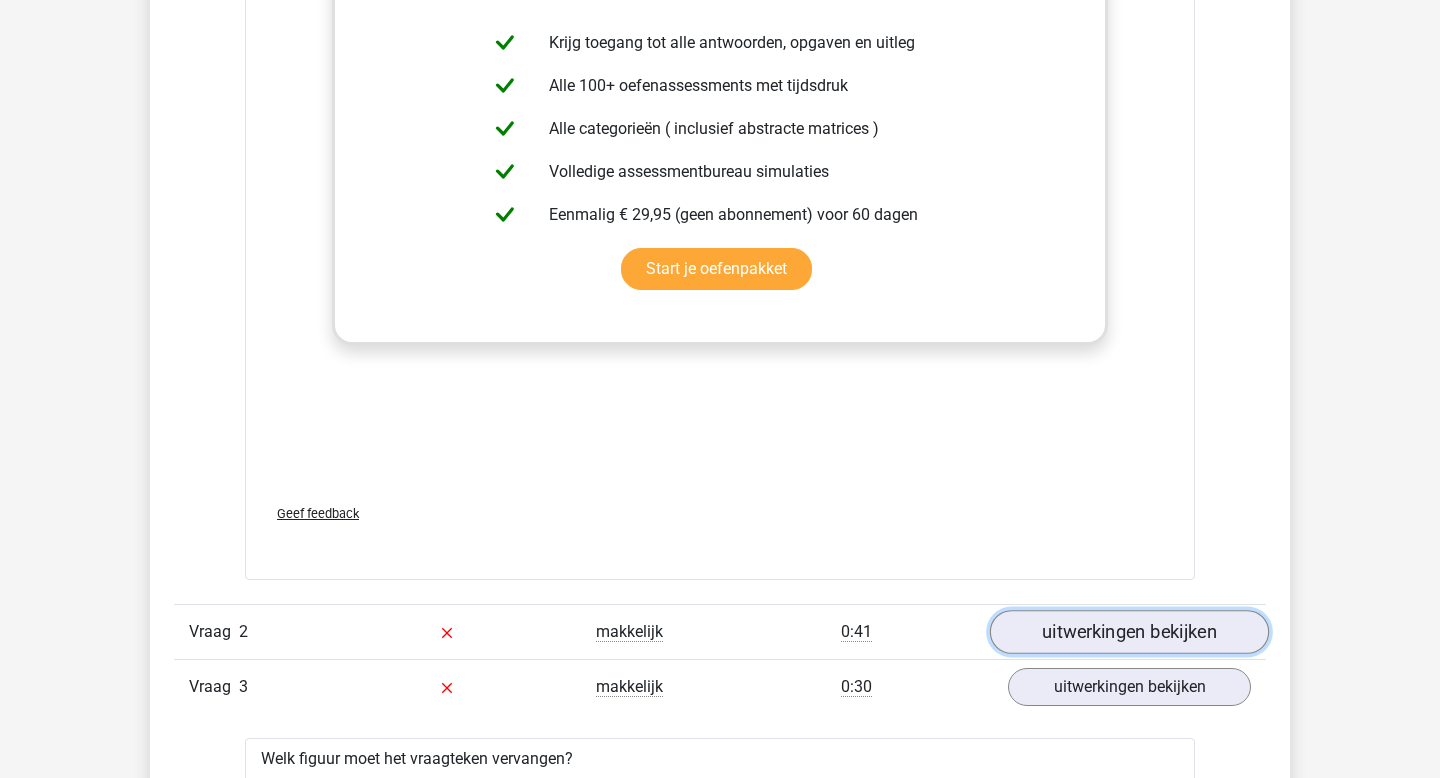 click on "uitwerkingen bekijken" at bounding box center [1129, 632] 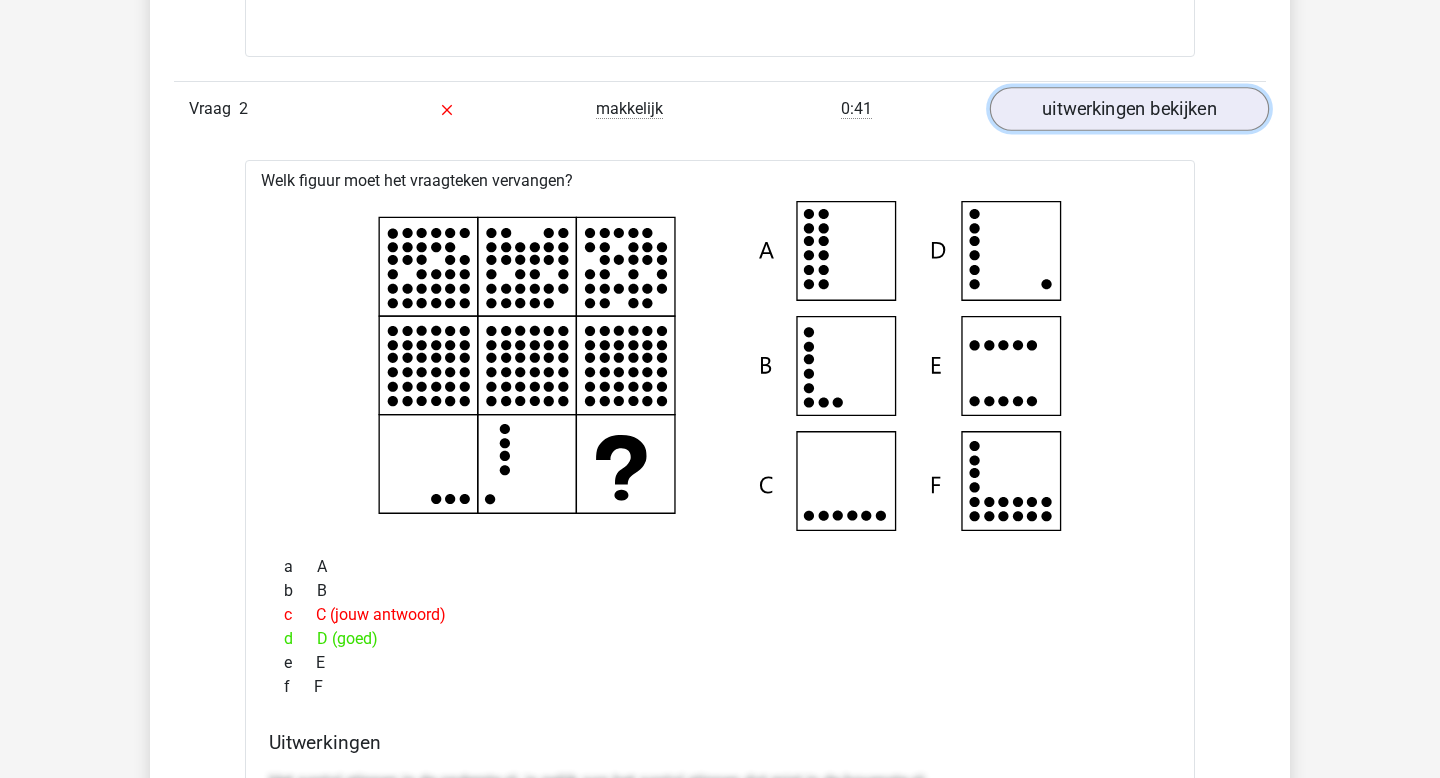 scroll, scrollTop: 2895, scrollLeft: 0, axis: vertical 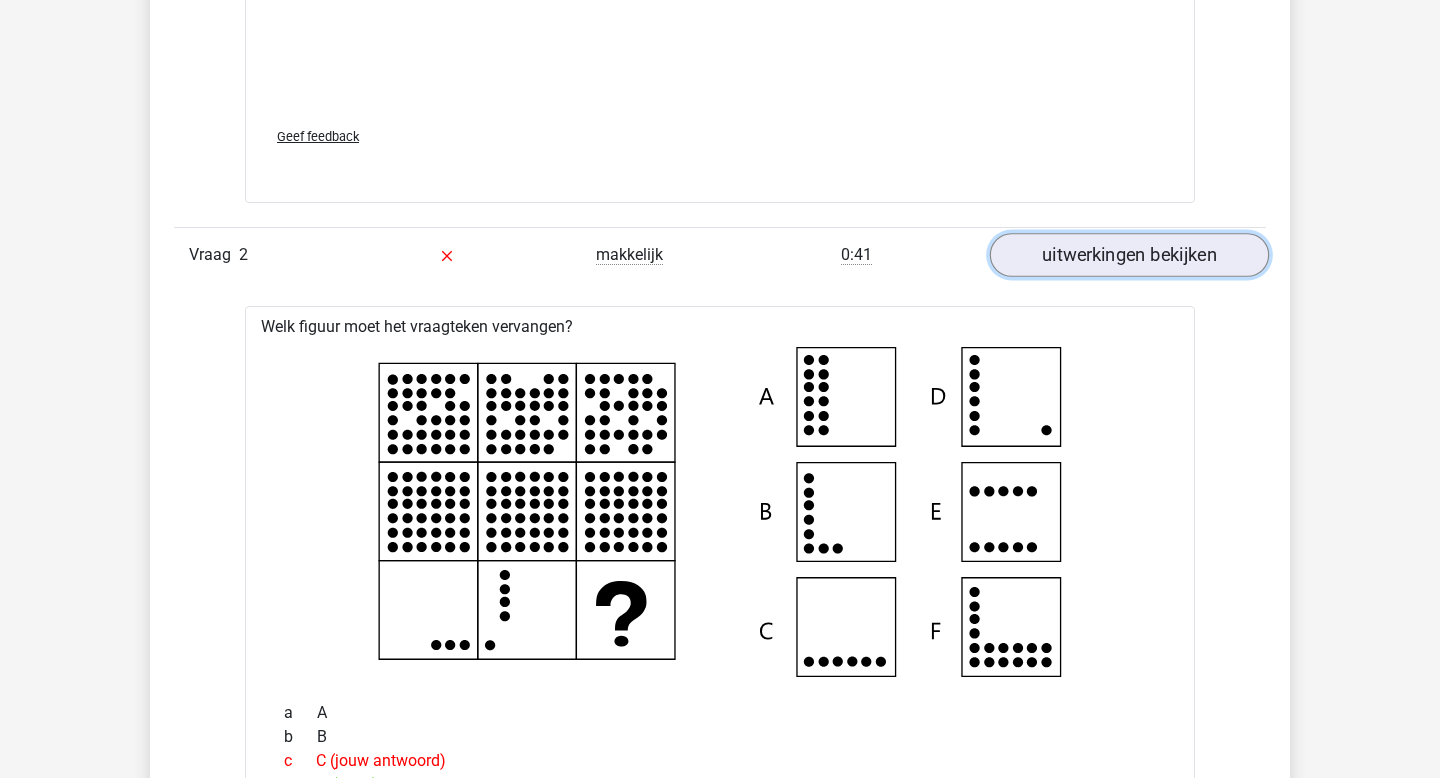 click on "uitwerkingen bekijken" at bounding box center (1129, 255) 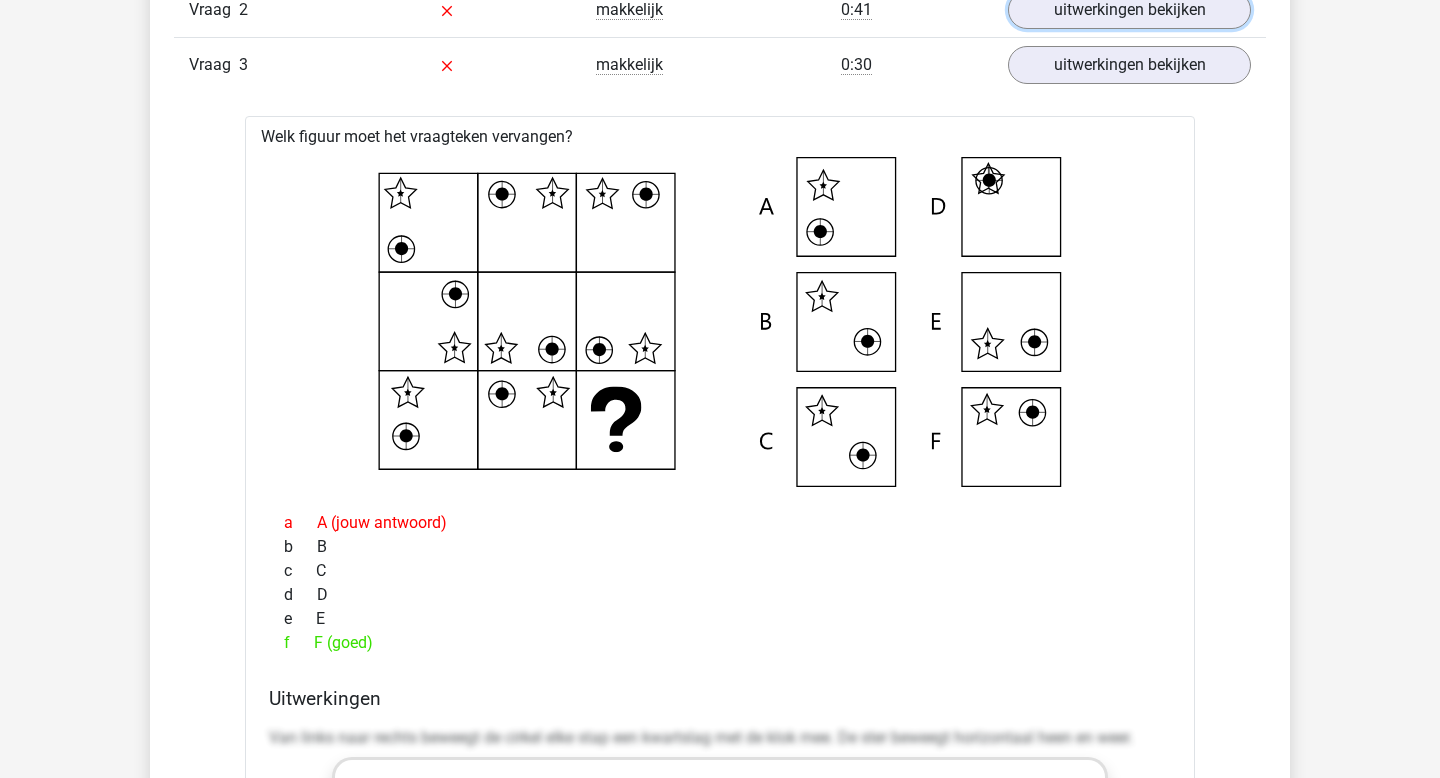 scroll, scrollTop: 3146, scrollLeft: 0, axis: vertical 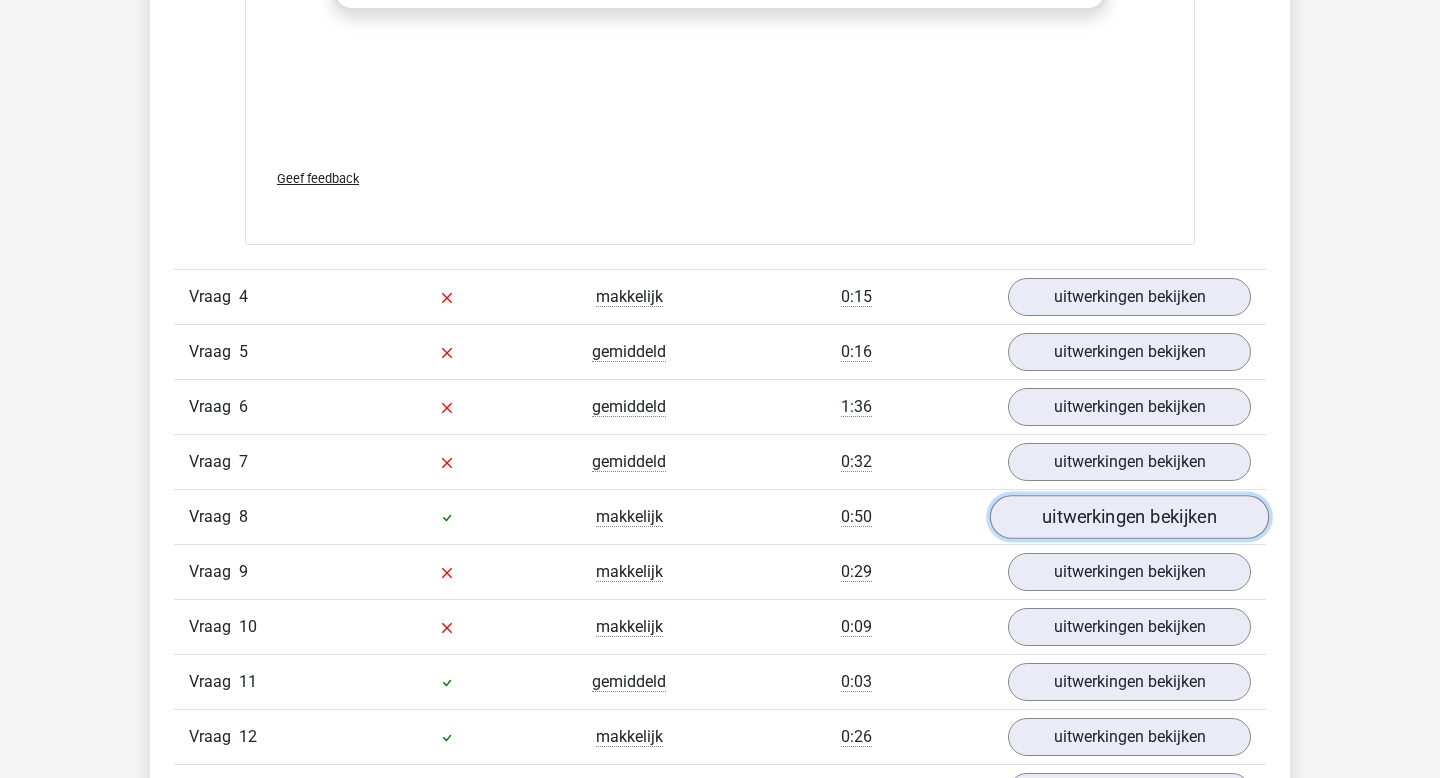 click on "uitwerkingen bekijken" at bounding box center (1129, 517) 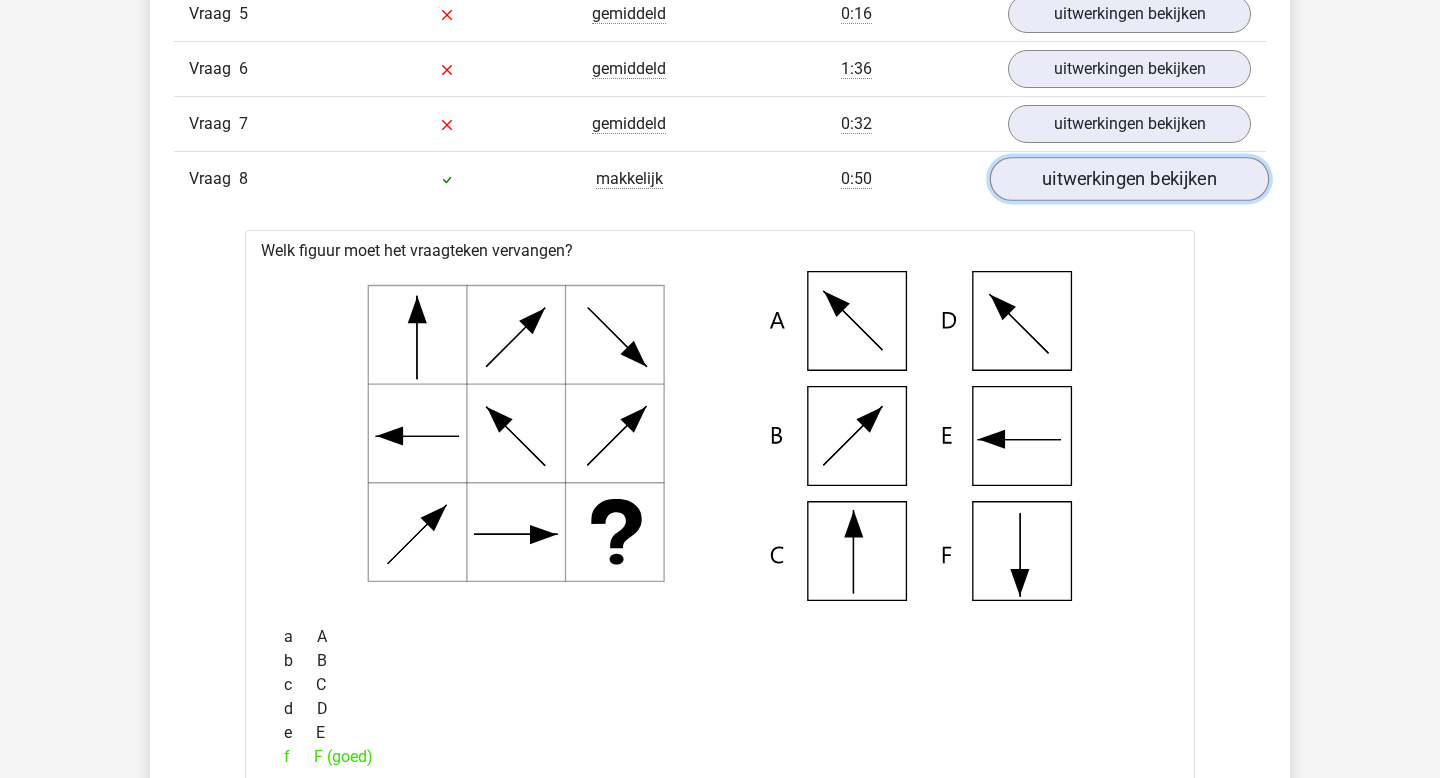 scroll, scrollTop: 4628, scrollLeft: 0, axis: vertical 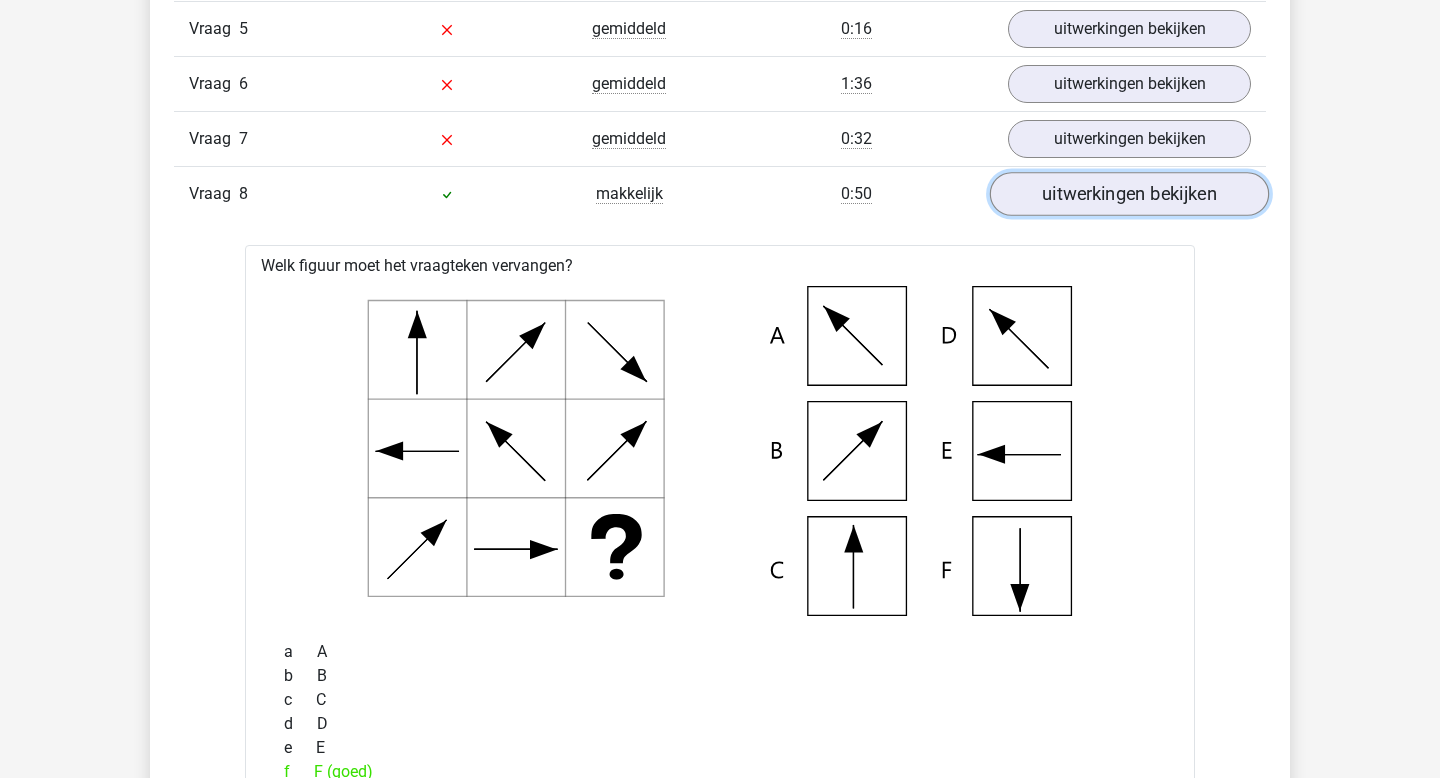 click on "uitwerkingen bekijken" at bounding box center (1129, 194) 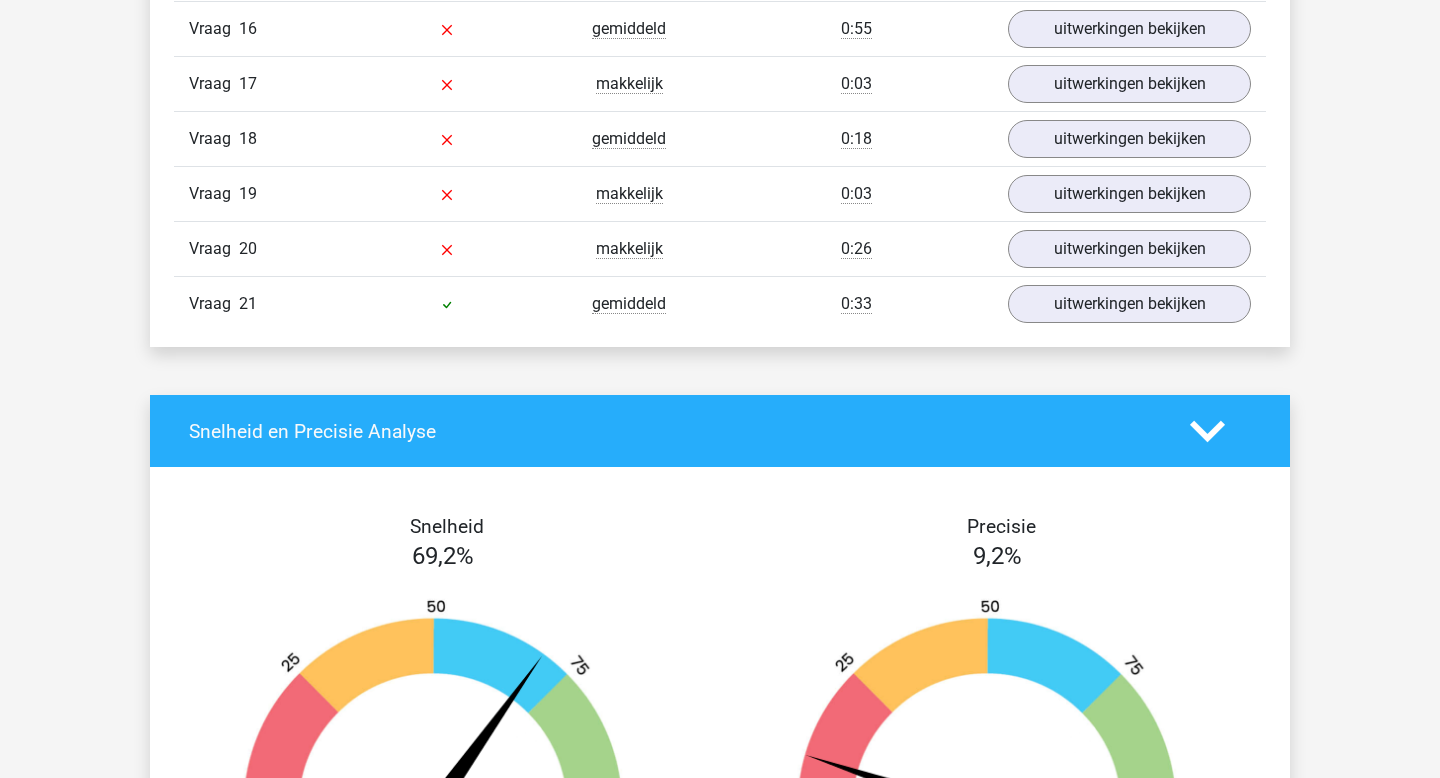 scroll, scrollTop: 5225, scrollLeft: 0, axis: vertical 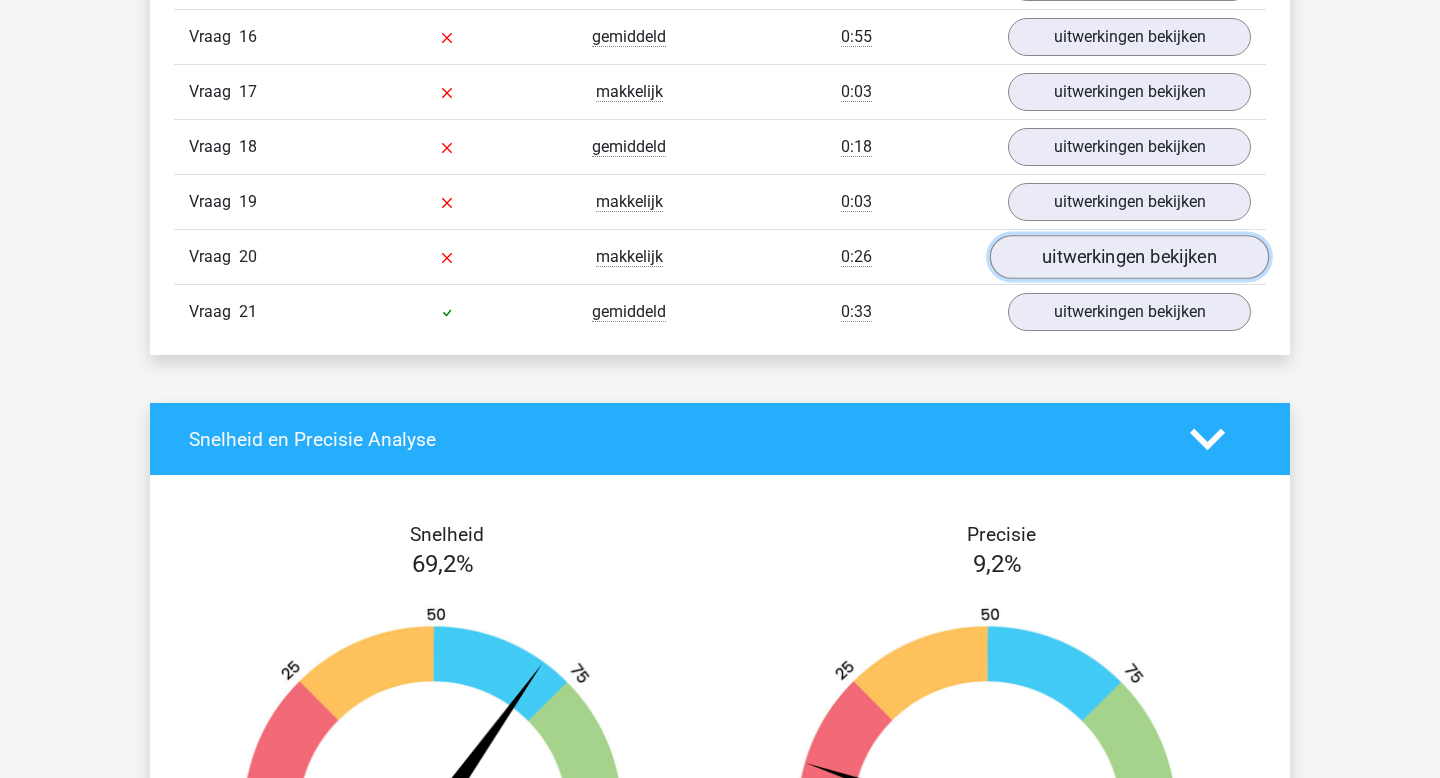 click on "uitwerkingen bekijken" at bounding box center [1129, 257] 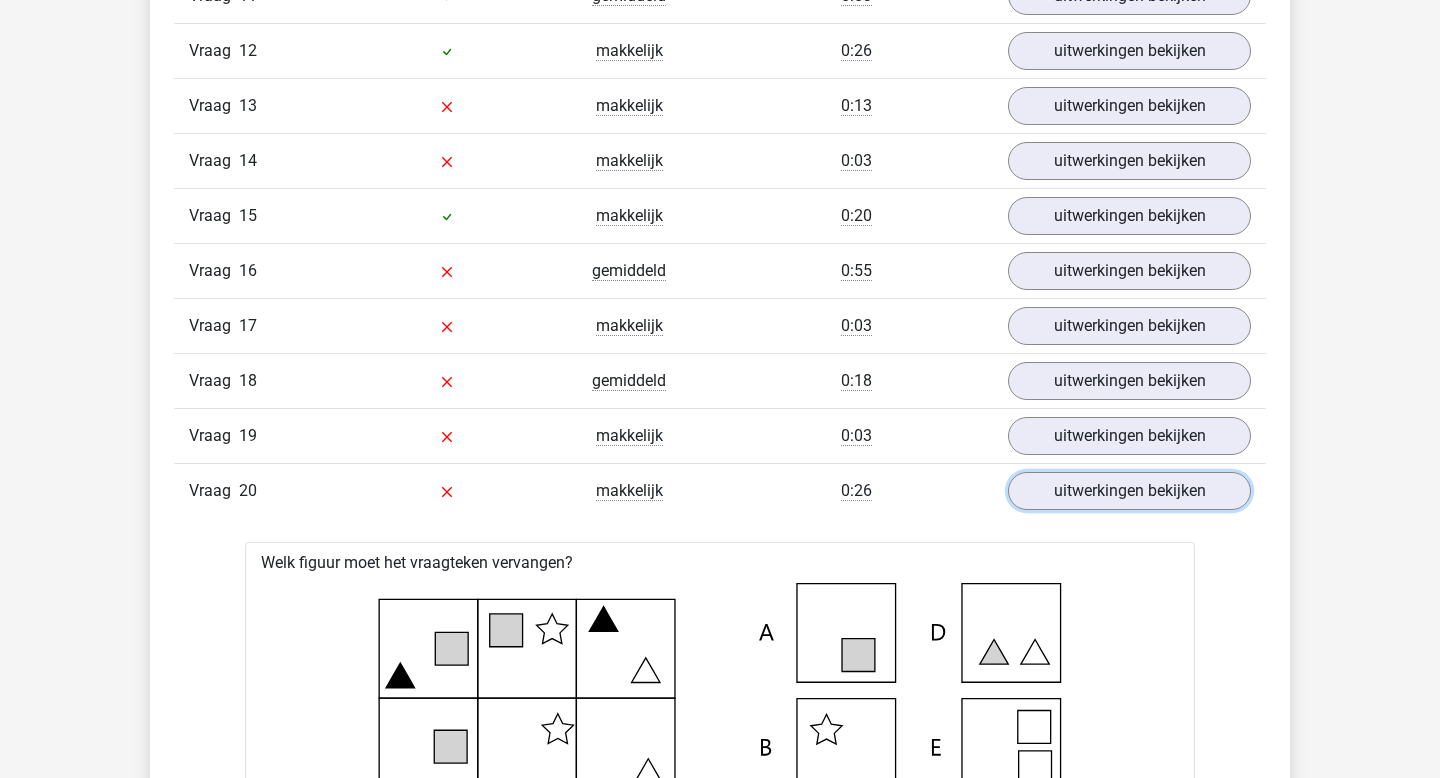 scroll, scrollTop: 4989, scrollLeft: 0, axis: vertical 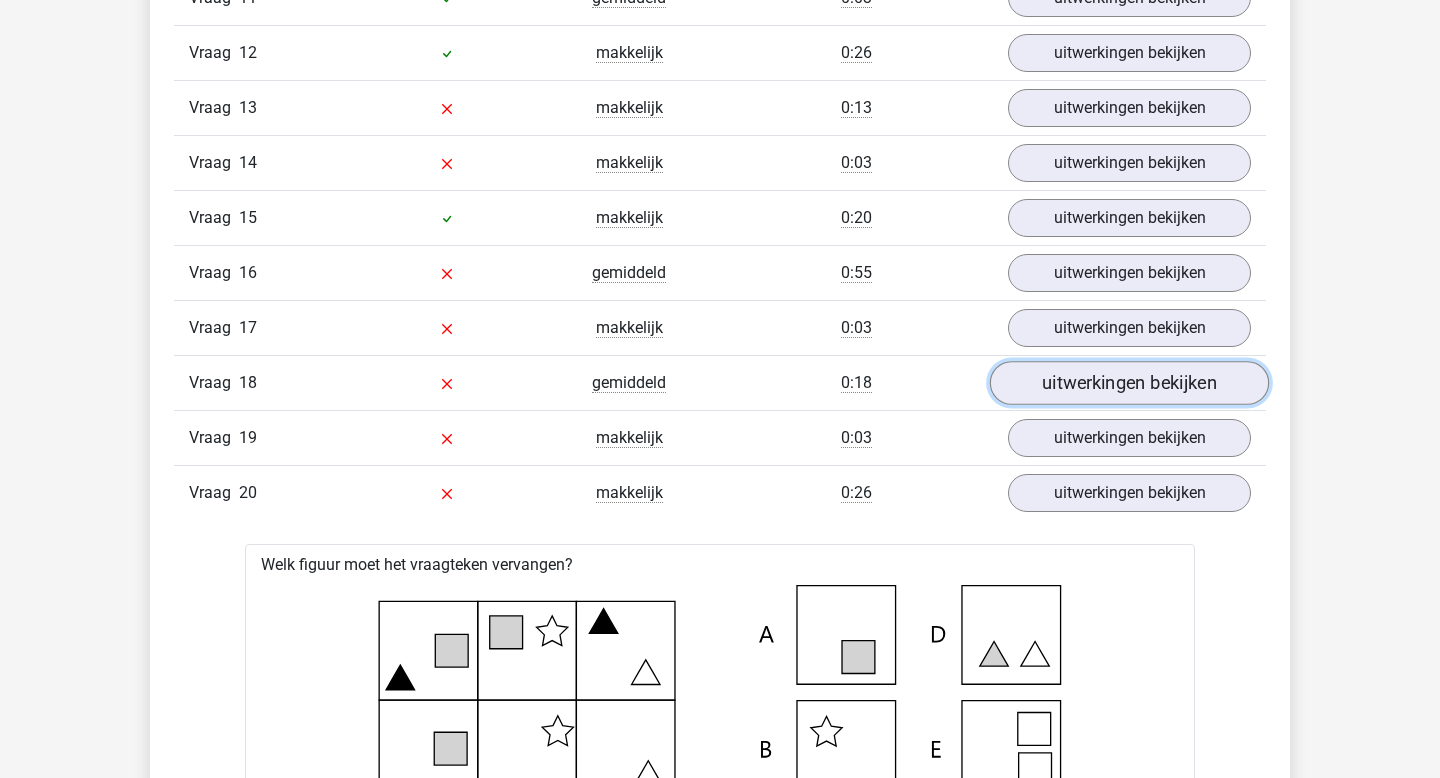click on "uitwerkingen bekijken" at bounding box center (1129, 383) 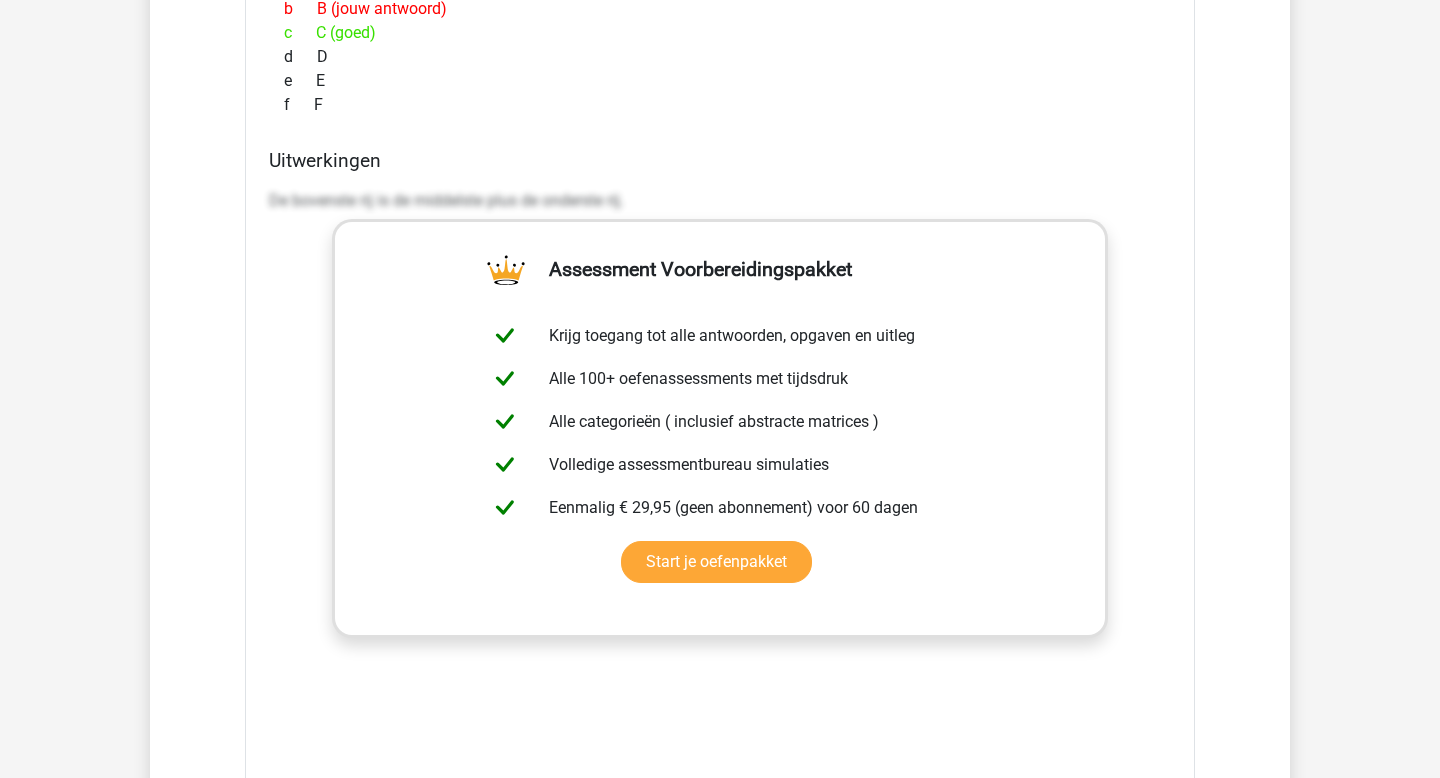 scroll, scrollTop: 7446, scrollLeft: 0, axis: vertical 